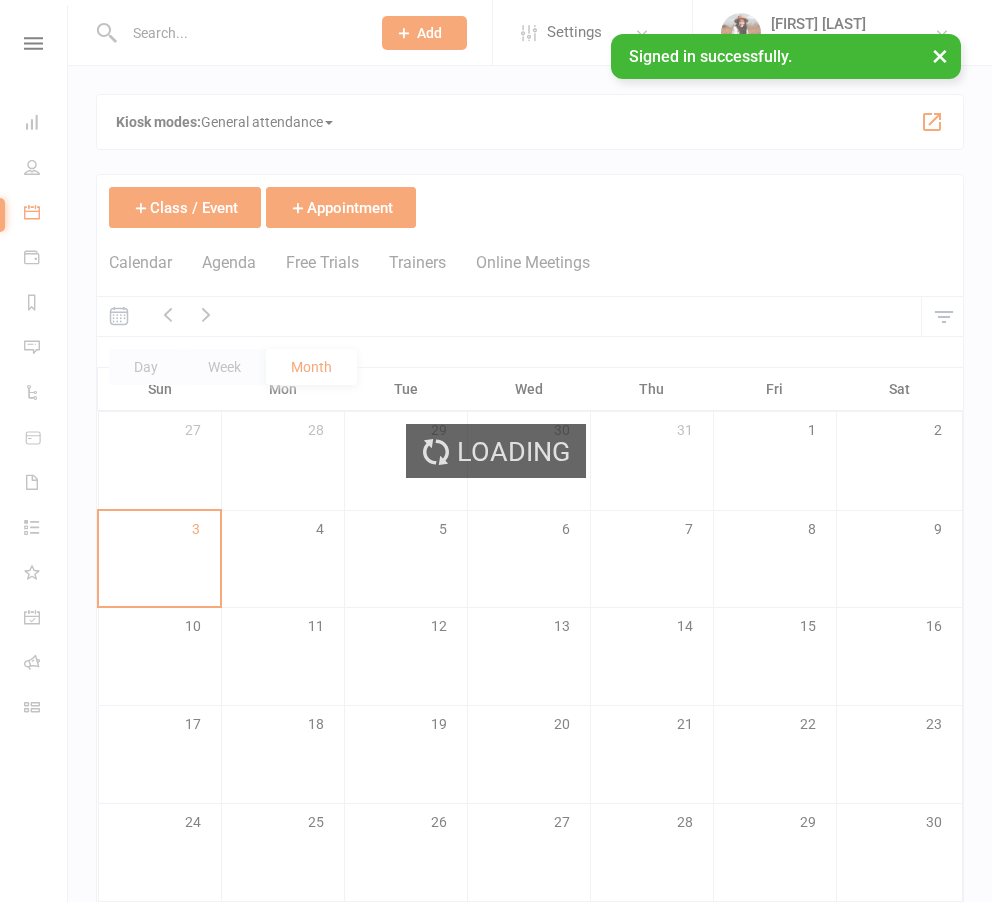 scroll, scrollTop: 0, scrollLeft: 0, axis: both 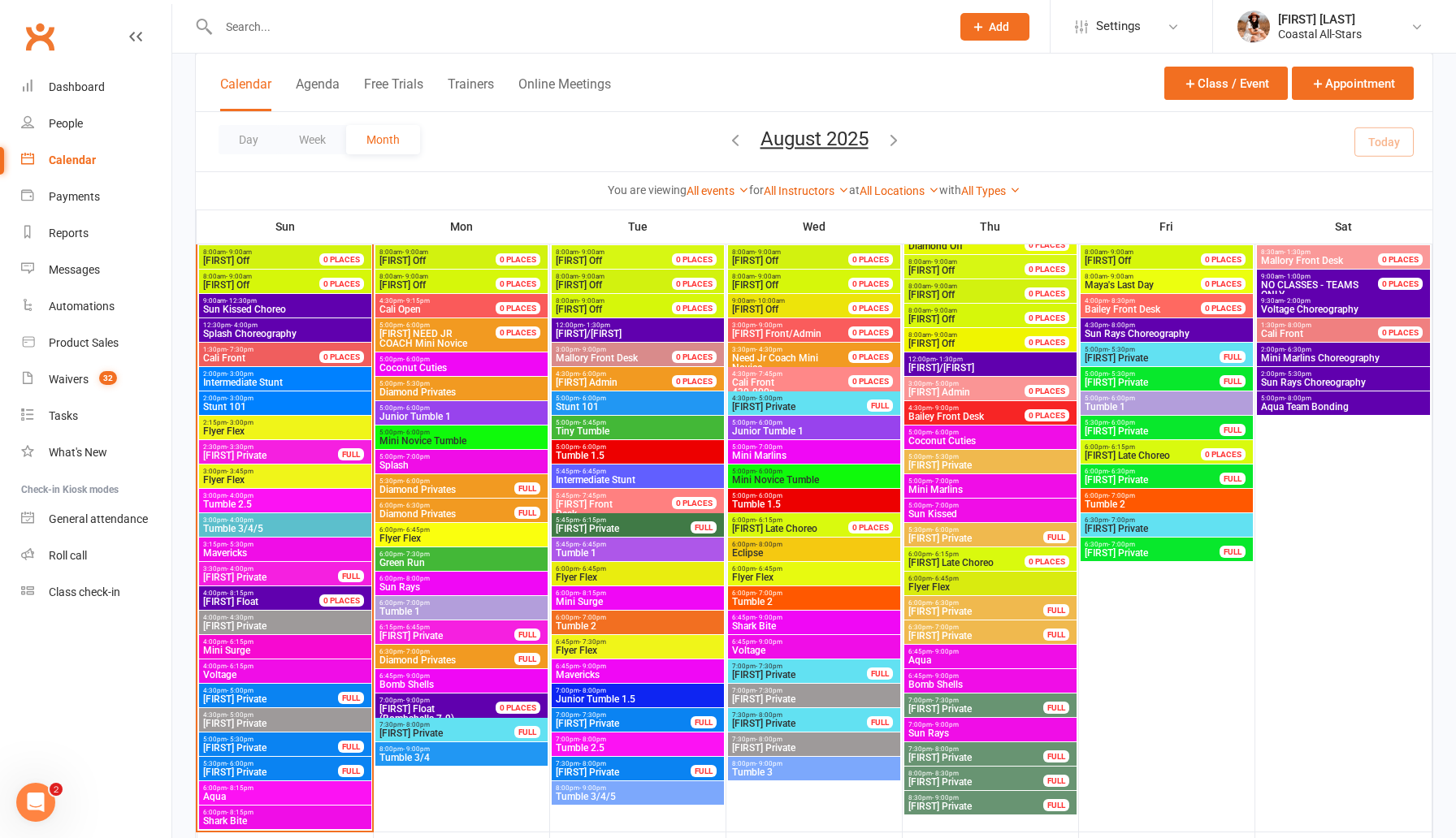 click on "Intermediate Stunt" at bounding box center [285, 382] 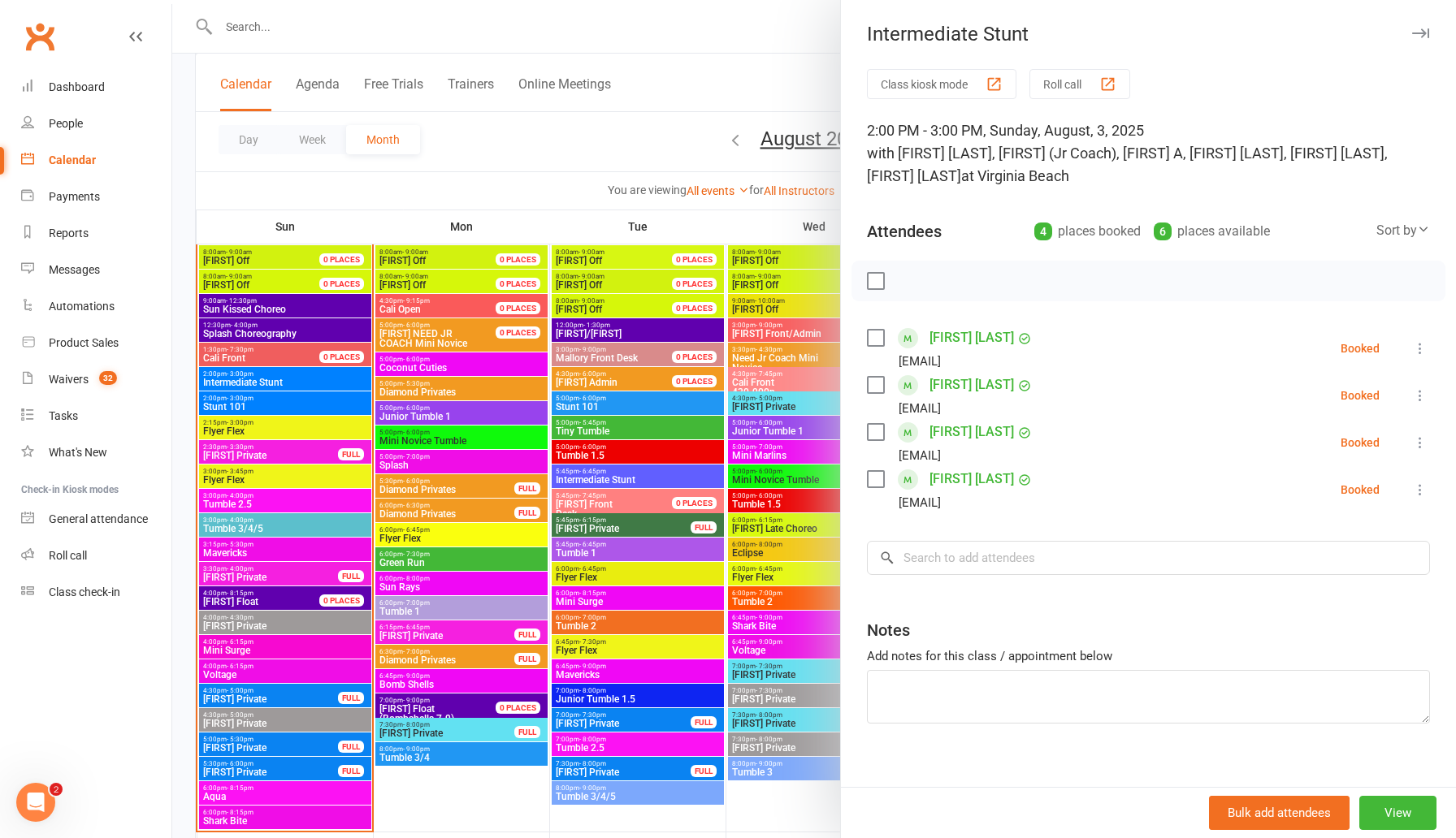 click at bounding box center [814, 419] 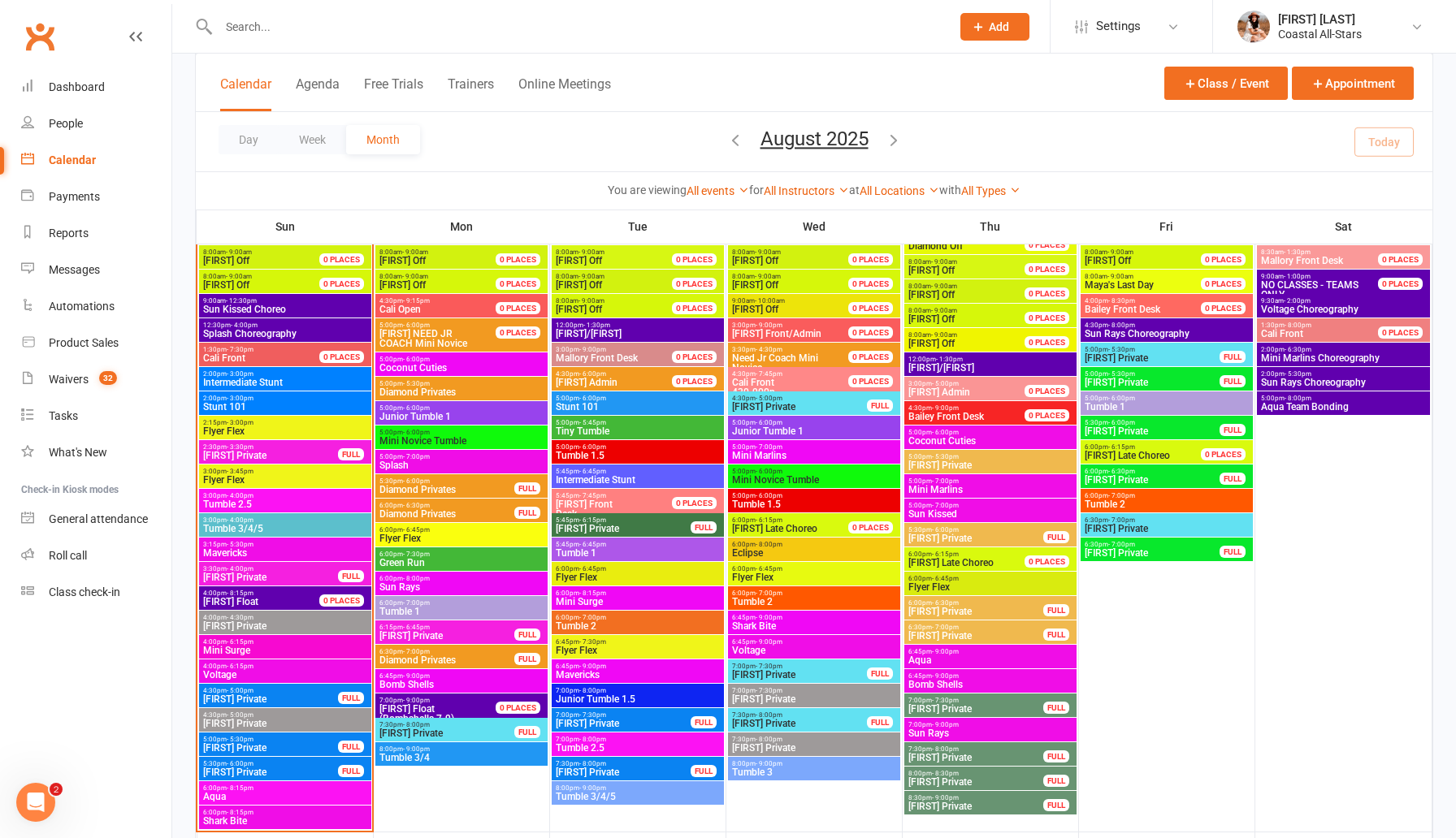 click on "Stunt 101" at bounding box center [285, 407] 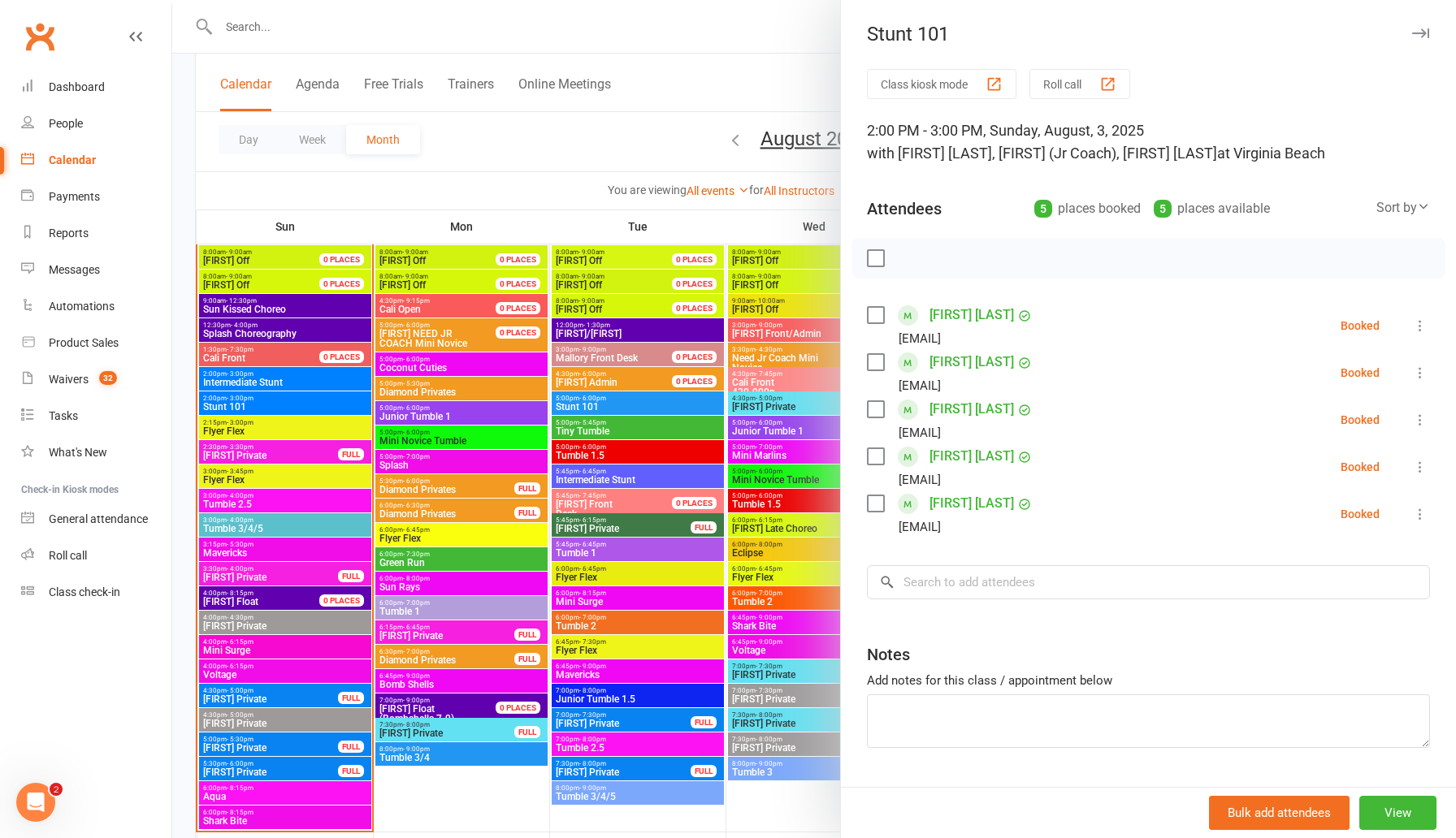 click at bounding box center (814, 419) 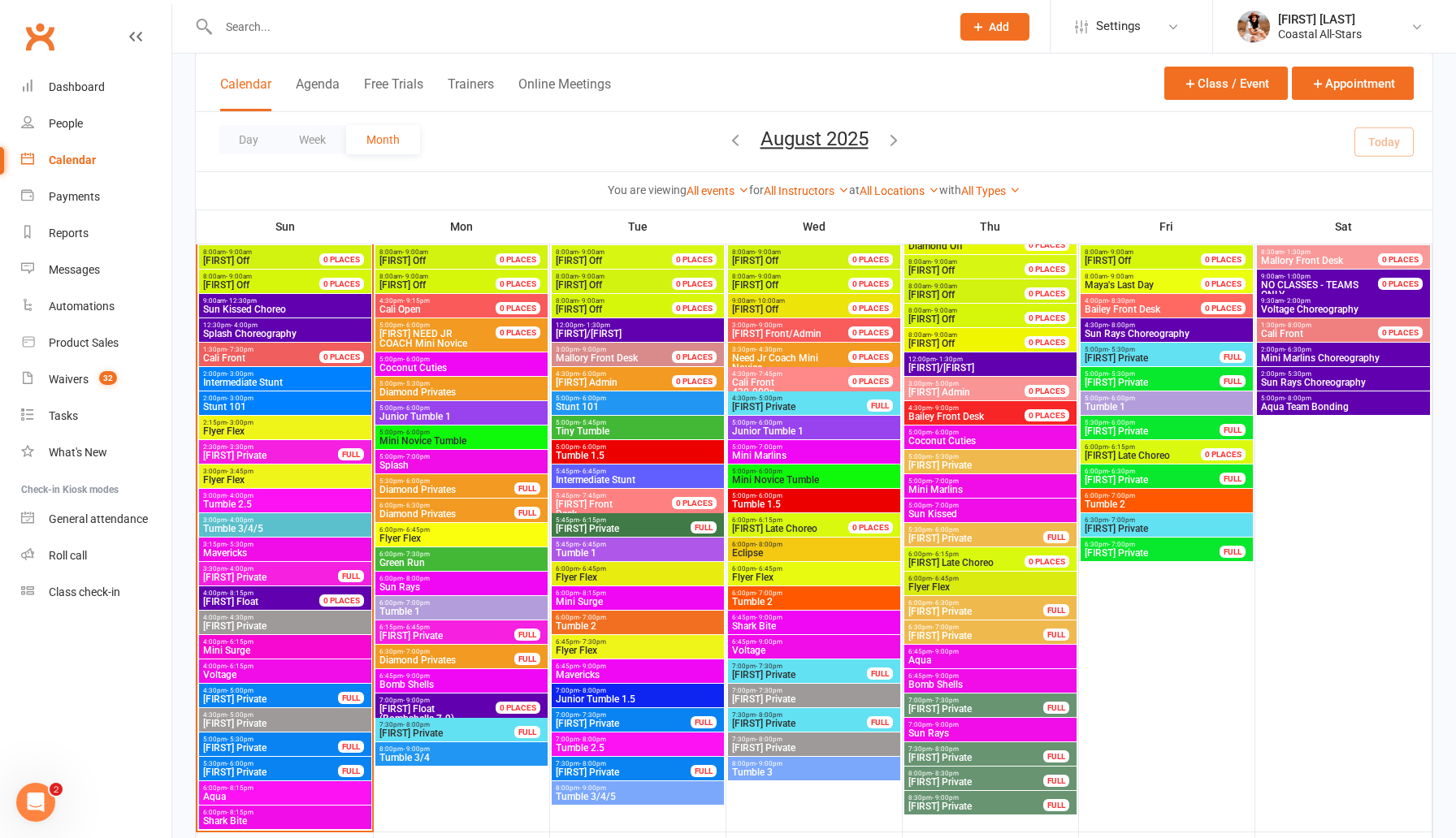 click on "Intermediate Stunt" at bounding box center [285, 382] 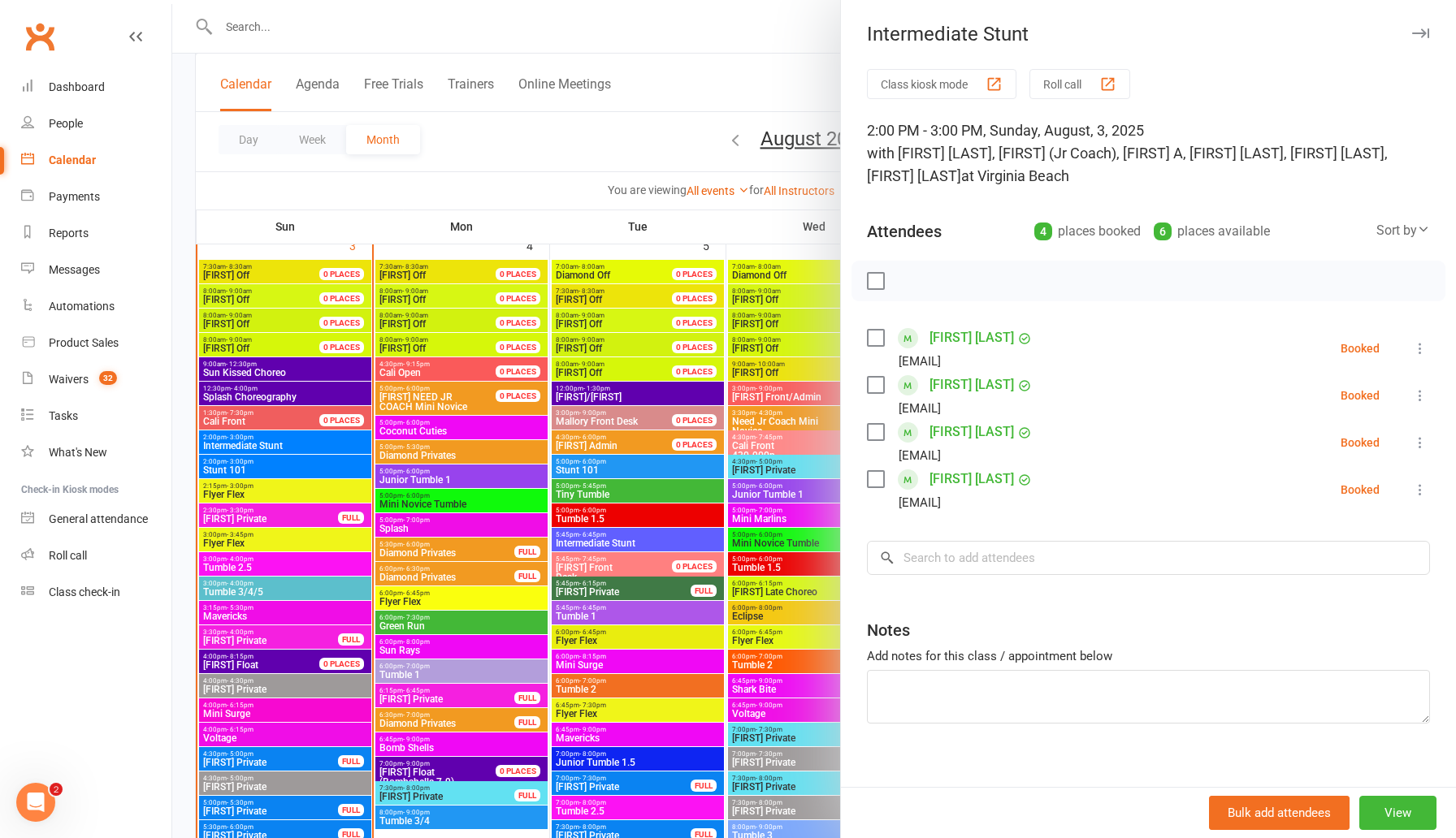 scroll, scrollTop: 769, scrollLeft: 0, axis: vertical 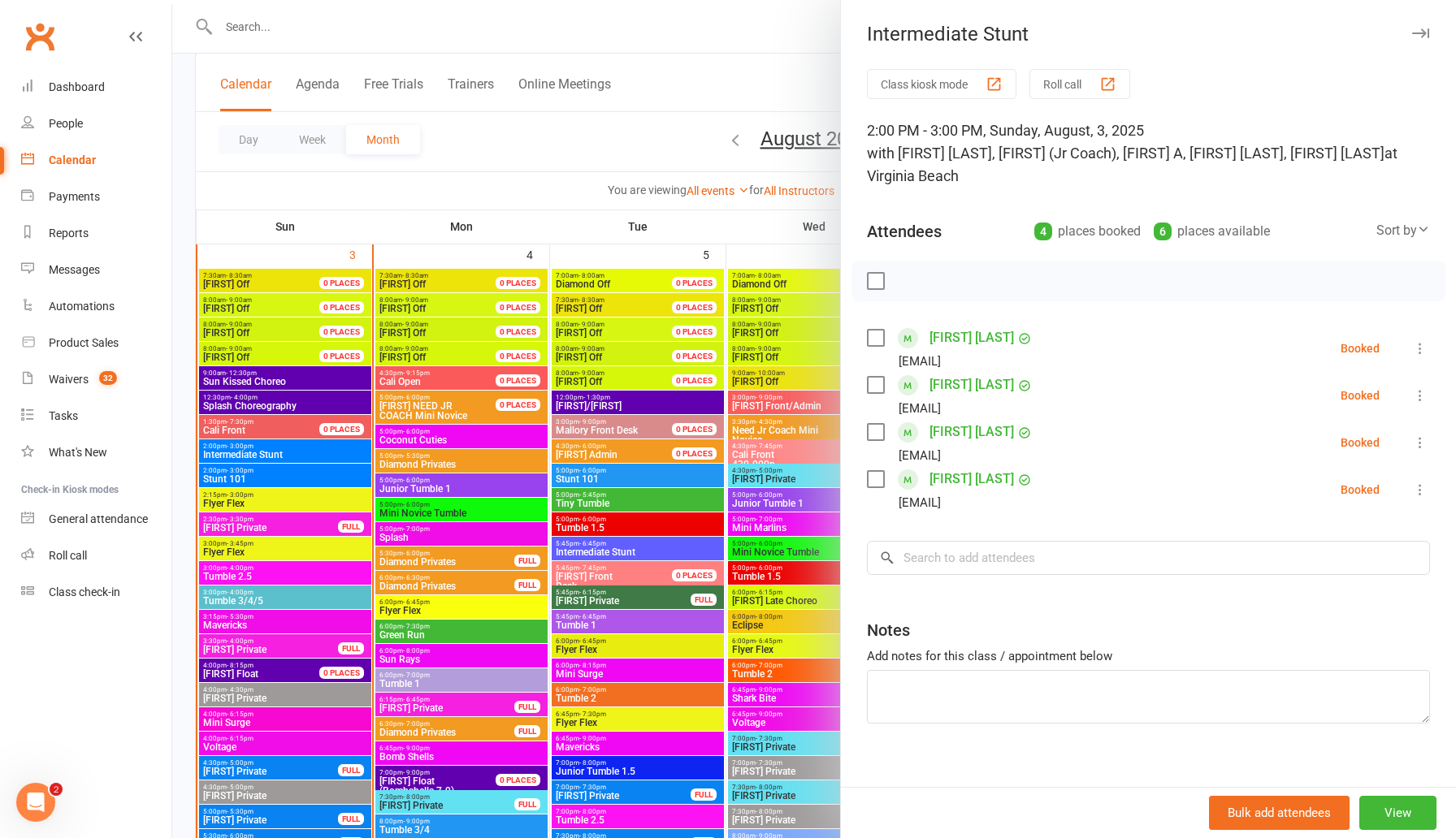 click at bounding box center [814, 419] 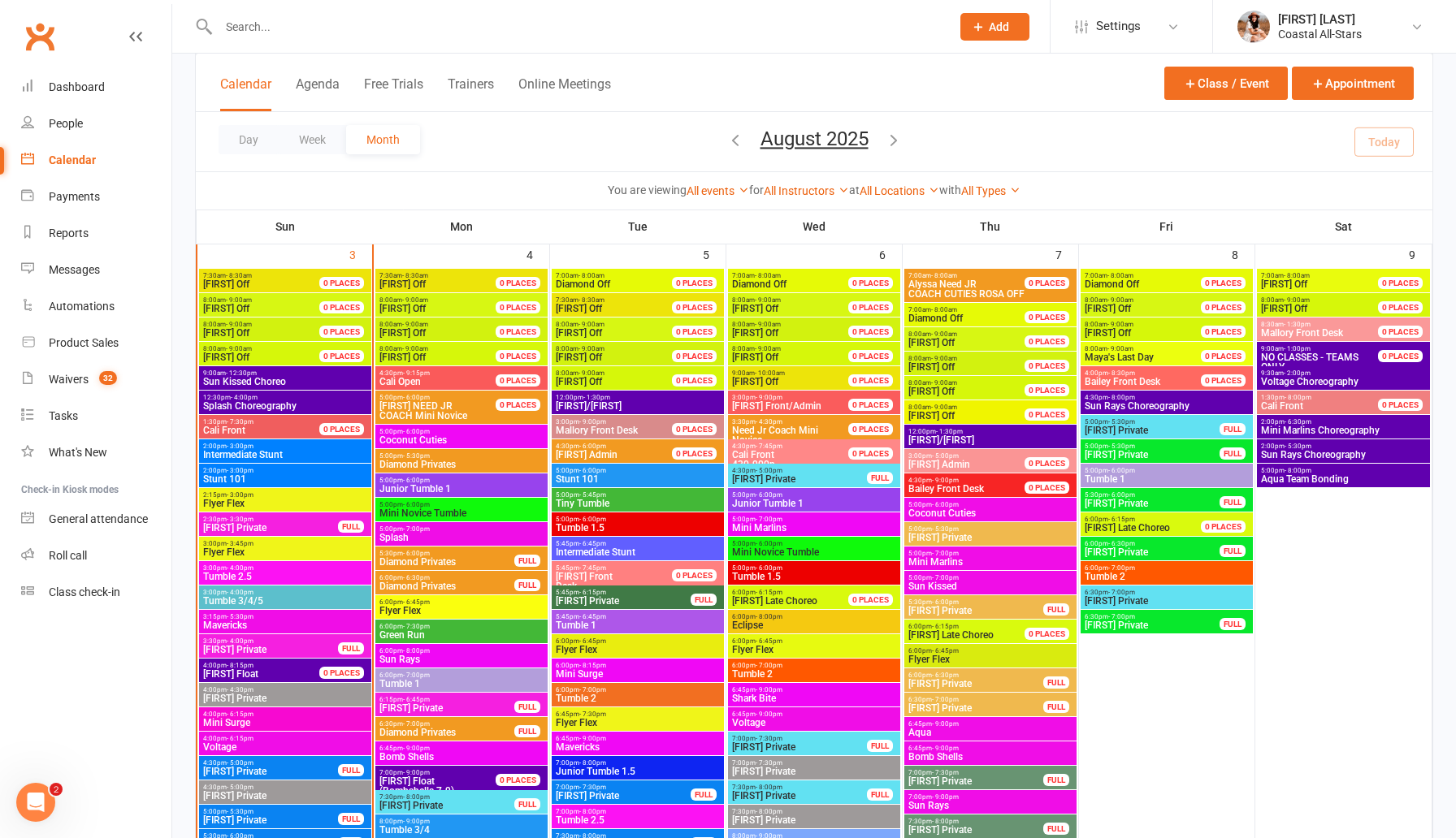 click on "Stunt 101" at bounding box center (285, 479) 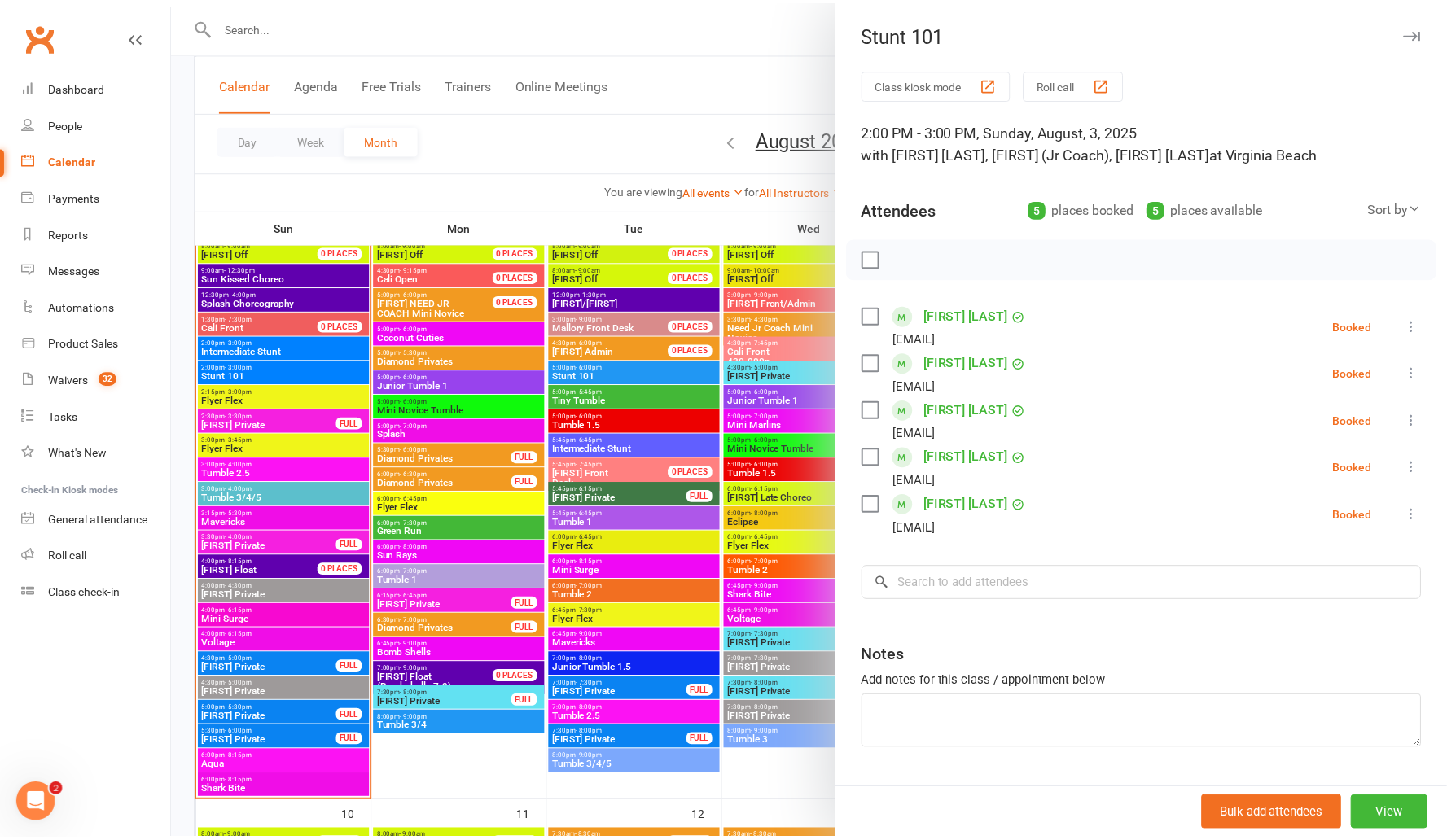 scroll, scrollTop: 908, scrollLeft: 0, axis: vertical 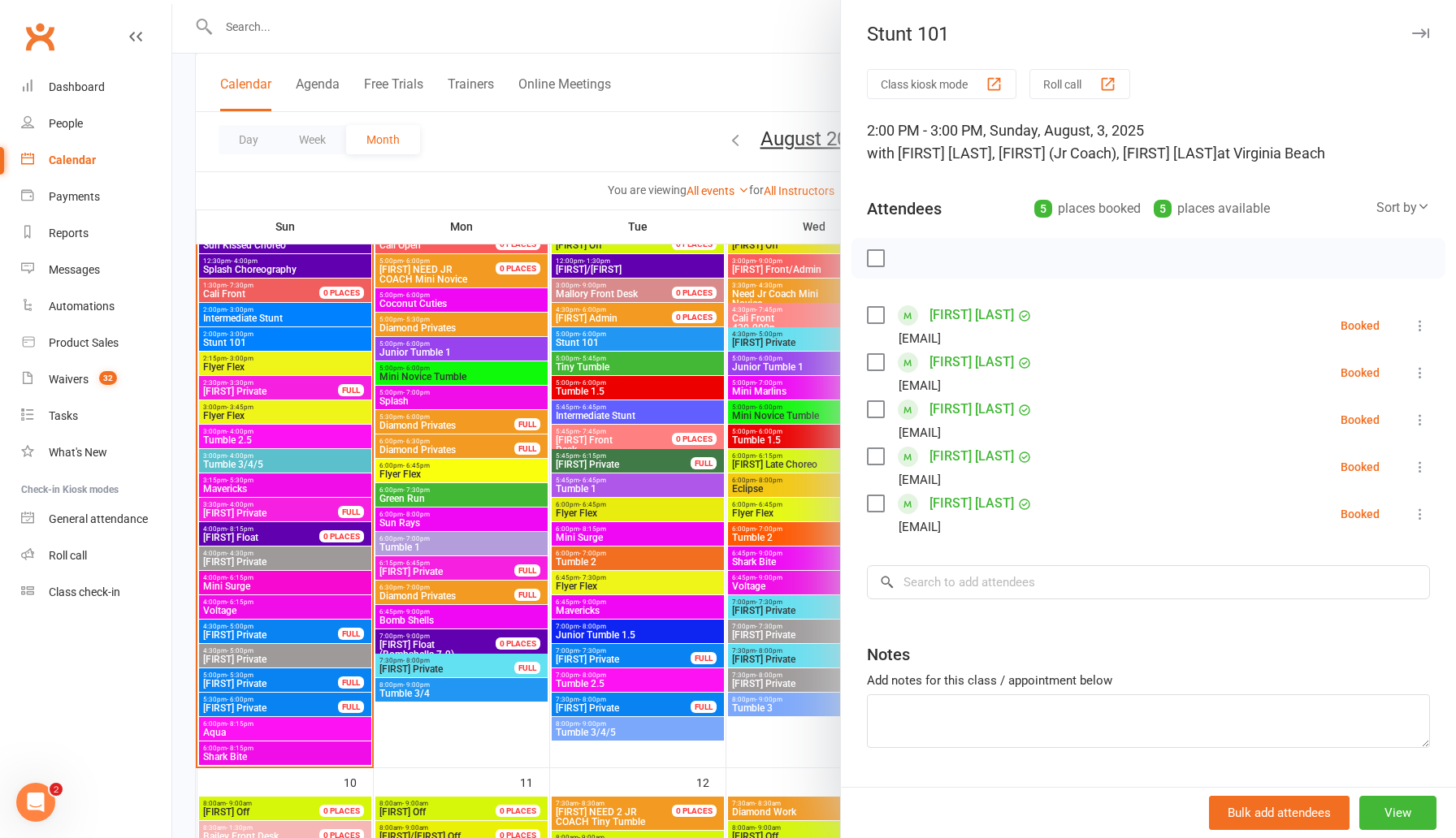 click at bounding box center (814, 419) 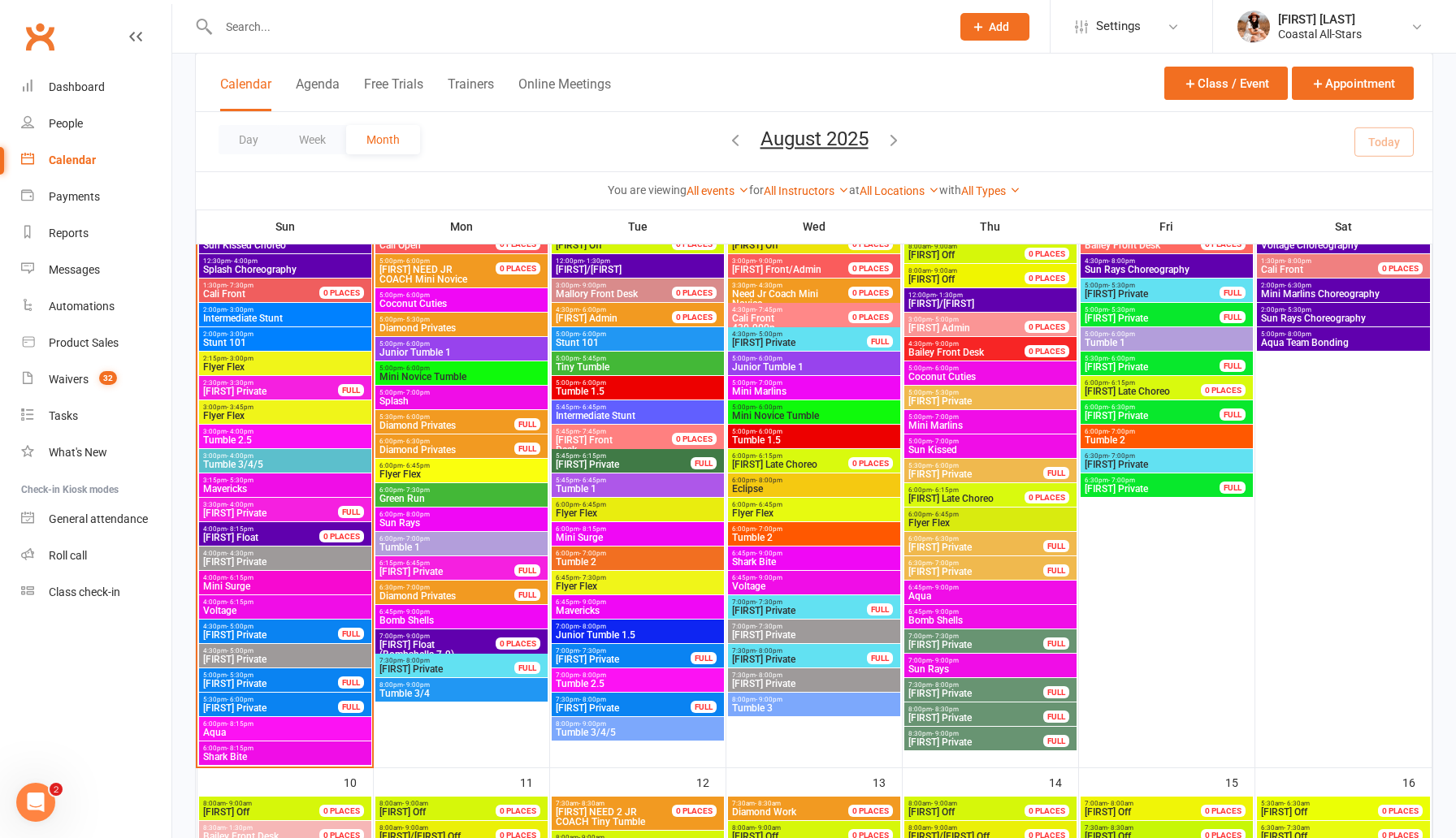 click on "Mavericks" at bounding box center [638, 611] 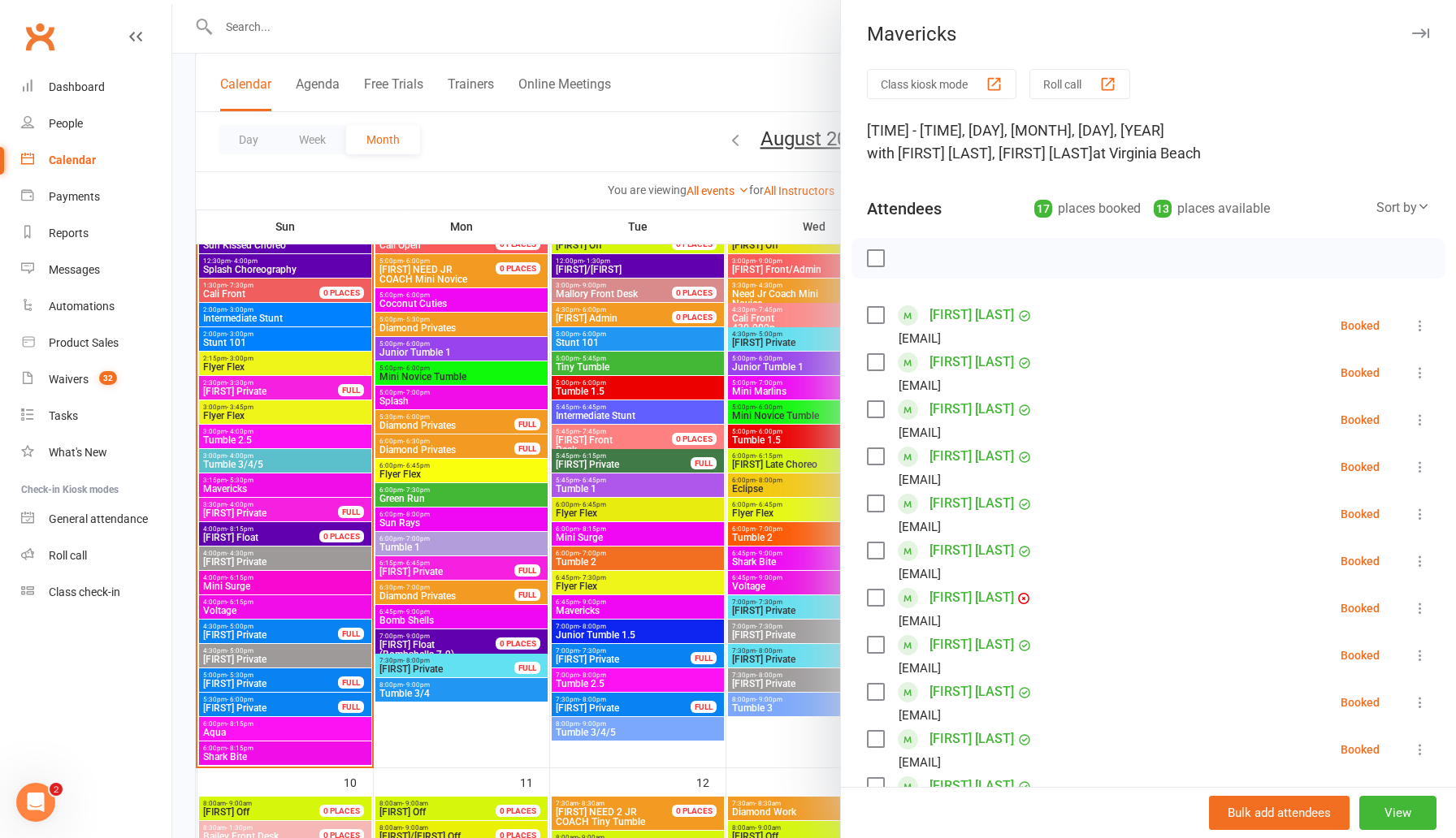 click at bounding box center [814, 419] 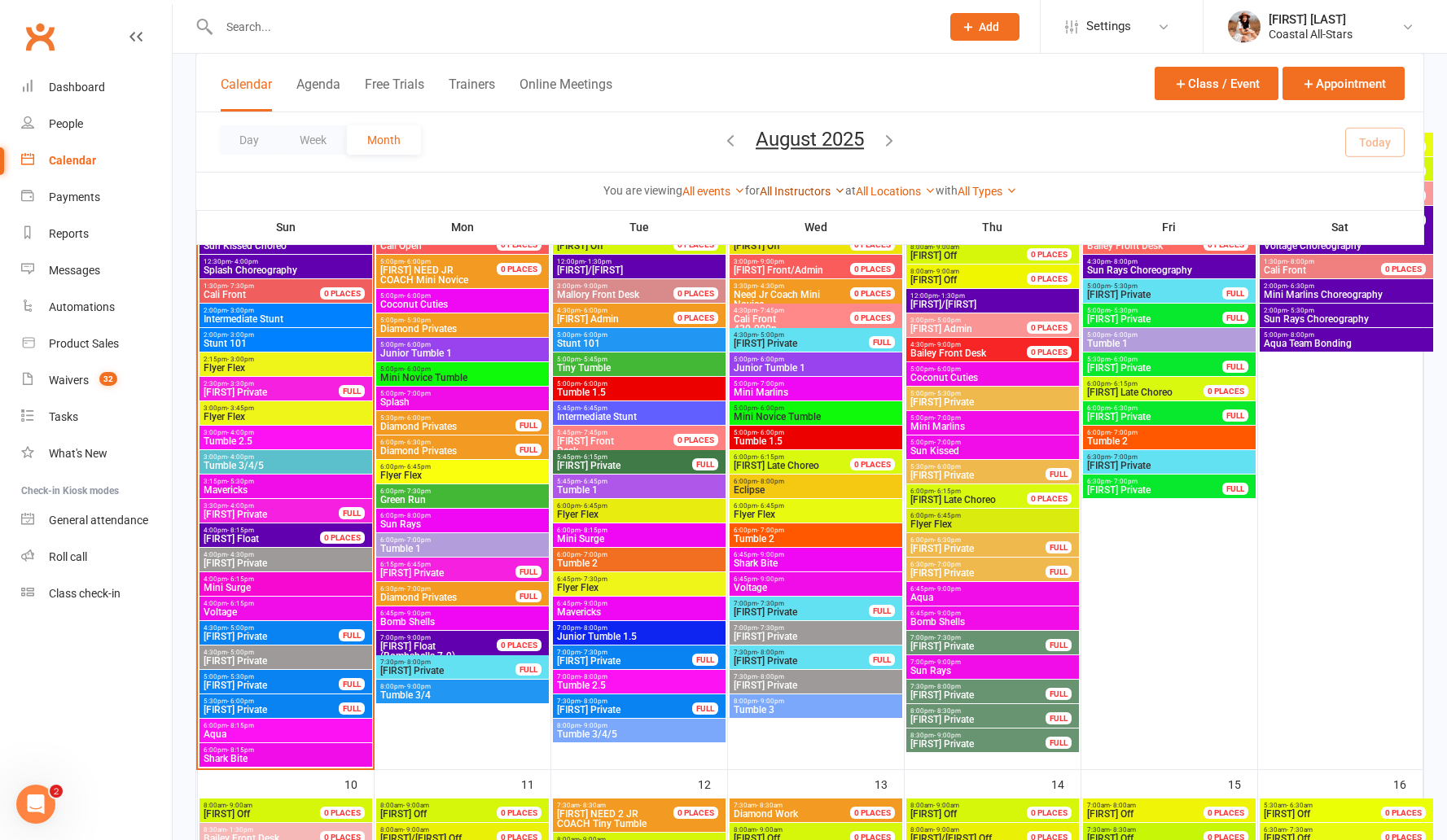 click on "All Instructors" at bounding box center (802, 191) 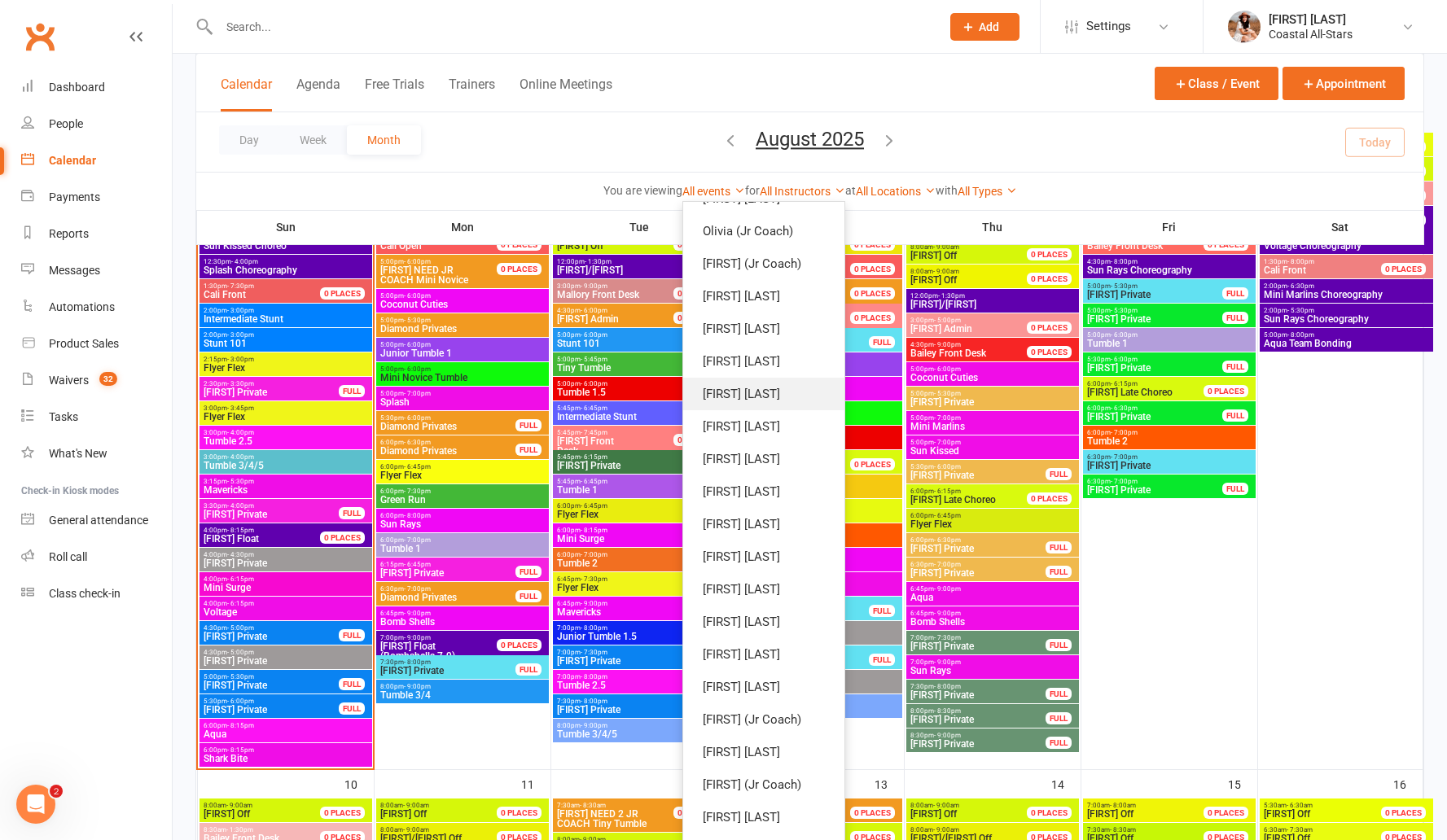 scroll, scrollTop: 669, scrollLeft: 0, axis: vertical 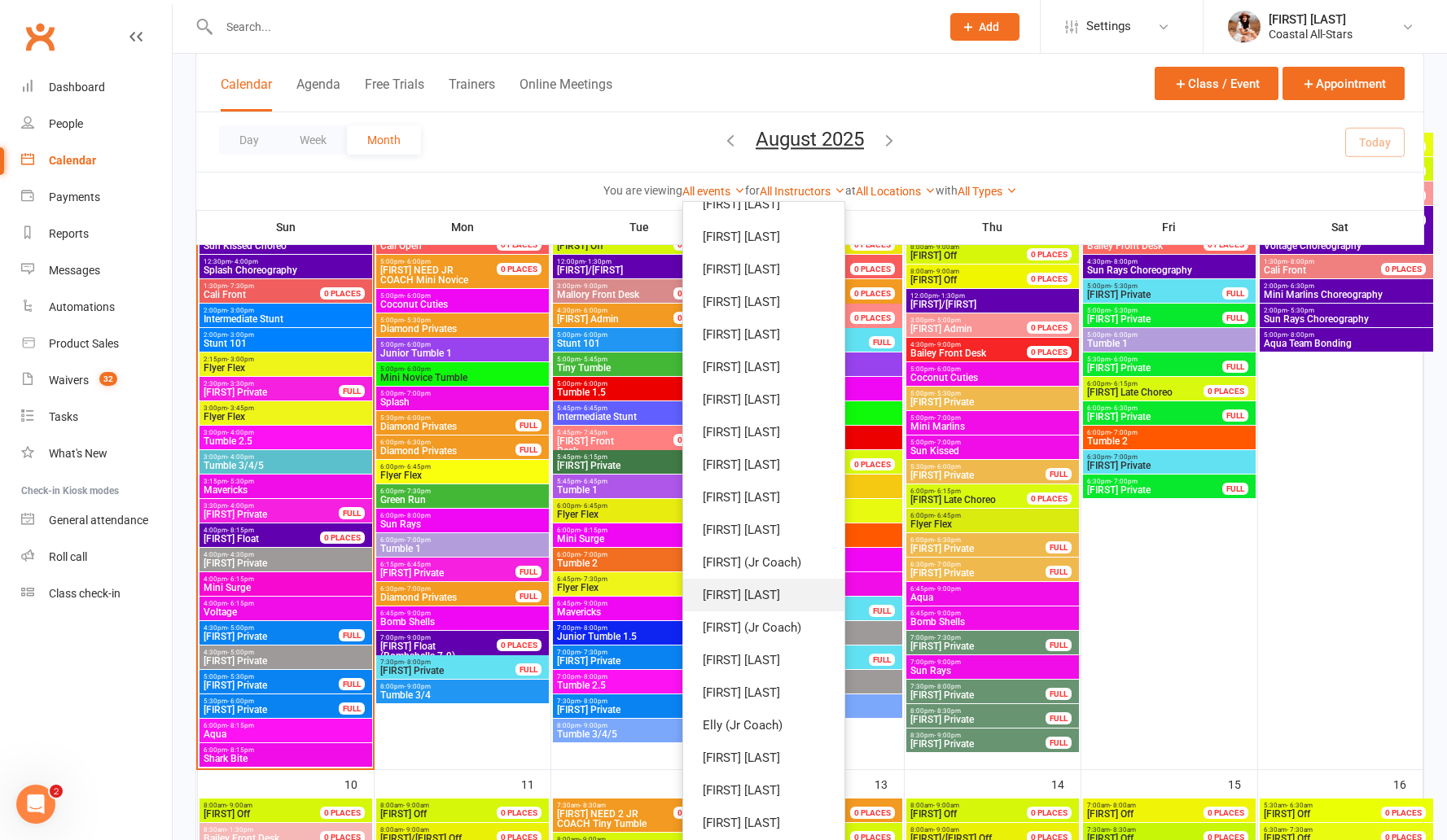 click on "[FIRST] [LAST]" at bounding box center [764, 595] 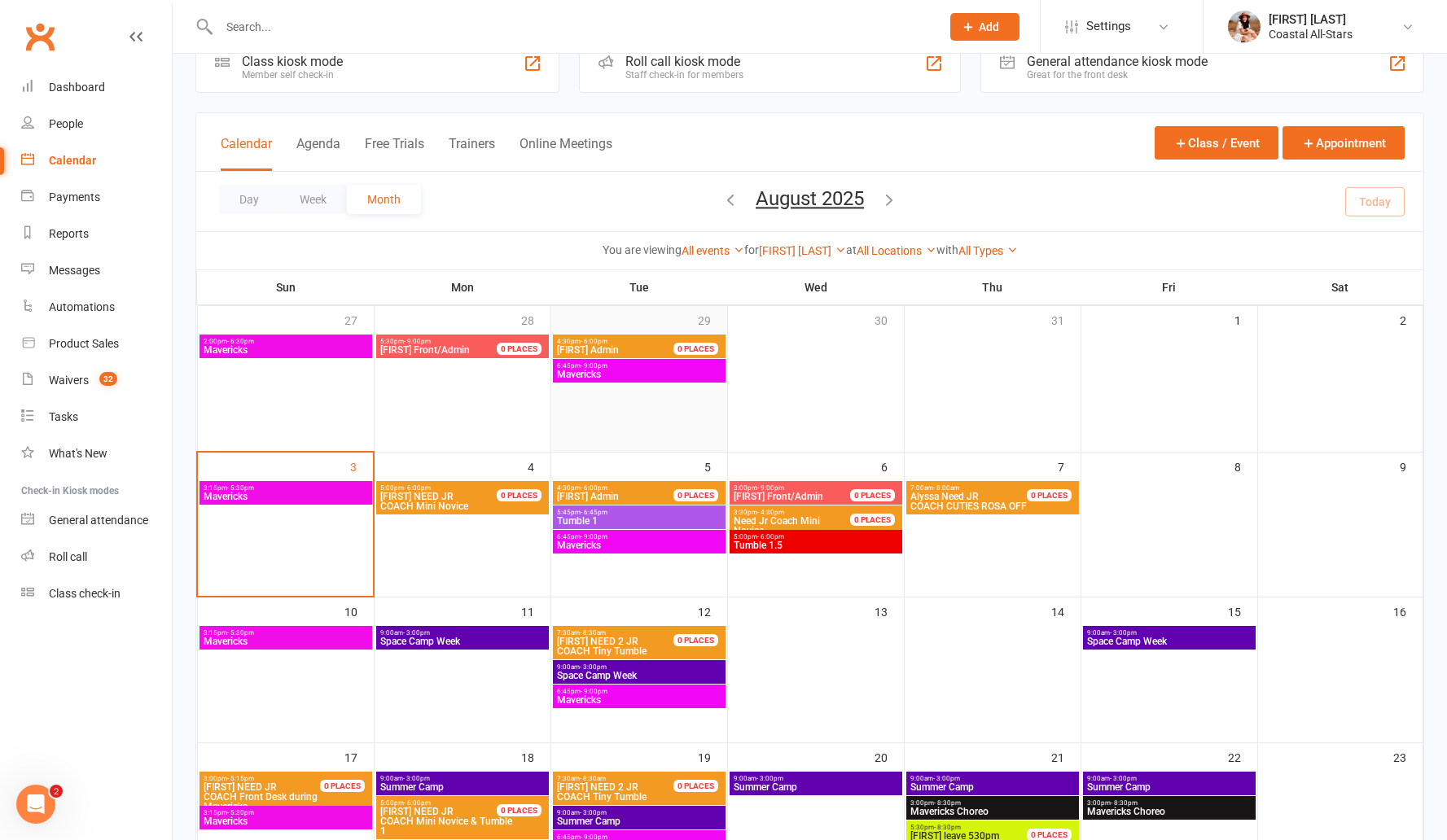 scroll, scrollTop: 0, scrollLeft: 0, axis: both 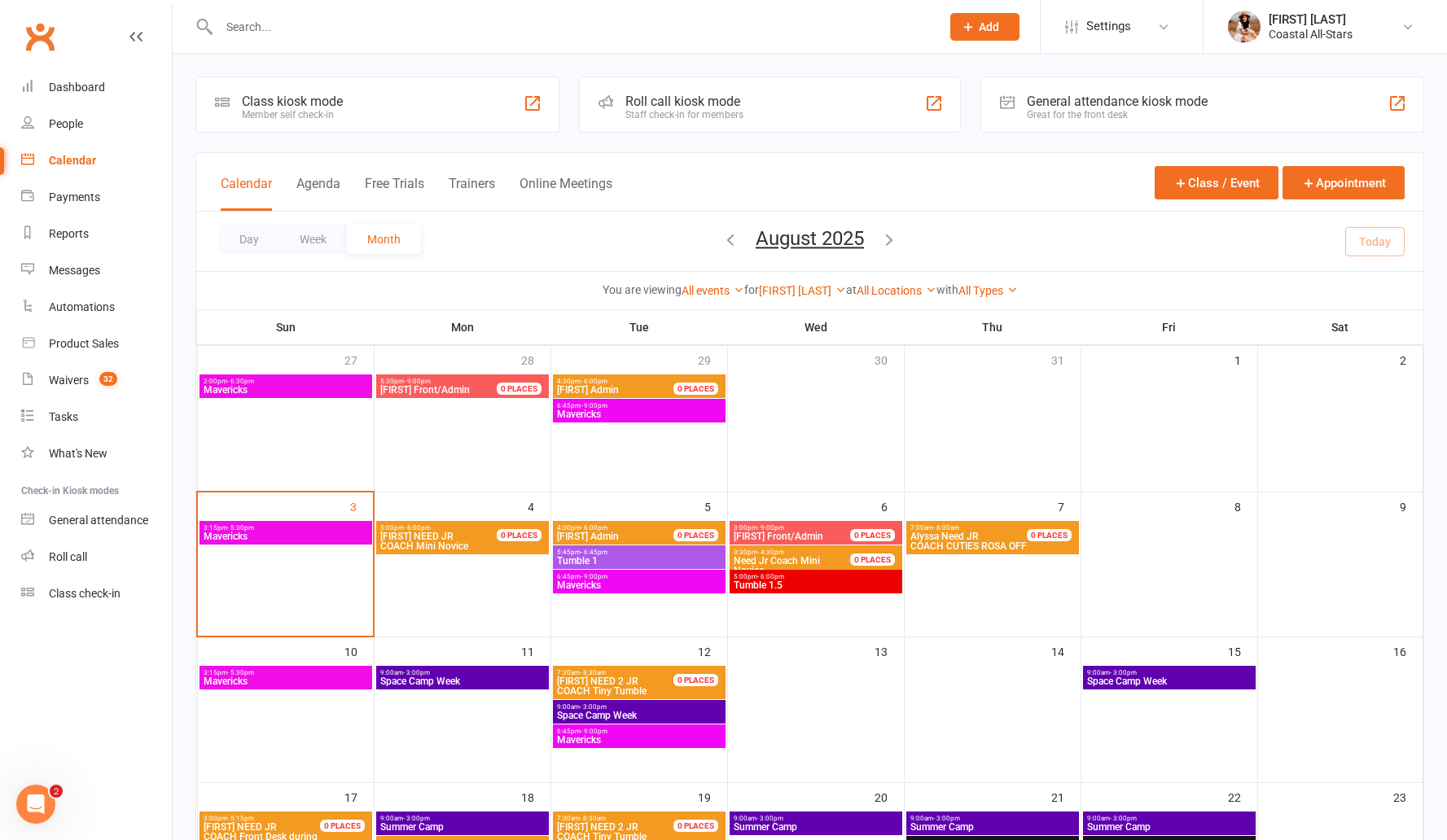 click at bounding box center [730, 239] 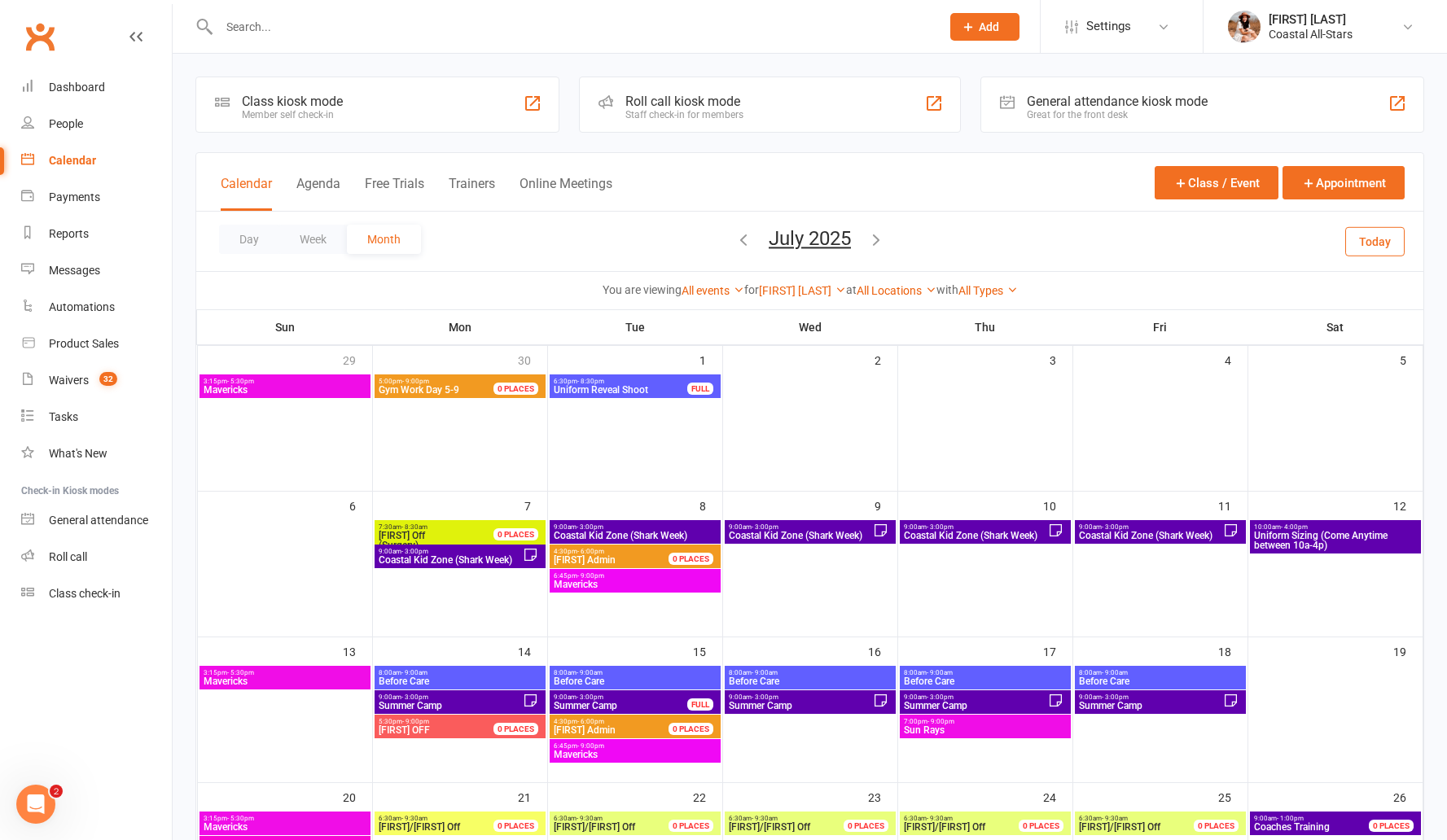 click on "Mavericks" at bounding box center [635, 584] 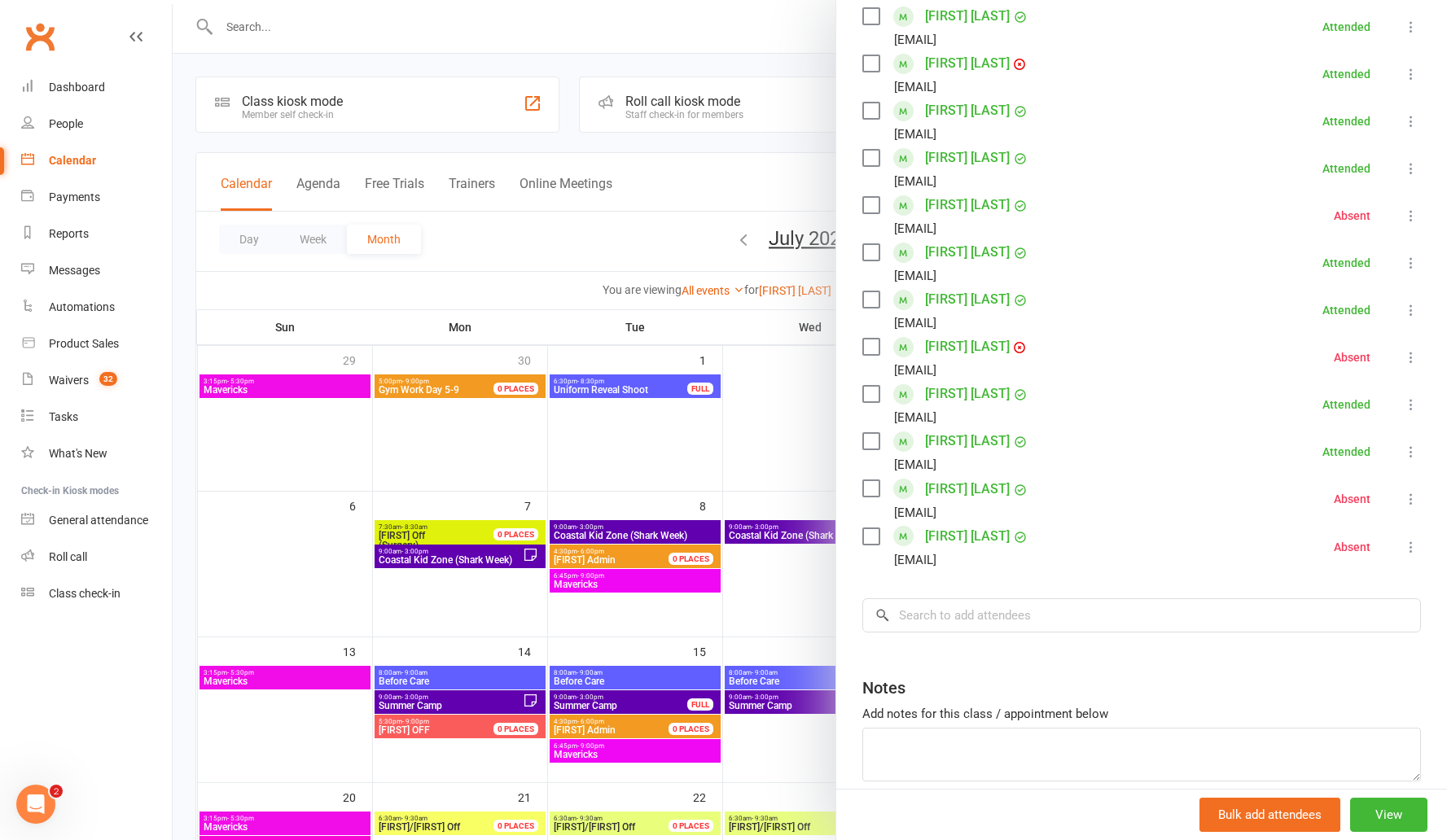 scroll, scrollTop: 536, scrollLeft: 0, axis: vertical 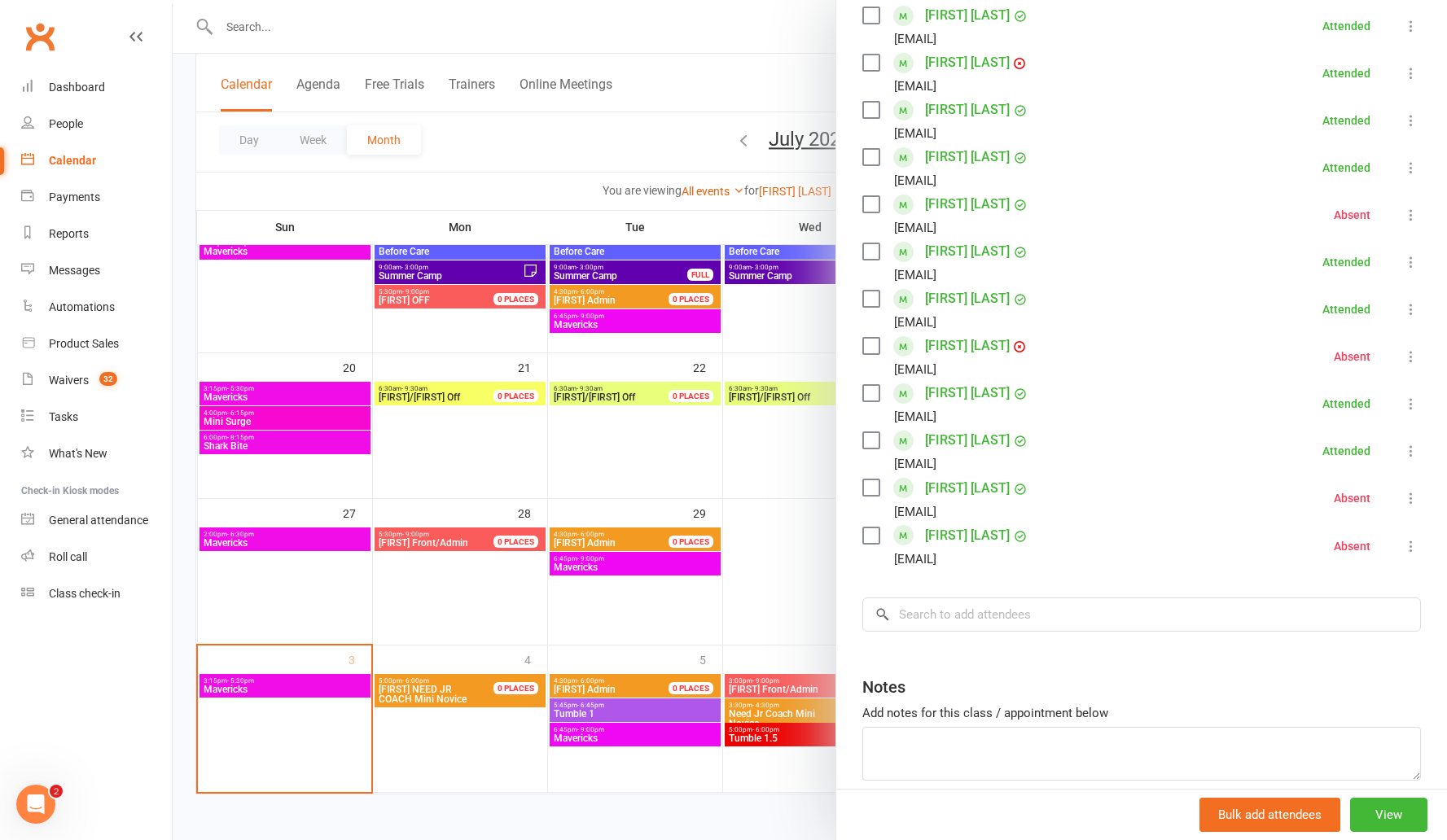 drag, startPoint x: 337, startPoint y: 676, endPoint x: 343, endPoint y: 684, distance: 10 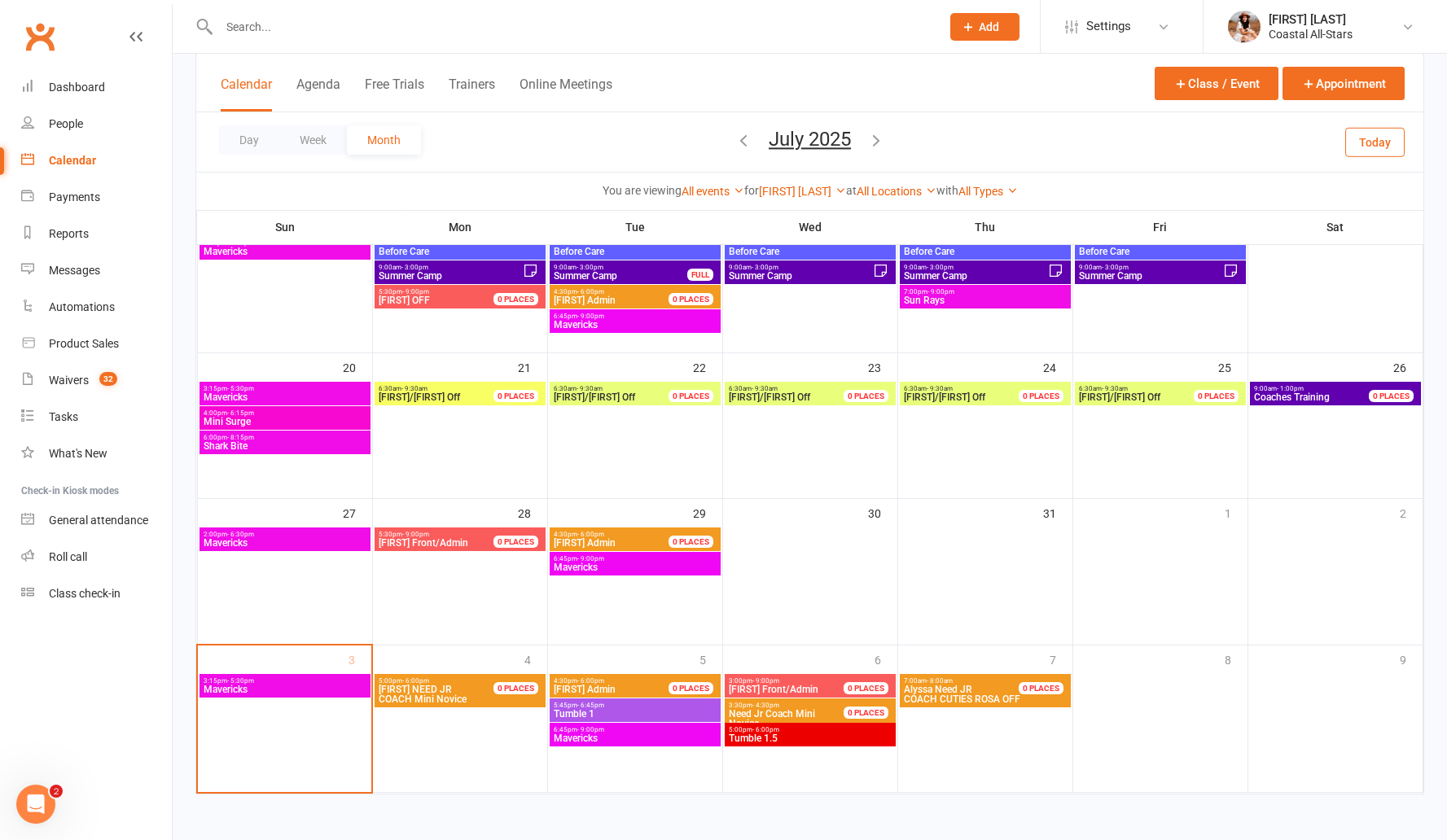 click on "Mavericks" at bounding box center [285, 689] 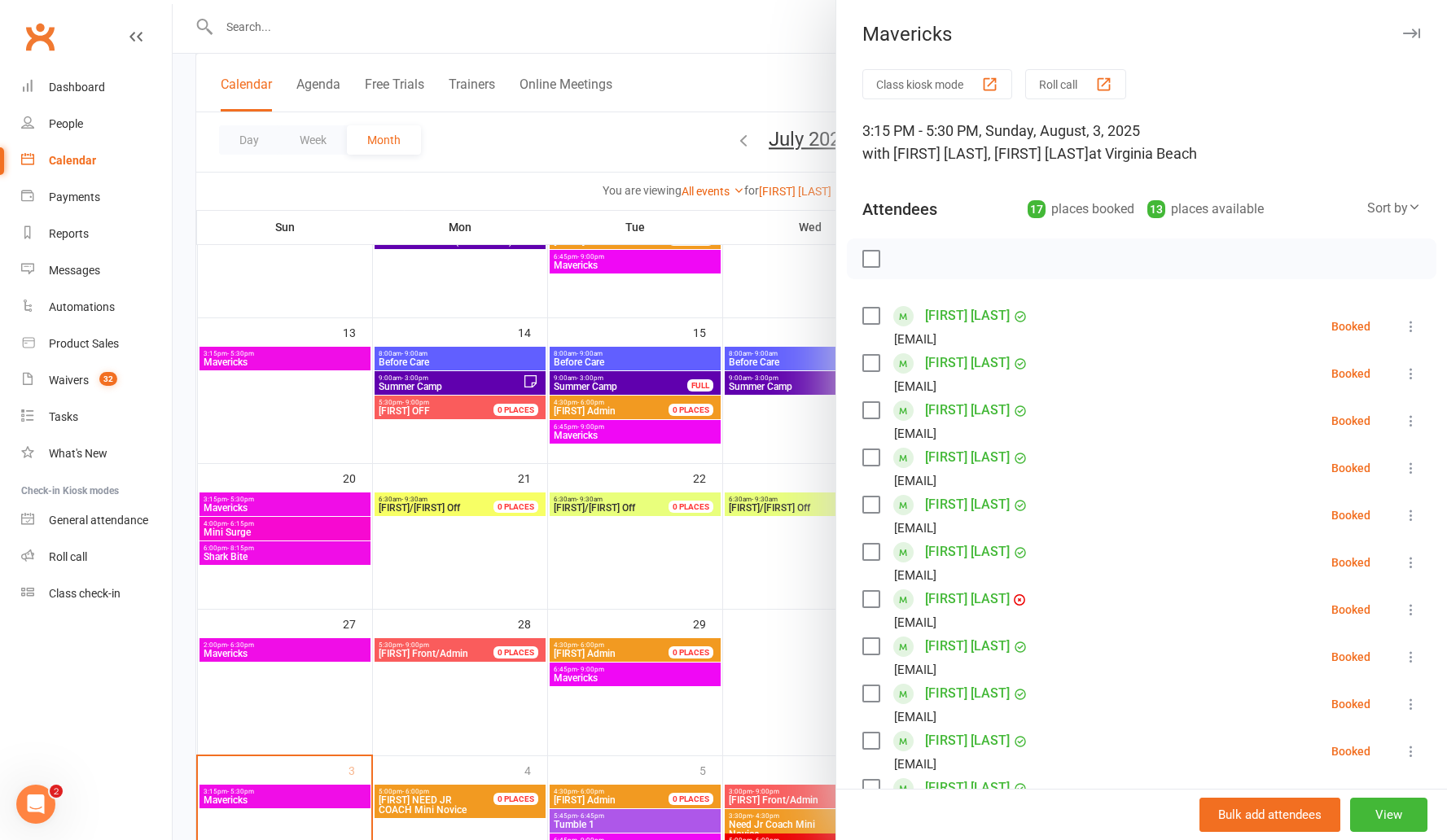 scroll, scrollTop: 430, scrollLeft: 0, axis: vertical 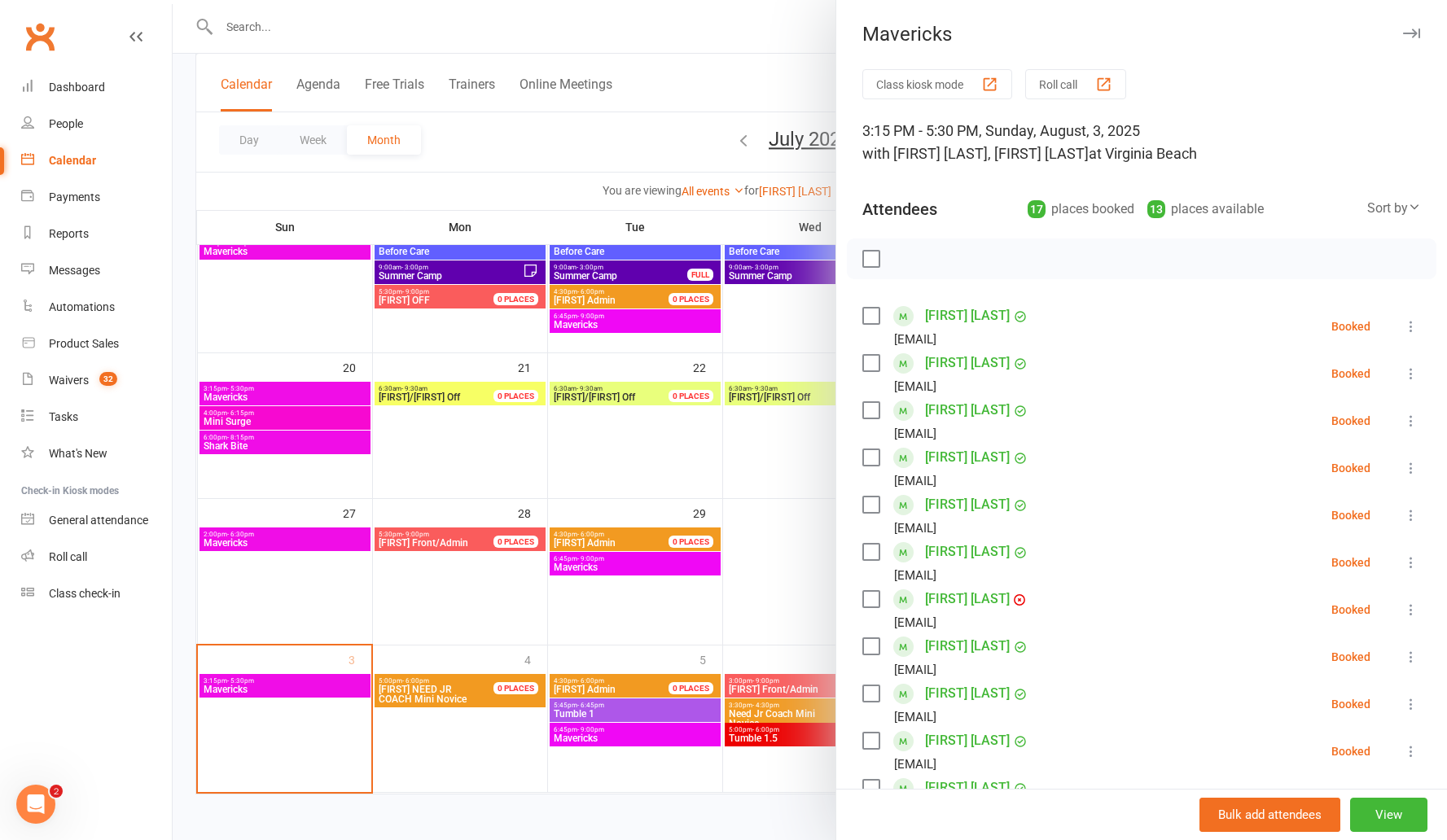 click at bounding box center [809, 420] 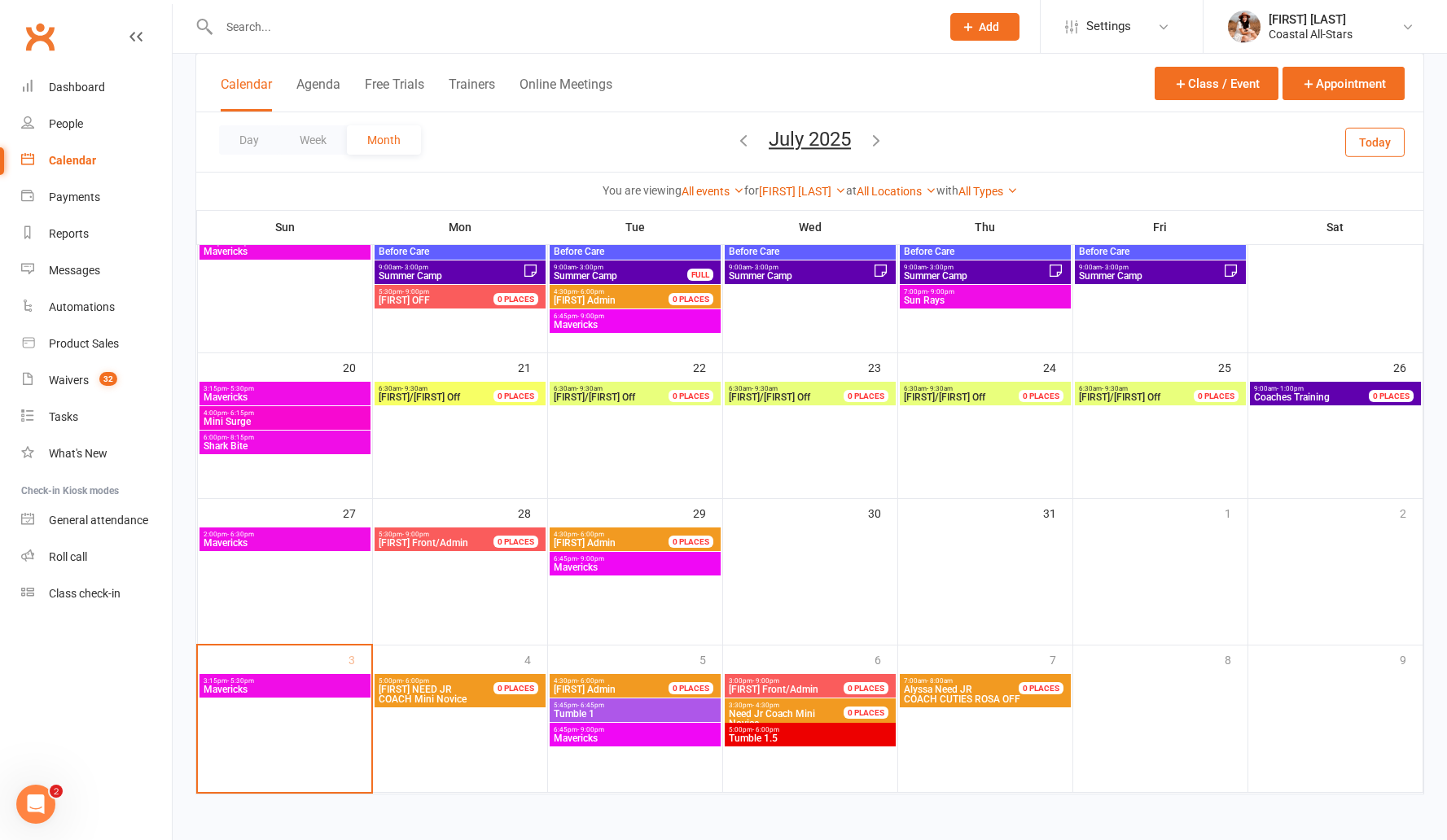 click on "Mavericks" at bounding box center (635, 738) 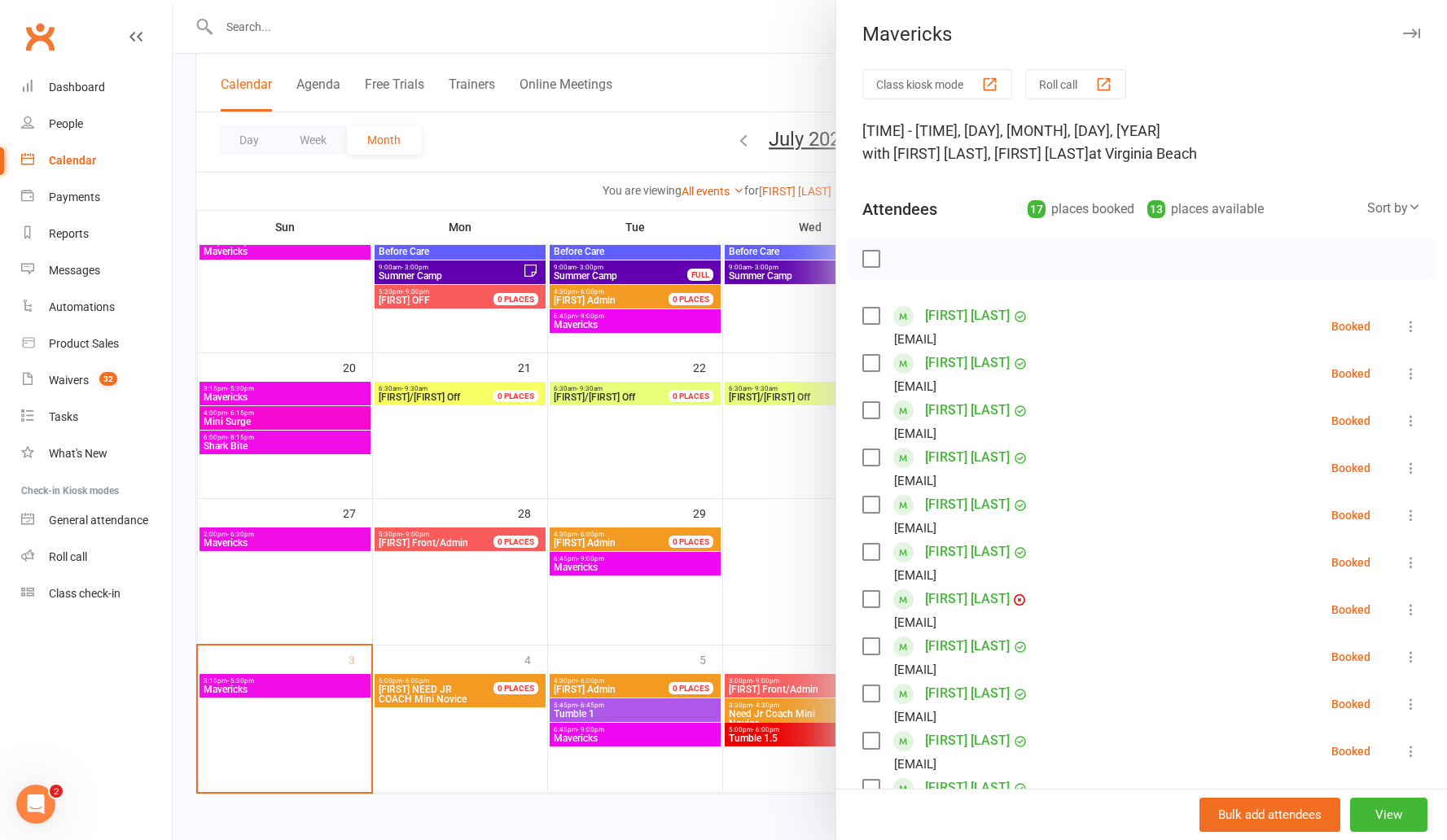 click at bounding box center [809, 420] 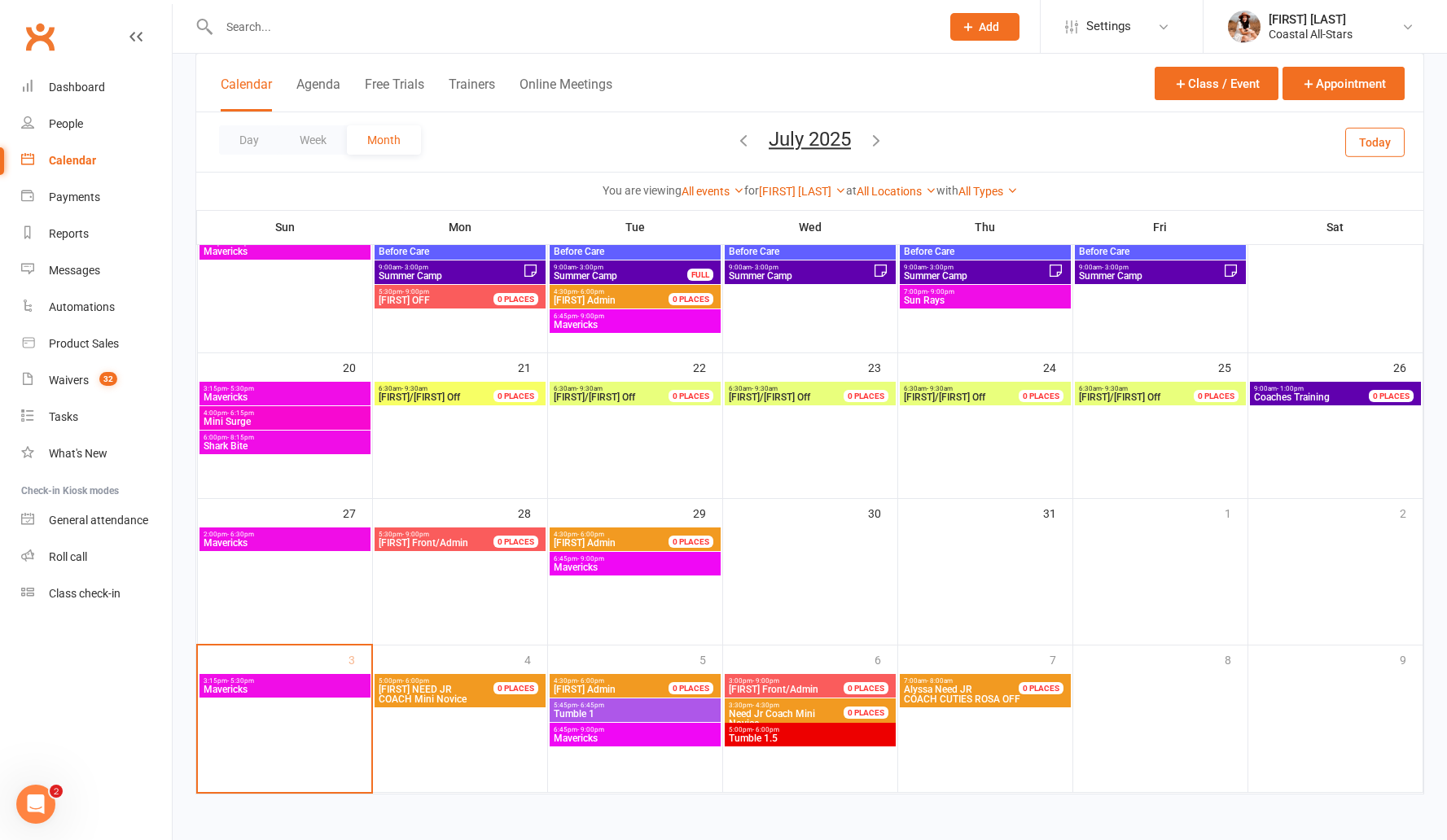 click at bounding box center (876, 140) 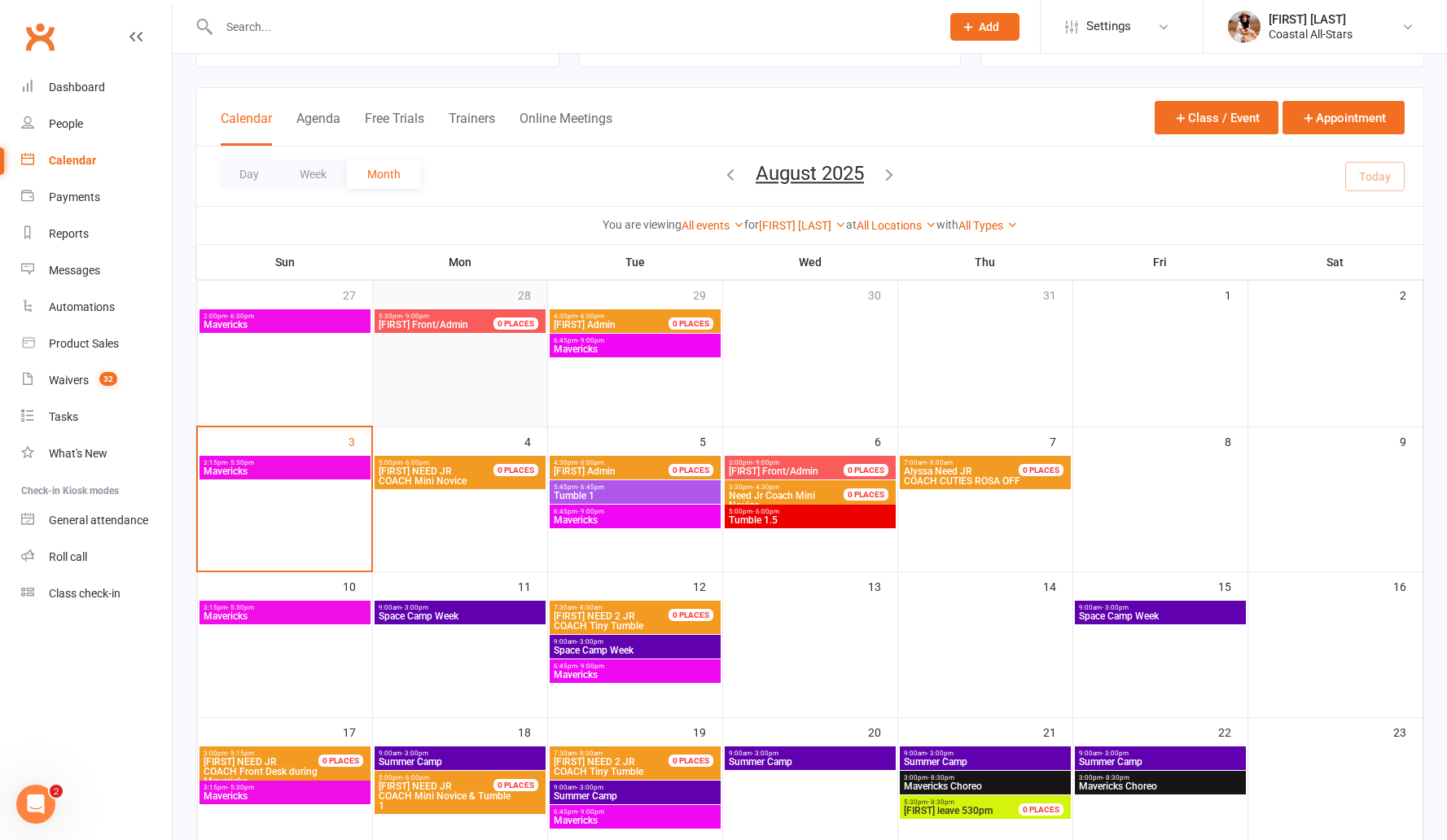 scroll, scrollTop: 0, scrollLeft: 0, axis: both 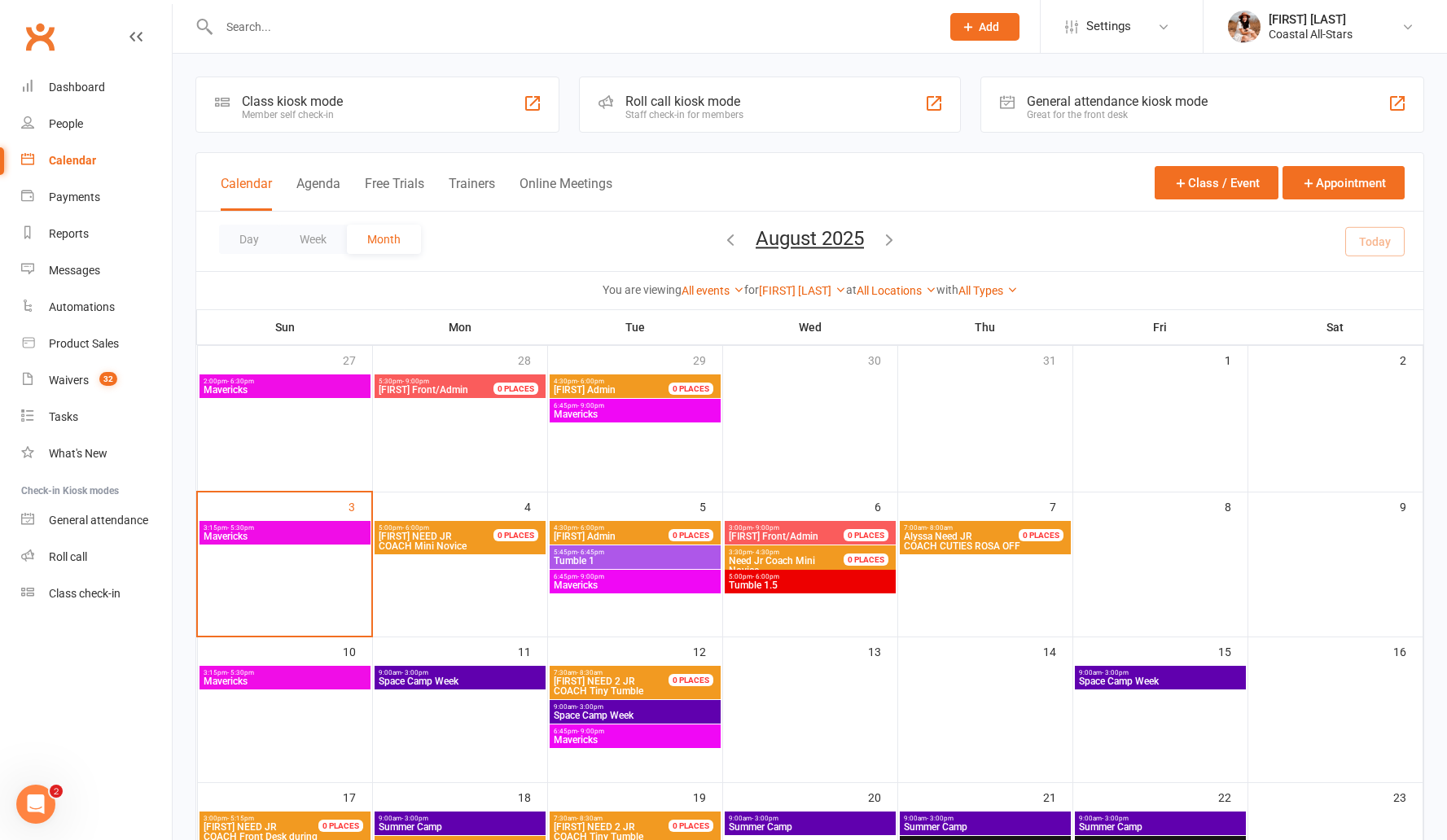 click on "Mavericks" at bounding box center (285, 681) 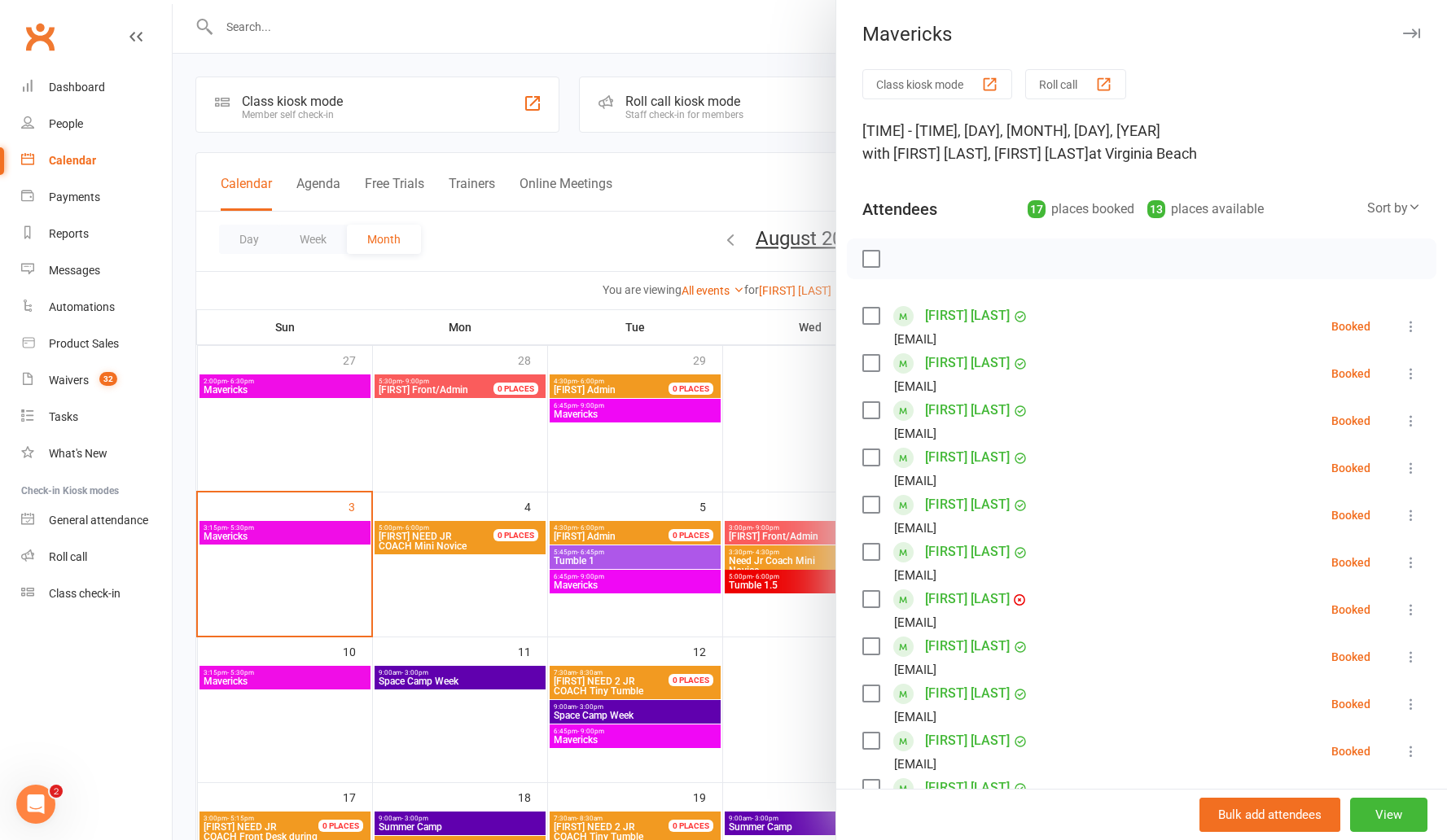 click at bounding box center (809, 420) 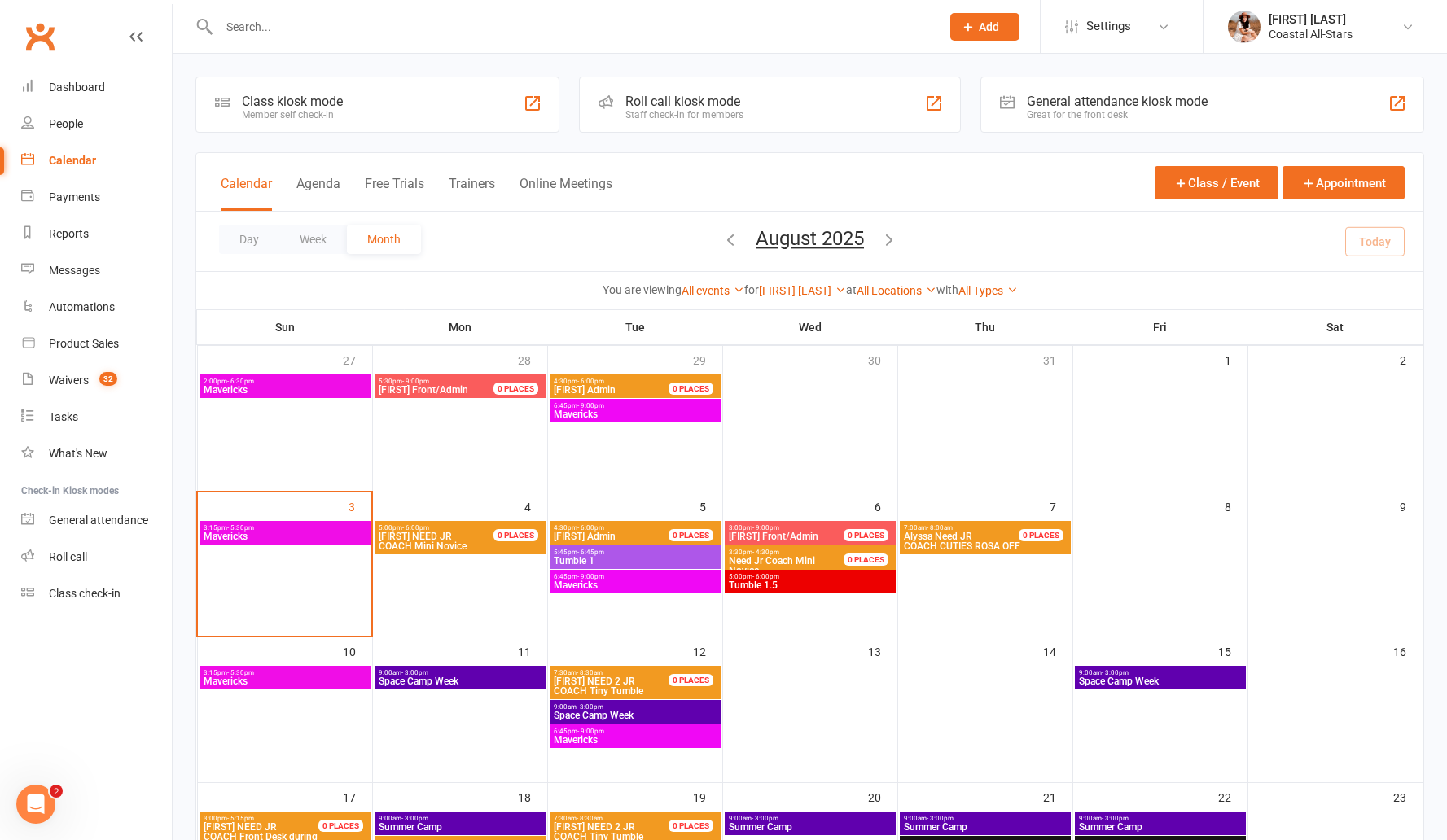 click on "Mavericks" at bounding box center [635, 740] 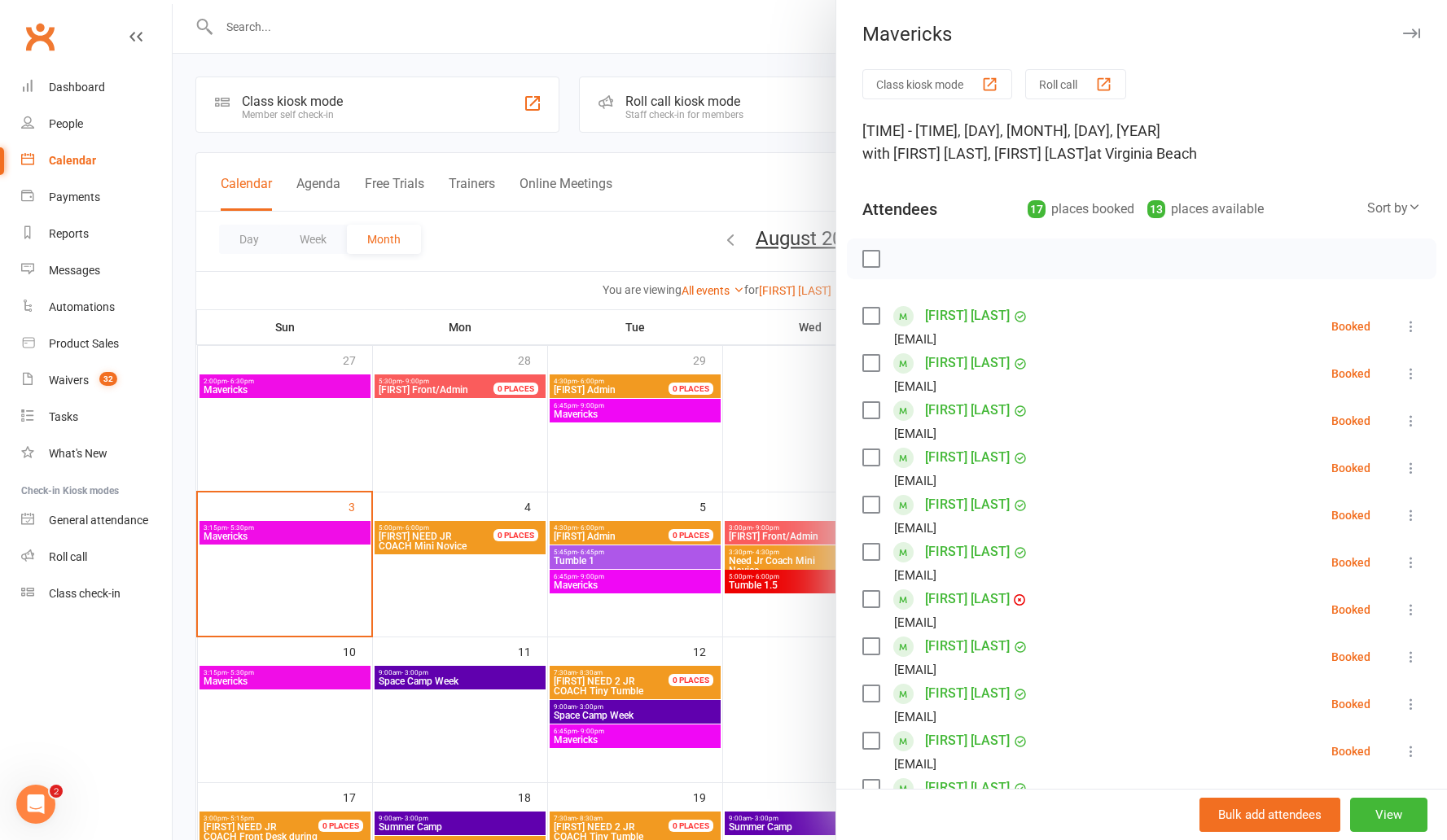 scroll, scrollTop: 308, scrollLeft: 0, axis: vertical 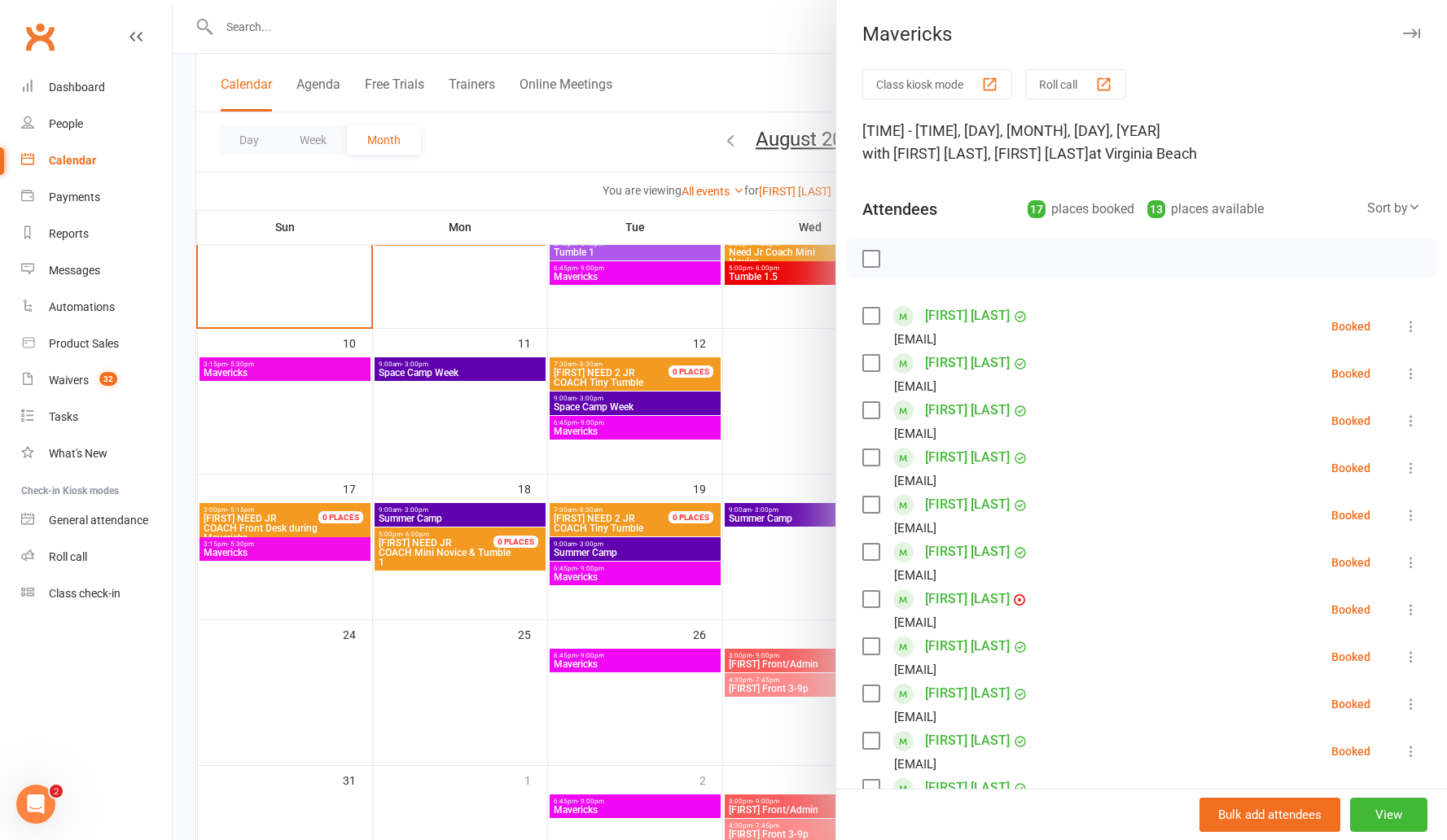click at bounding box center [809, 420] 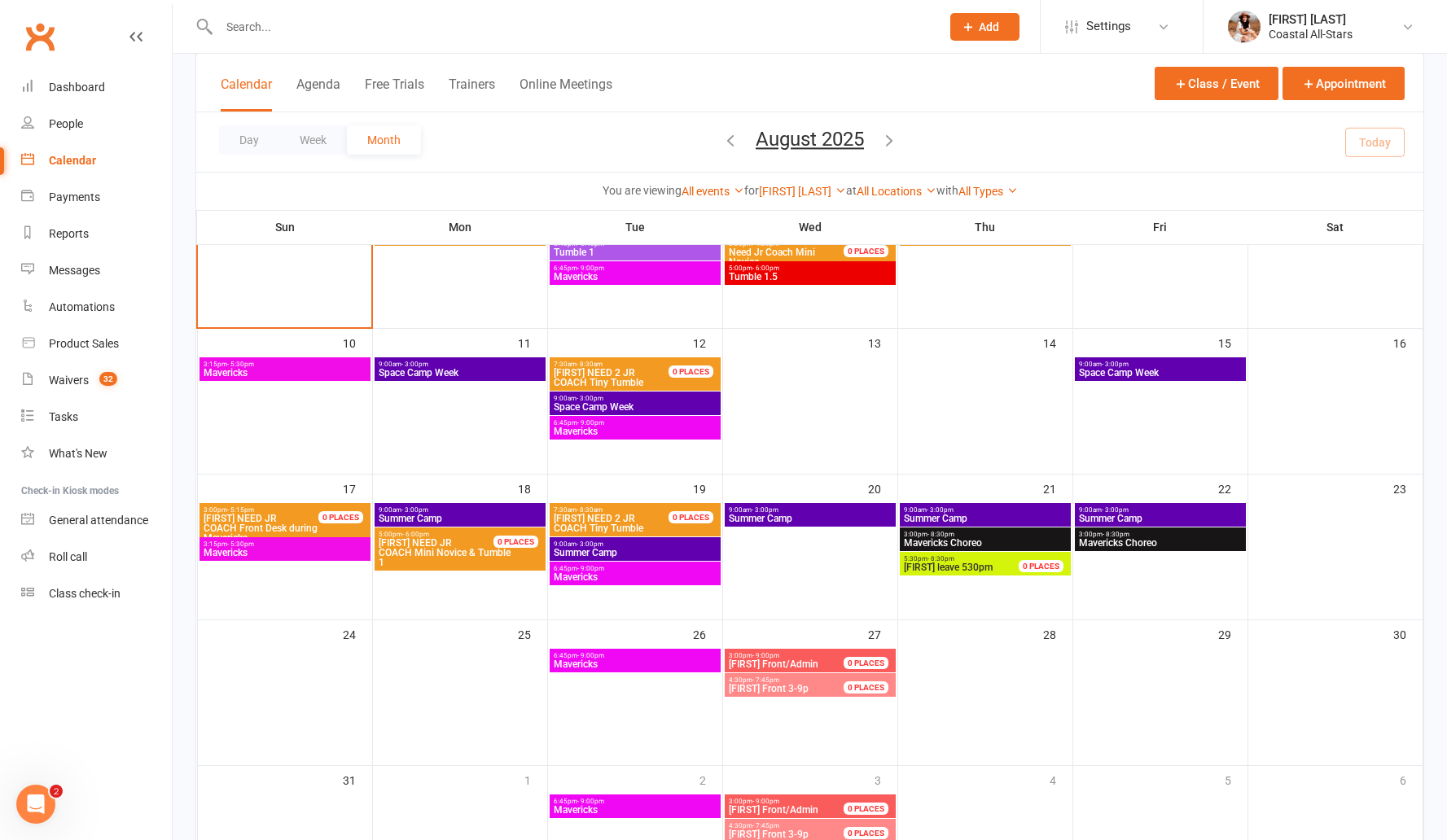 click on "Mavericks" at bounding box center [285, 553] 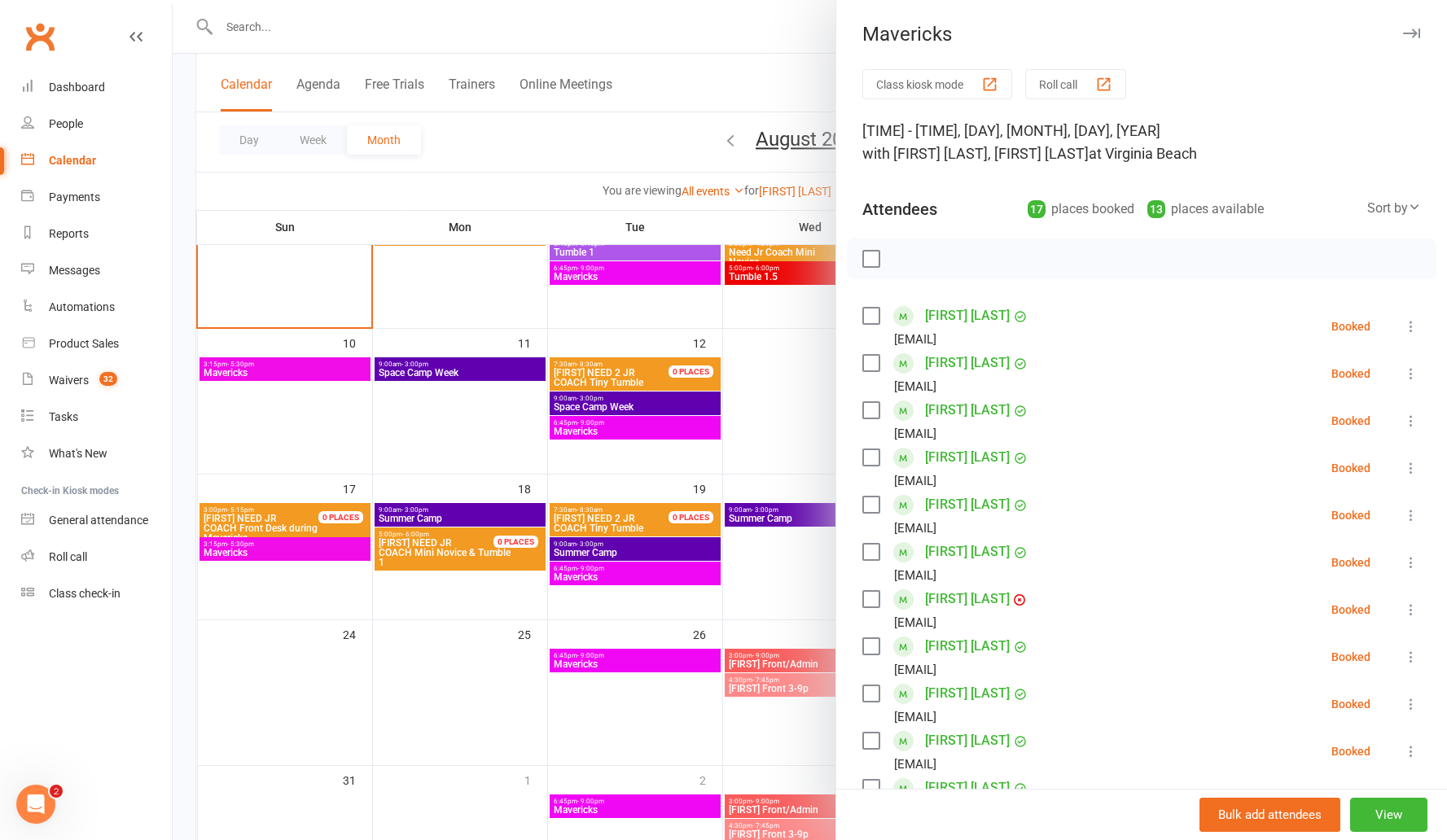 click at bounding box center [809, 420] 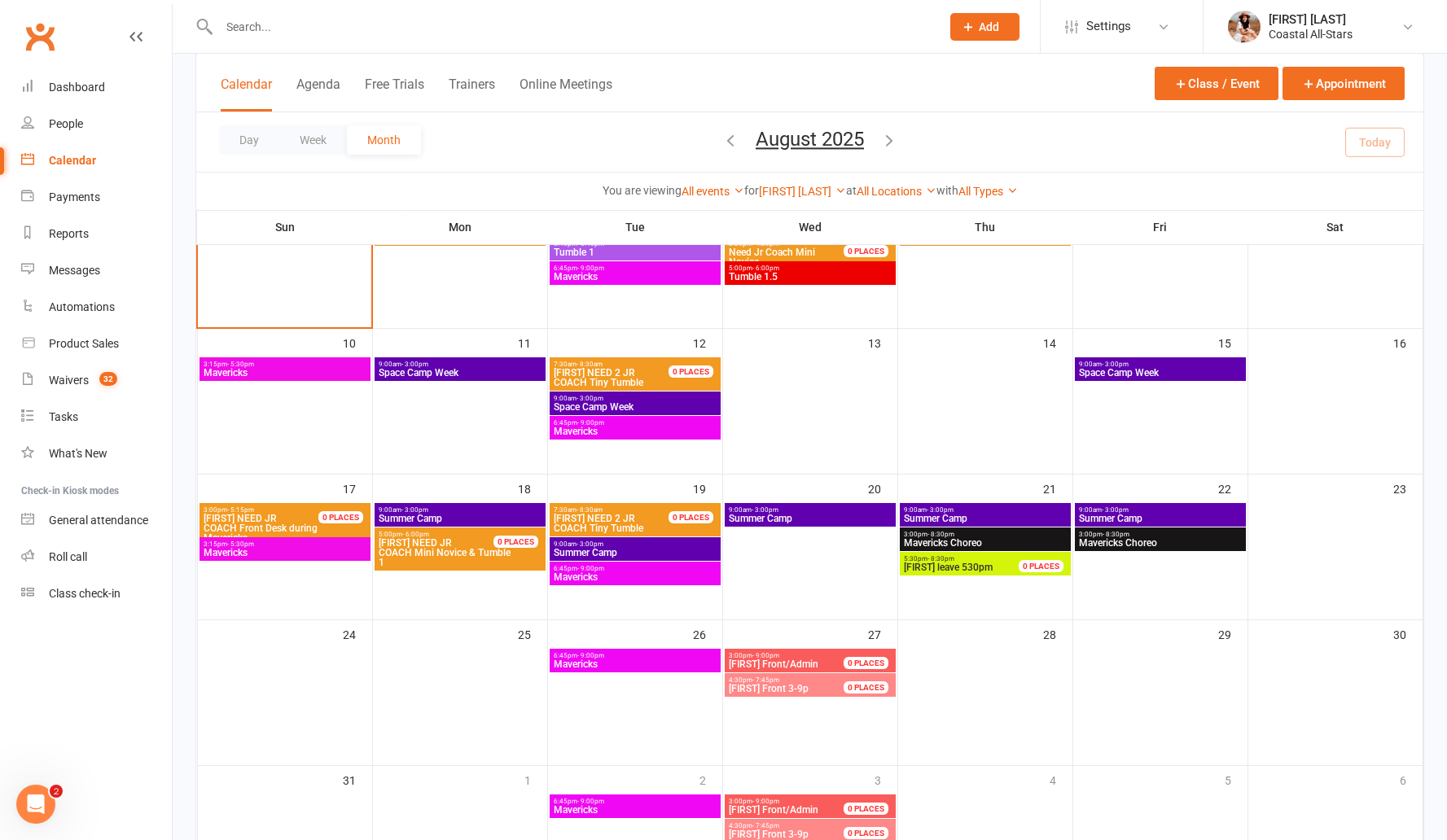 click on "Mavericks" at bounding box center [635, 577] 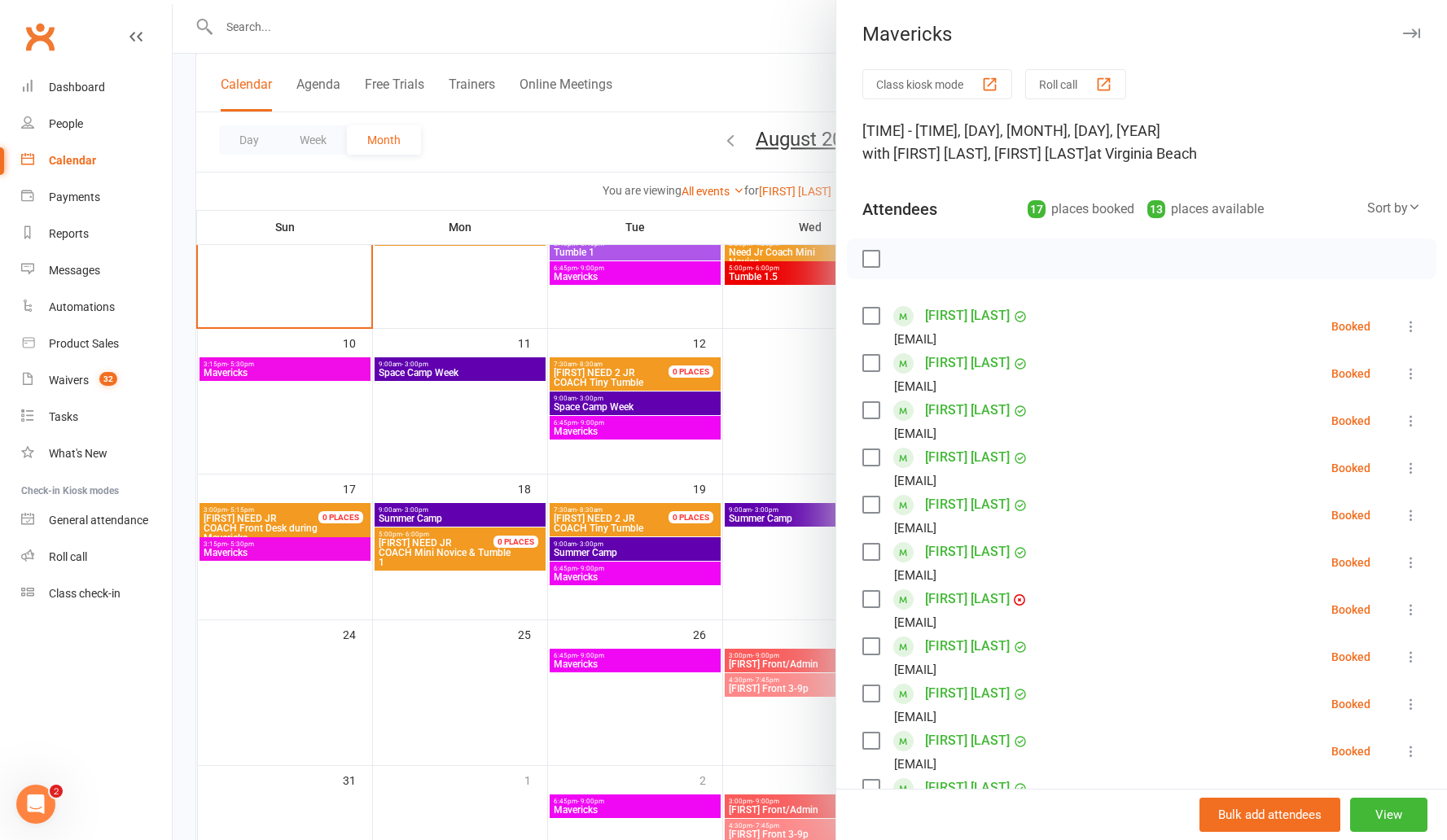 click at bounding box center (809, 420) 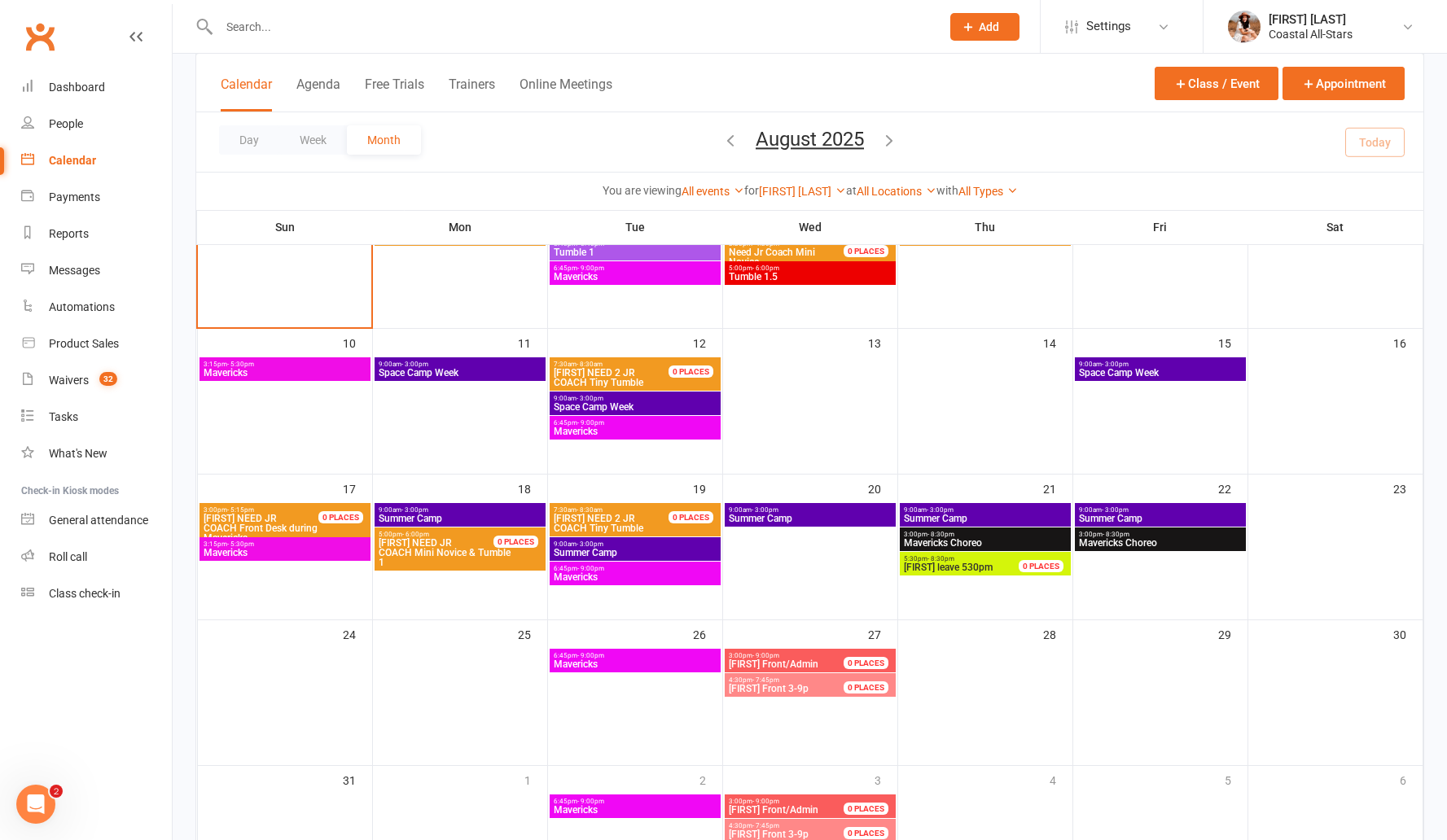 click on "Mavericks" at bounding box center [635, 431] 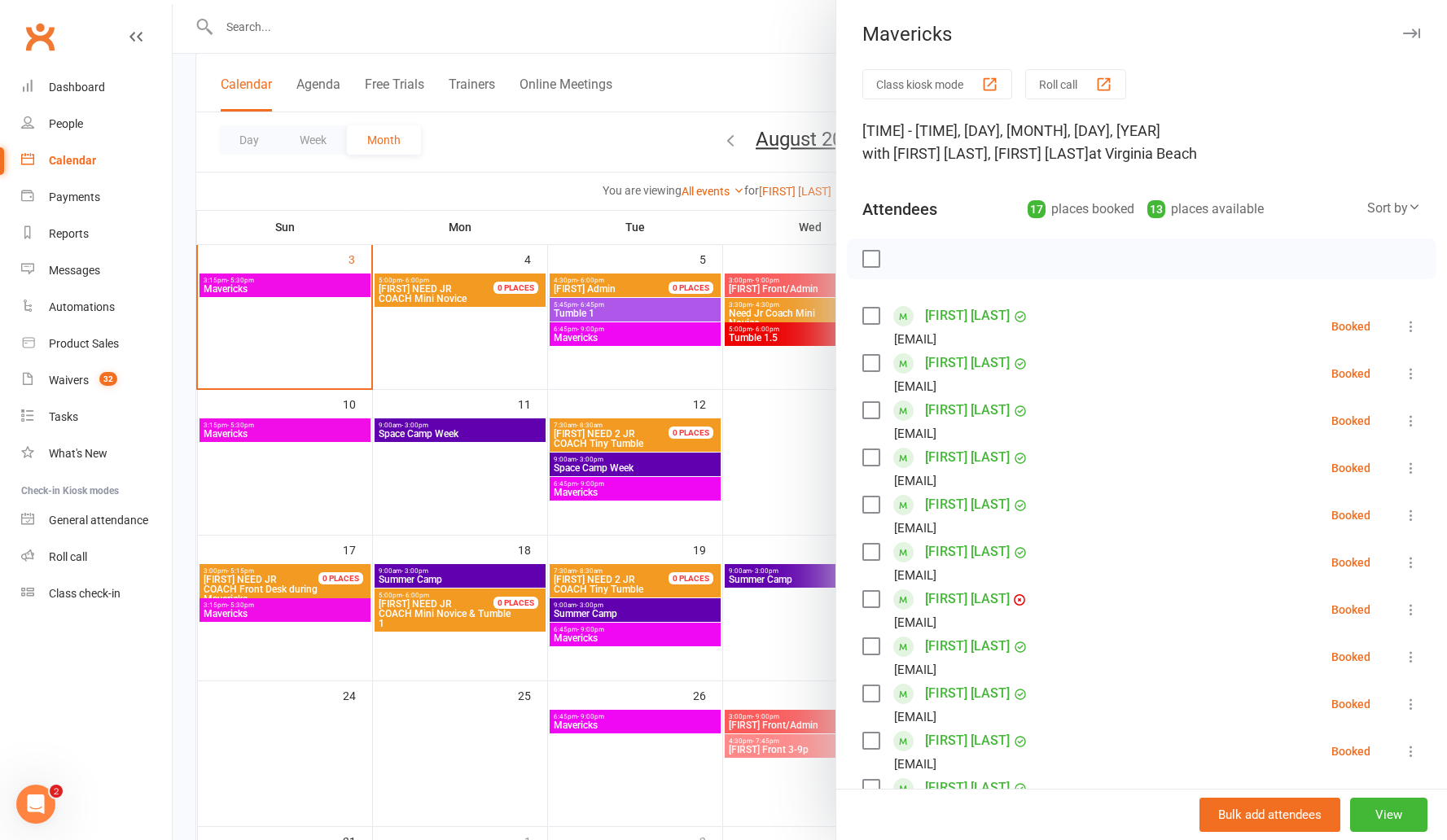 scroll, scrollTop: 430, scrollLeft: 0, axis: vertical 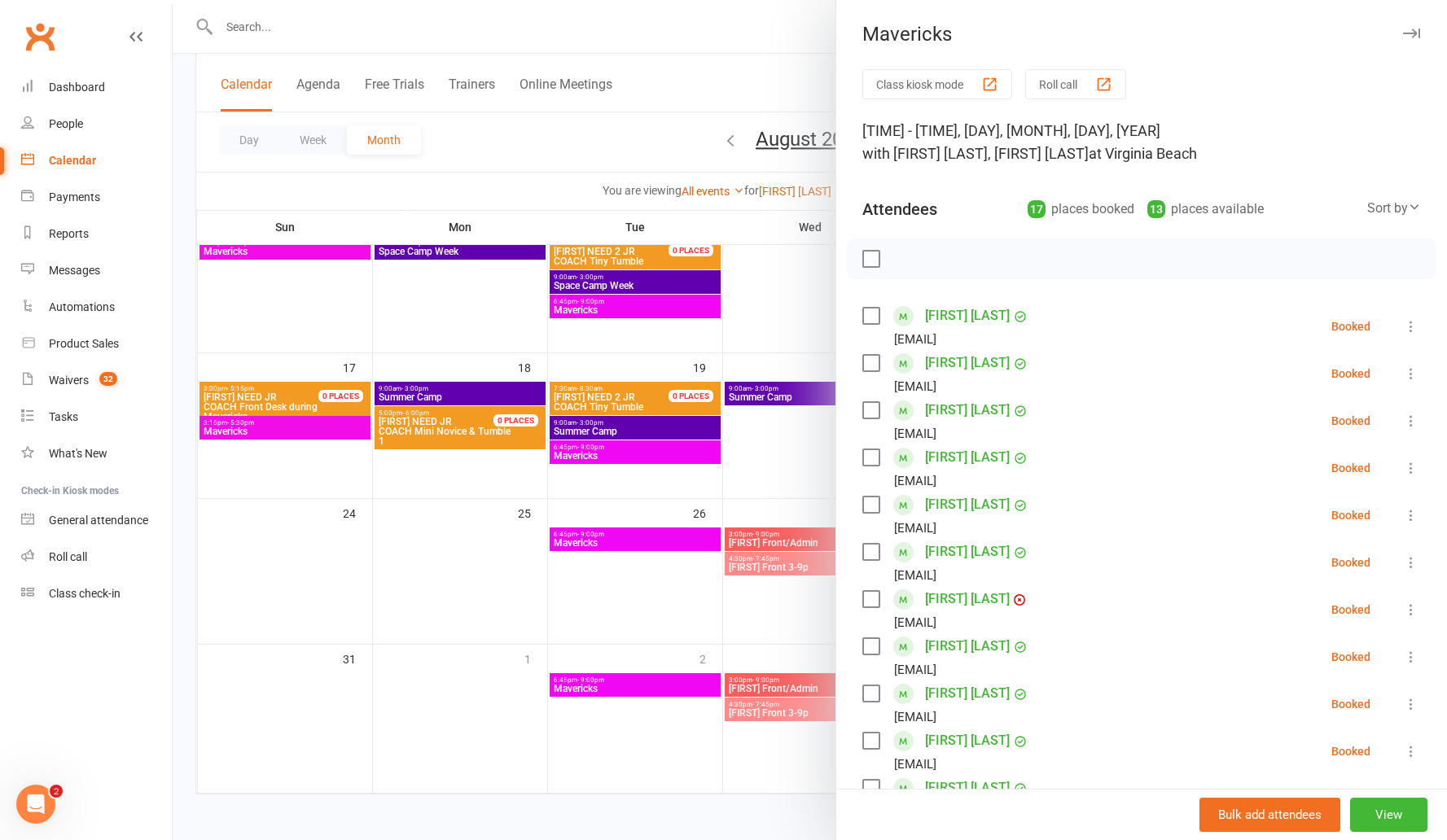 click at bounding box center [809, 420] 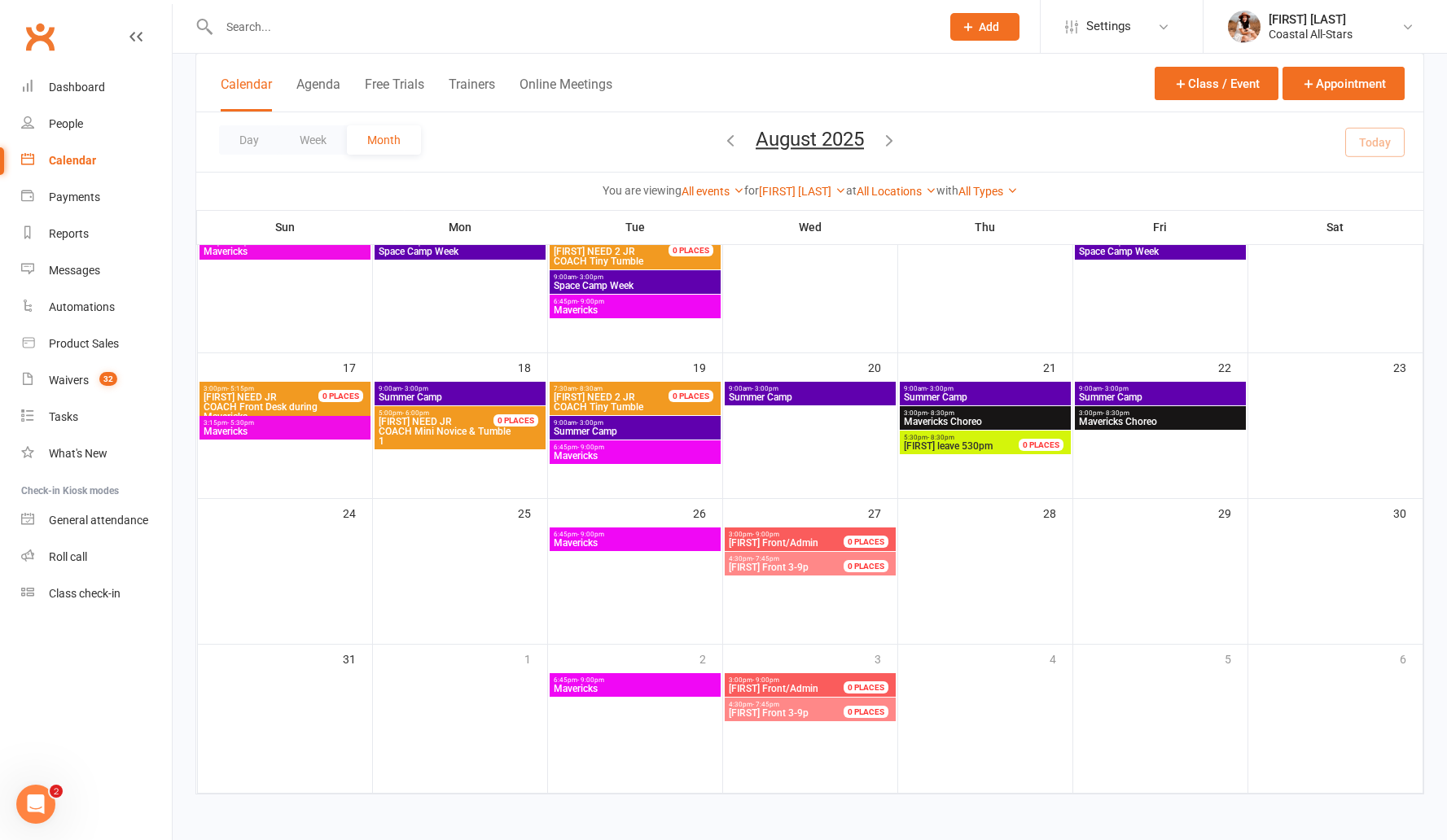 click on "Mavericks" at bounding box center [635, 543] 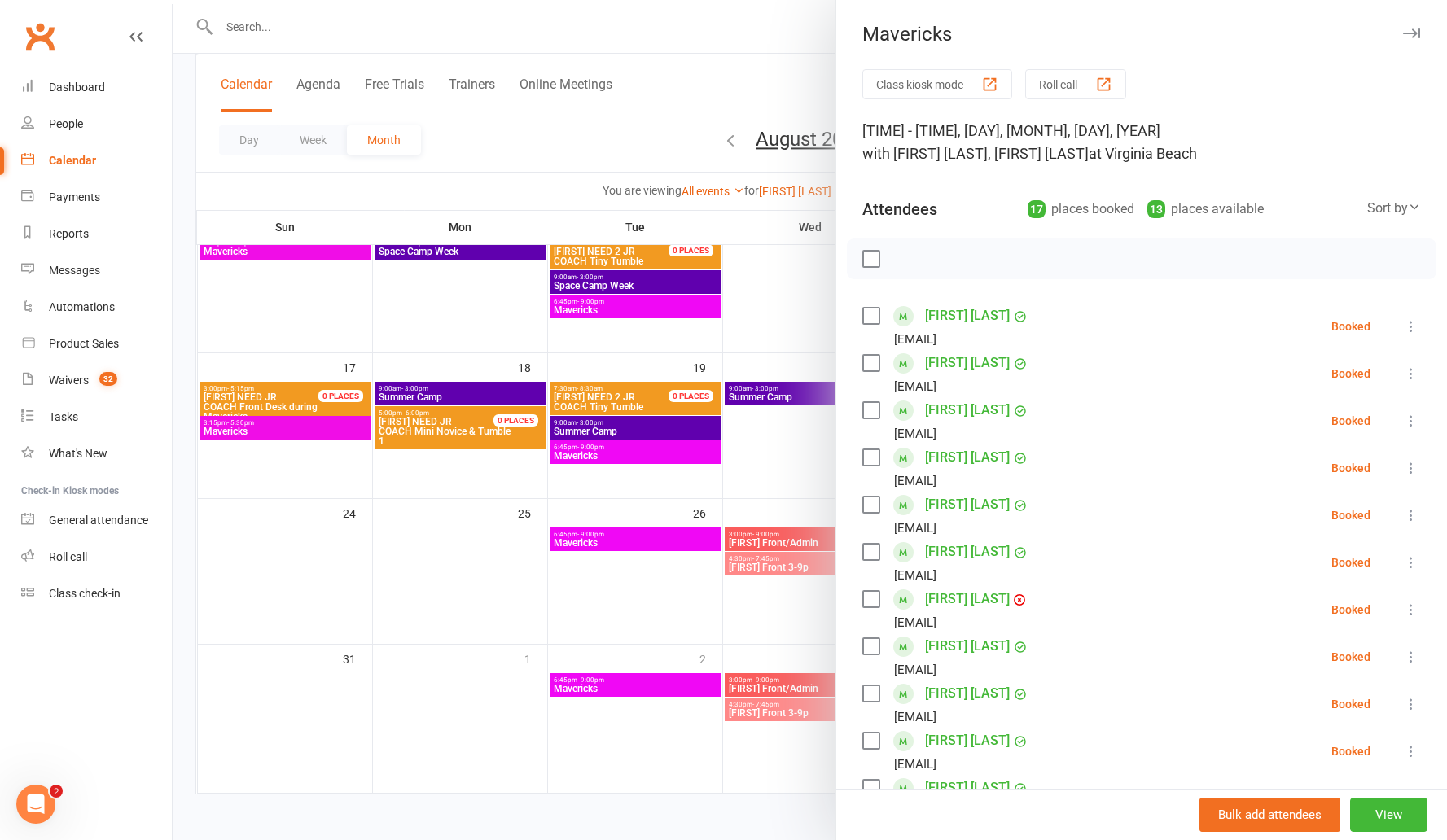 click at bounding box center [809, 420] 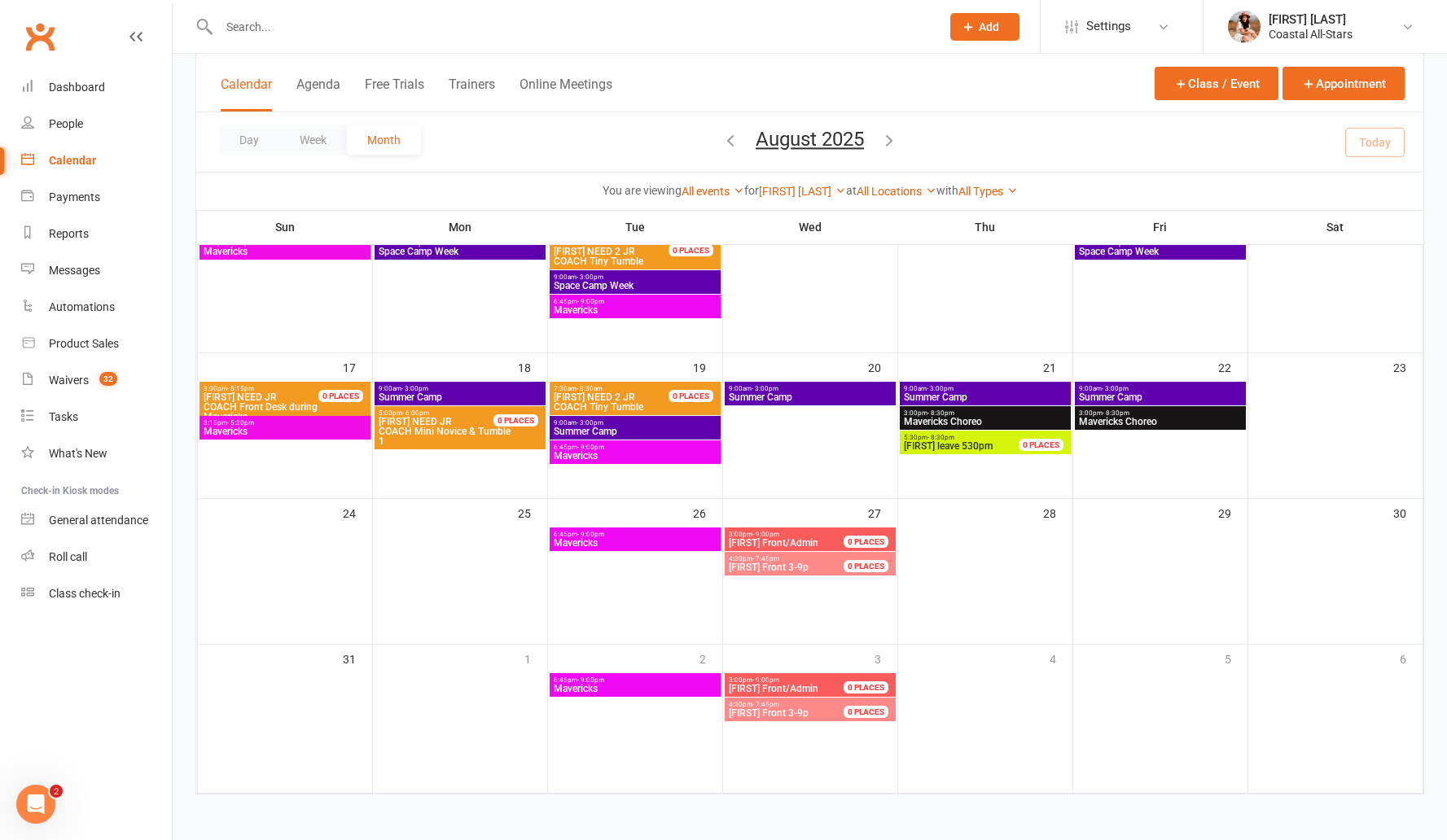 click on "Mavericks" at bounding box center [635, 689] 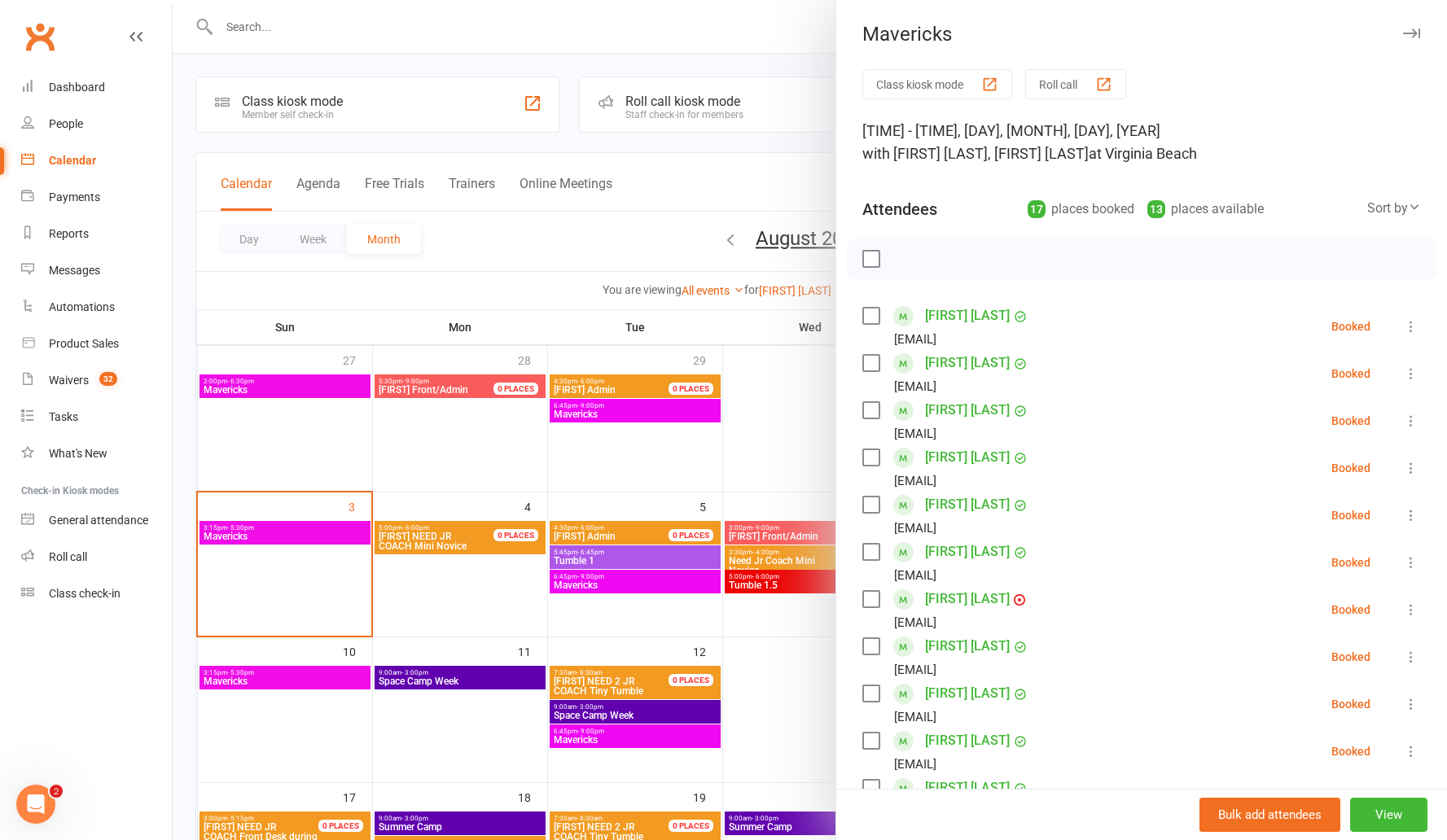 scroll, scrollTop: 126, scrollLeft: 0, axis: vertical 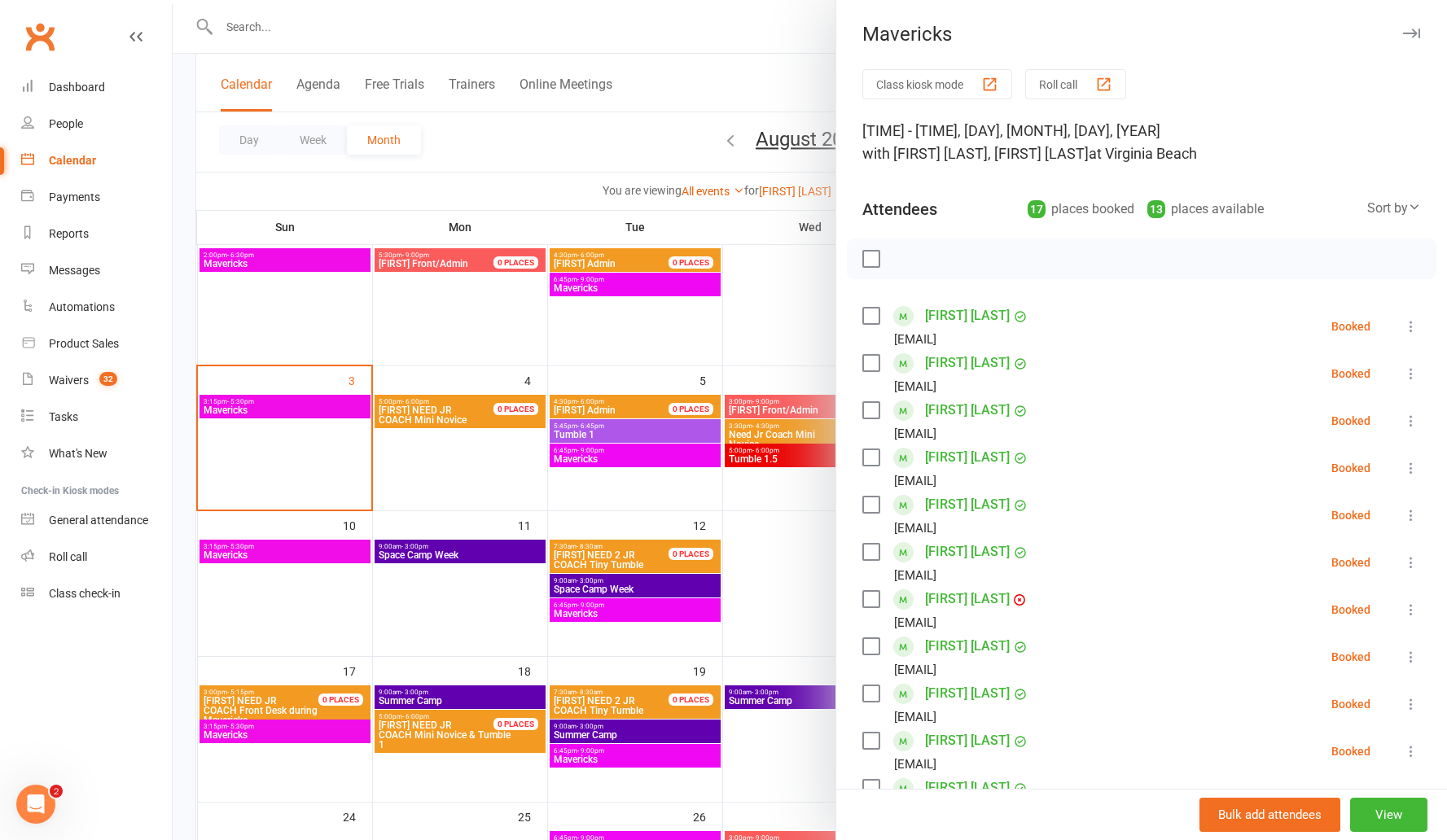 click at bounding box center [809, 420] 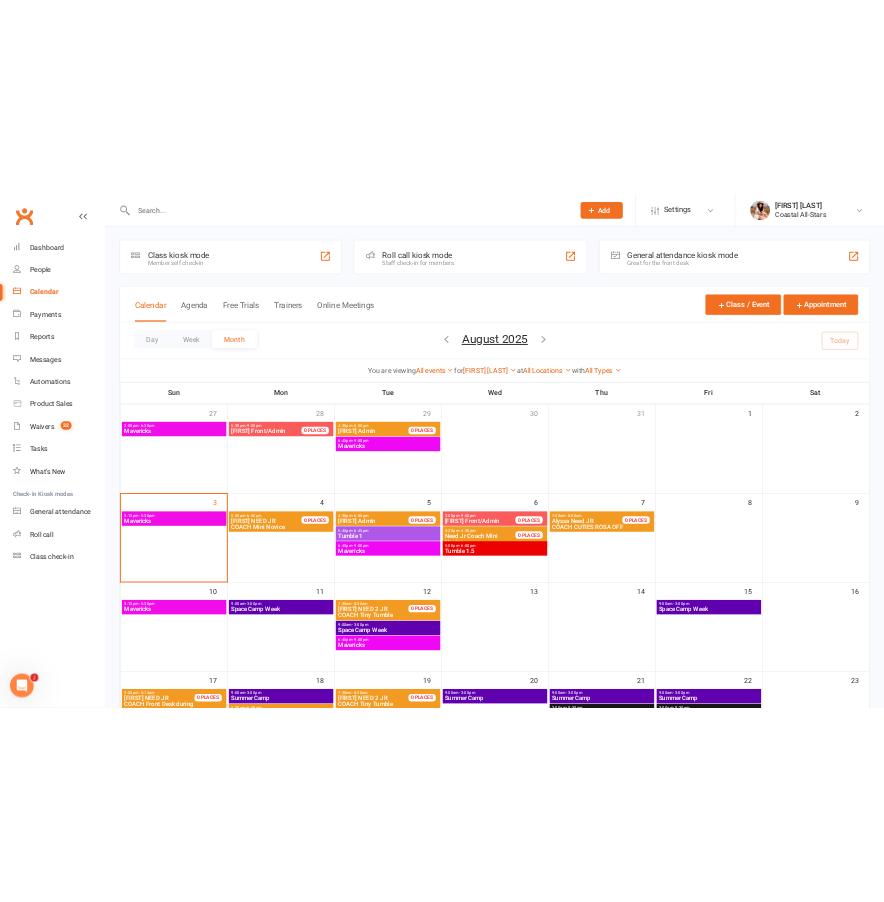 scroll, scrollTop: 0, scrollLeft: 0, axis: both 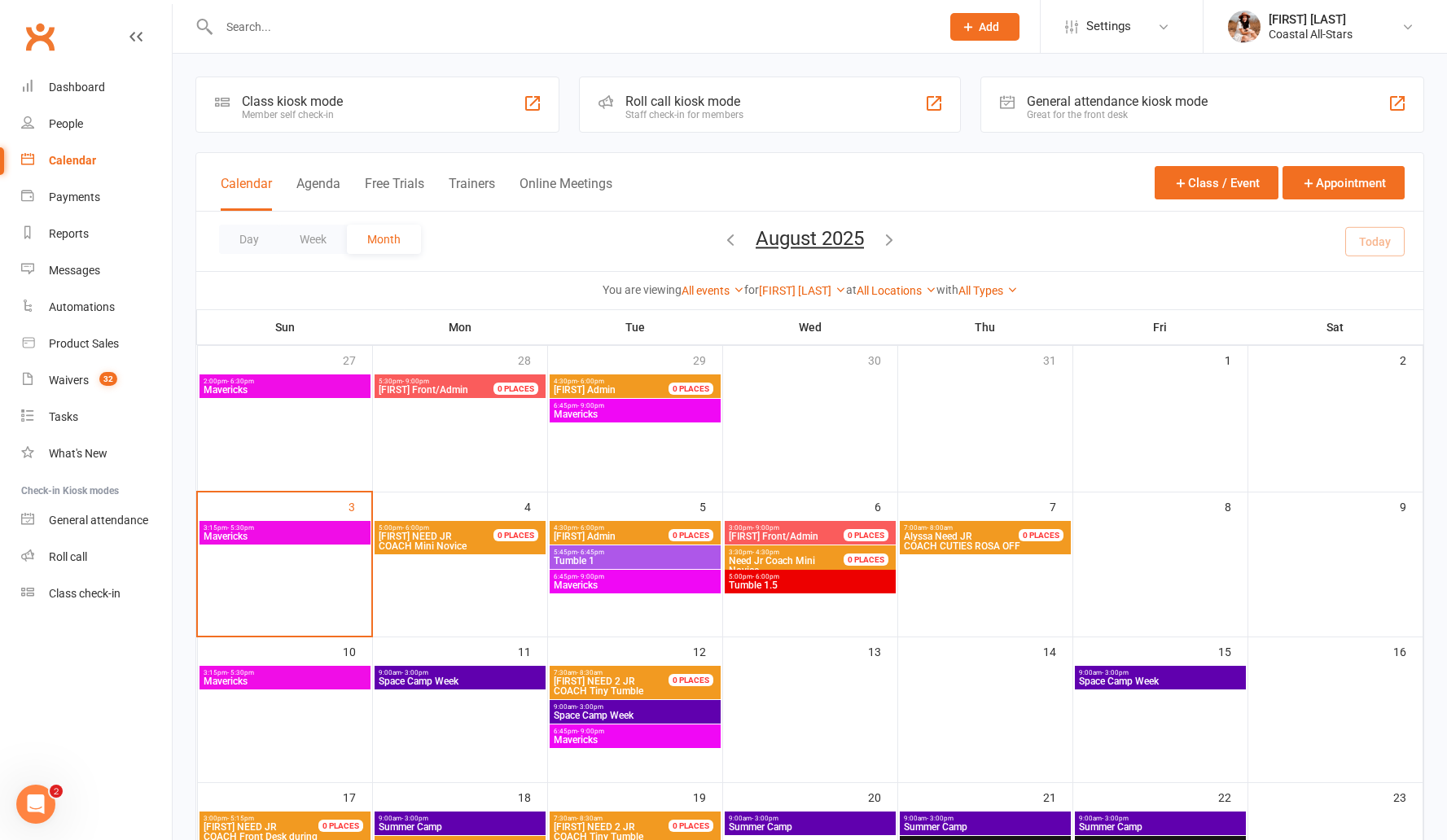 click at bounding box center [730, 239] 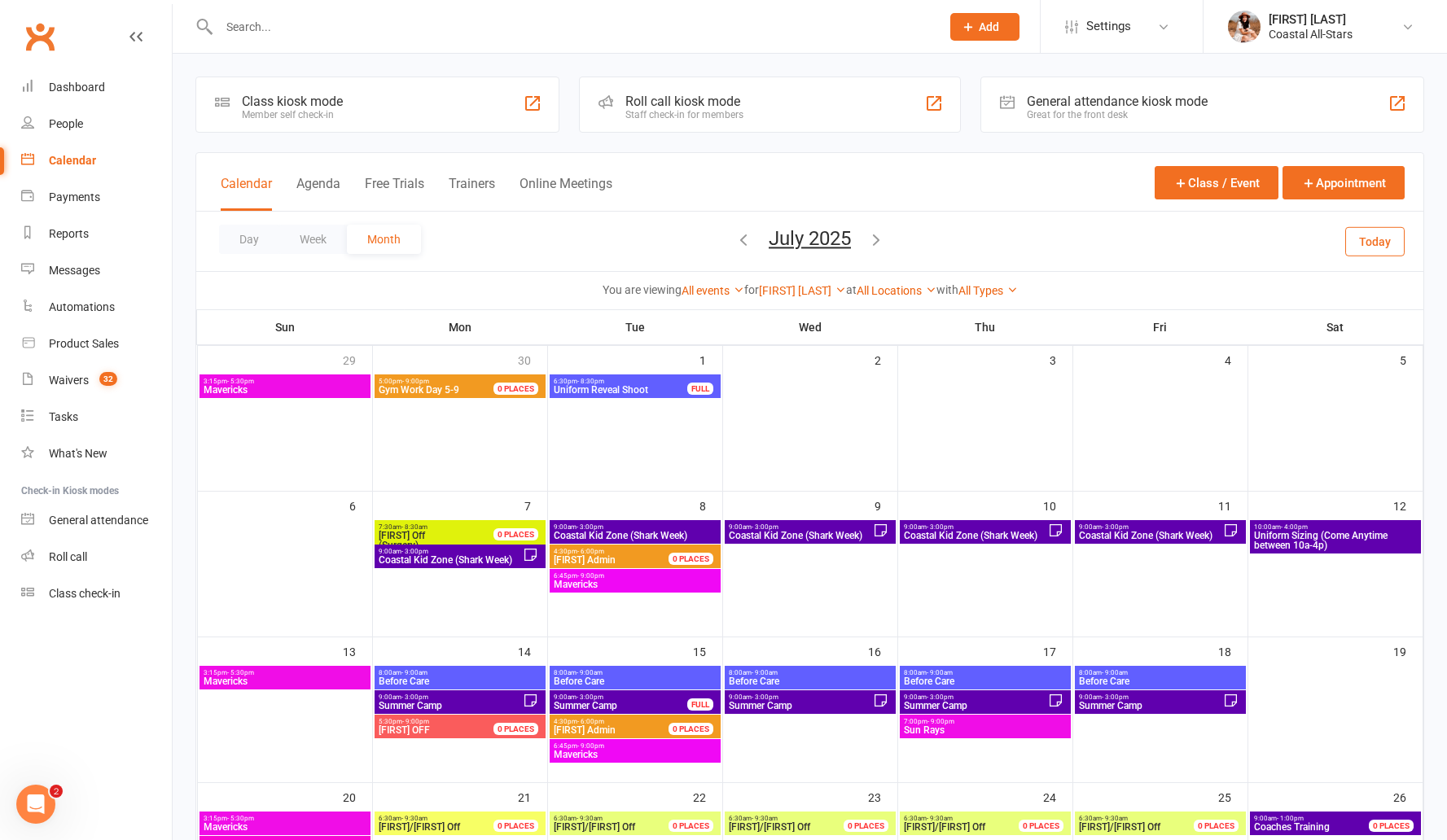 click on "Mavericks" at bounding box center (635, 584) 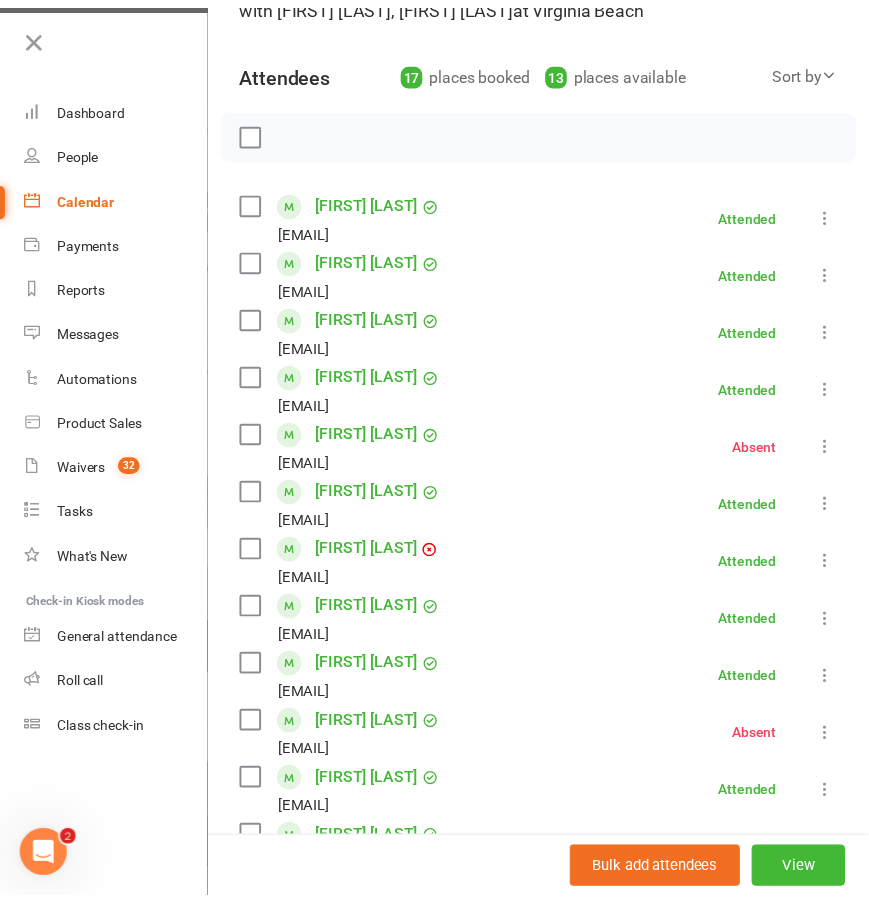 scroll, scrollTop: 13, scrollLeft: 0, axis: vertical 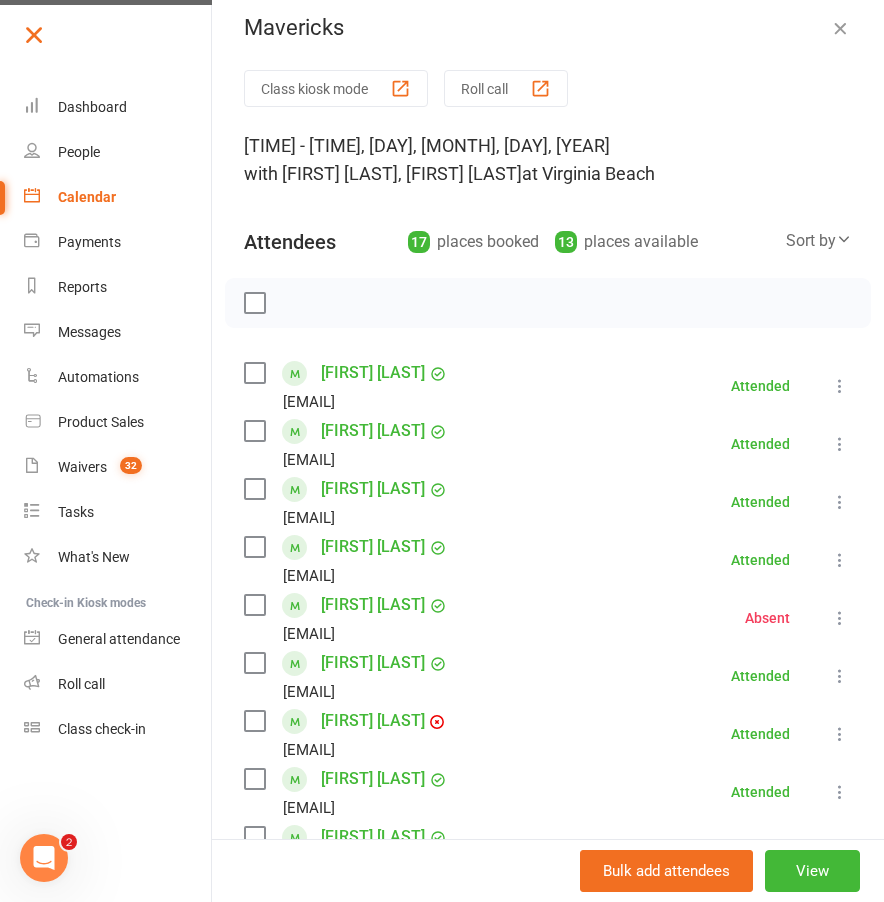 click at bounding box center (116, 42) 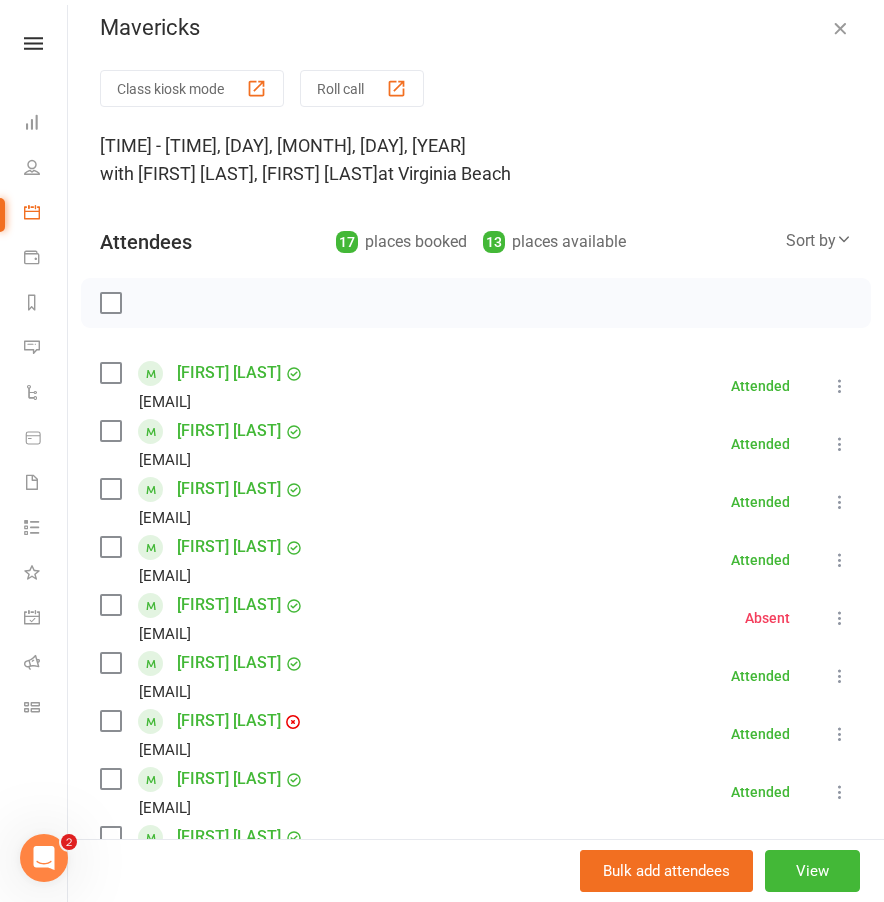 click at bounding box center [840, 28] 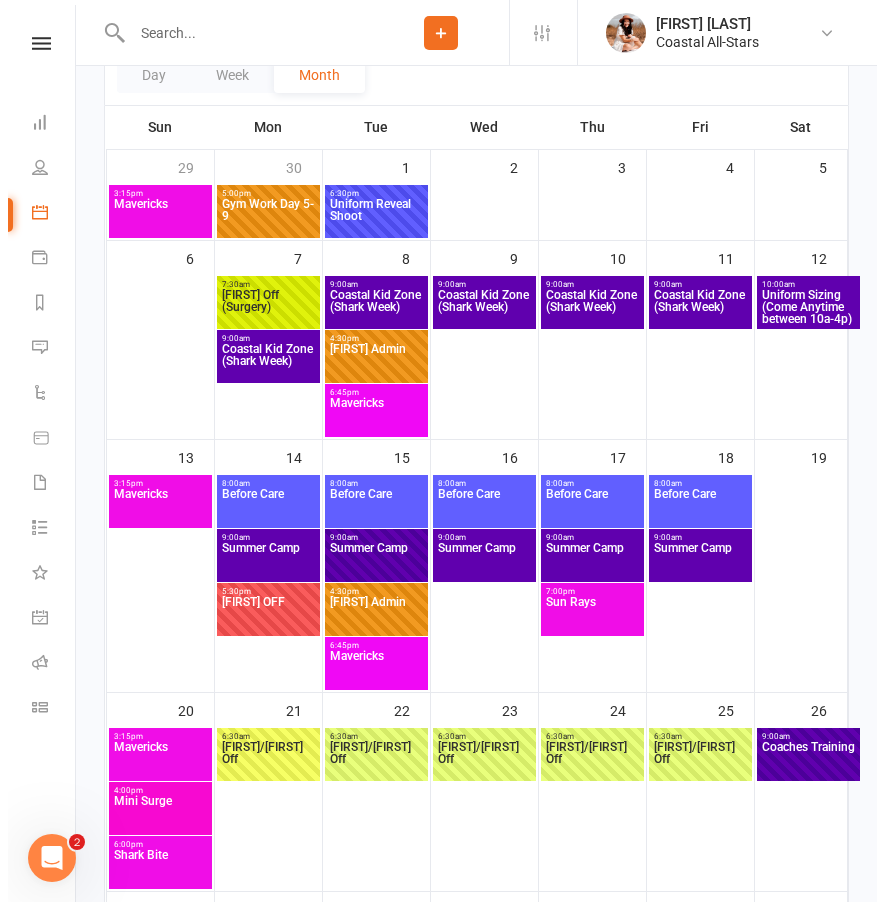 scroll, scrollTop: 454, scrollLeft: 0, axis: vertical 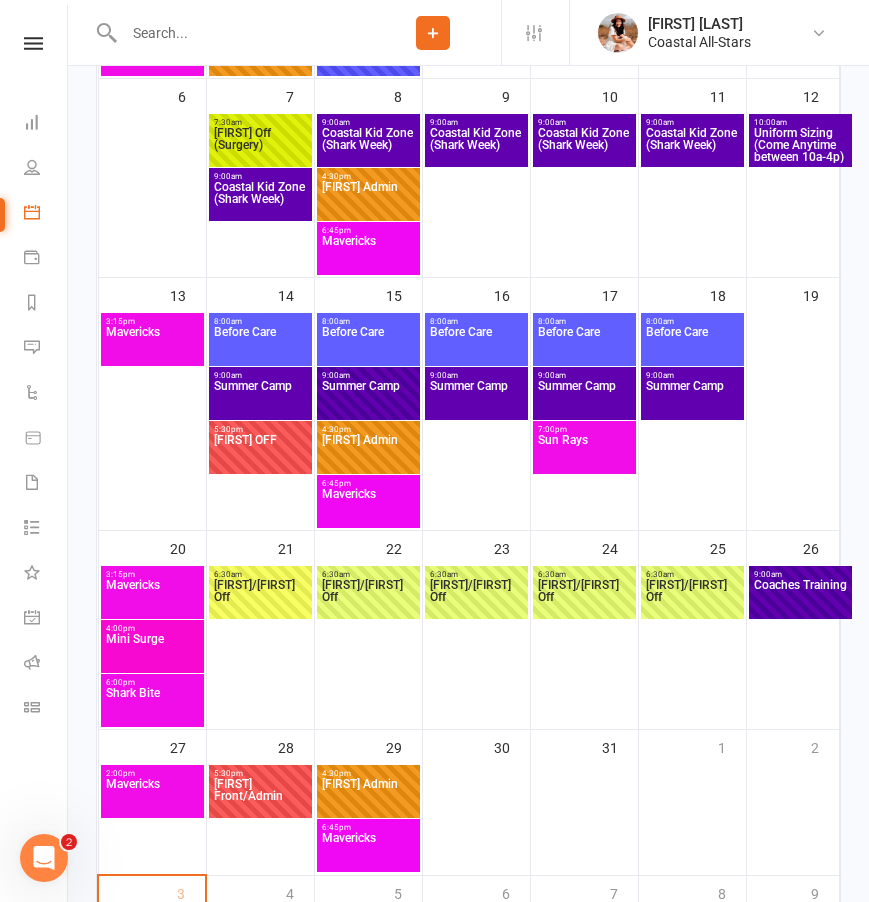 click on "Mavericks" at bounding box center [152, 344] 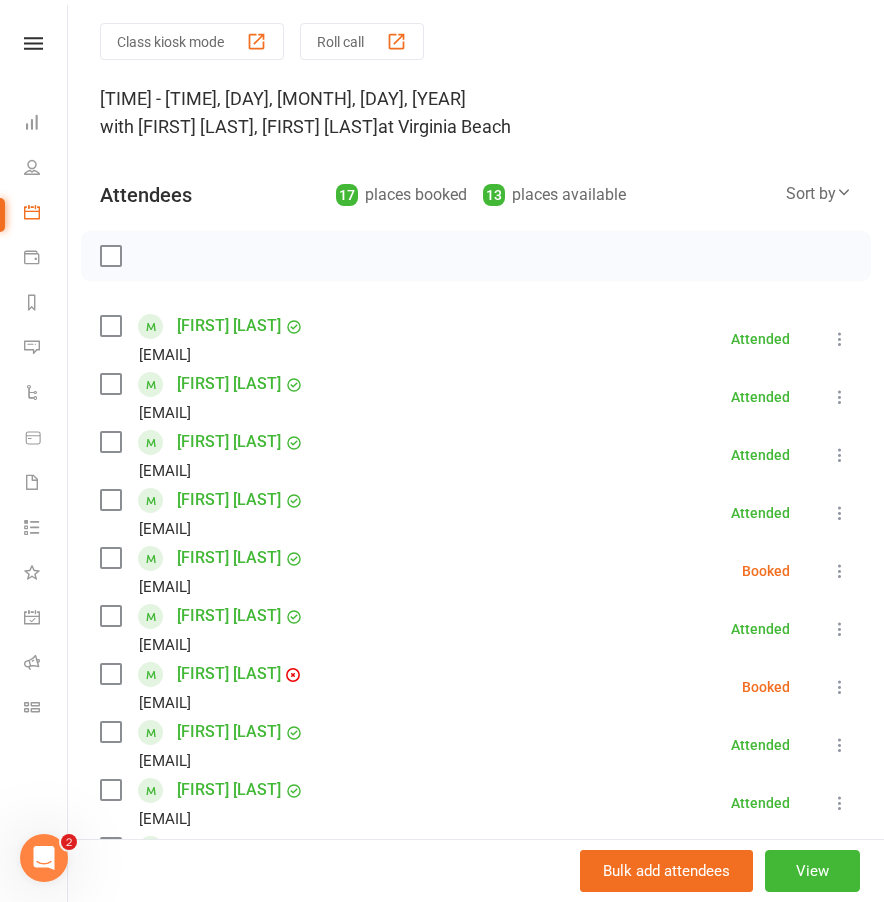 scroll, scrollTop: 167, scrollLeft: 0, axis: vertical 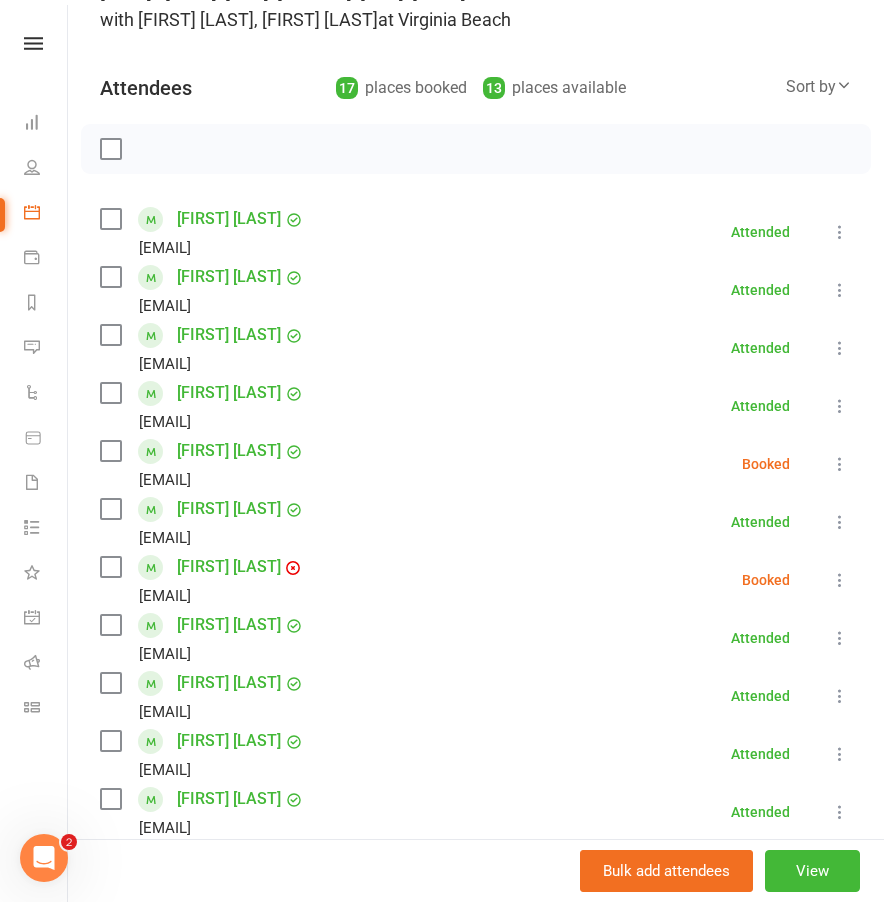 click at bounding box center (840, 464) 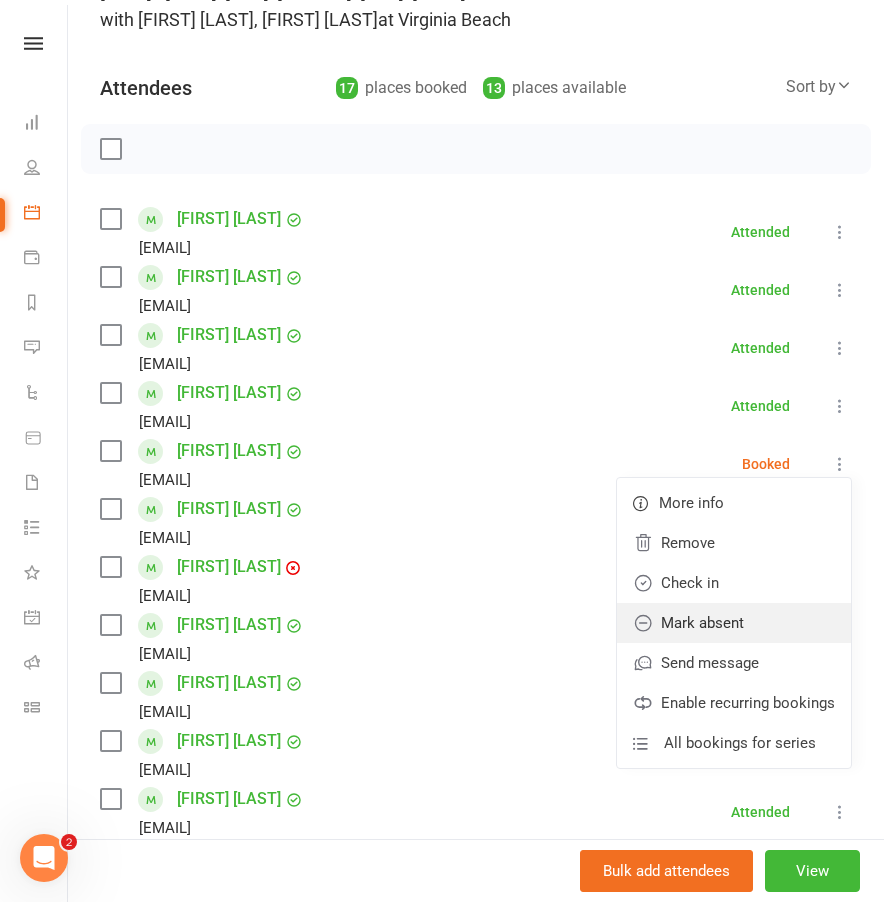 click on "Mark absent" at bounding box center (734, 623) 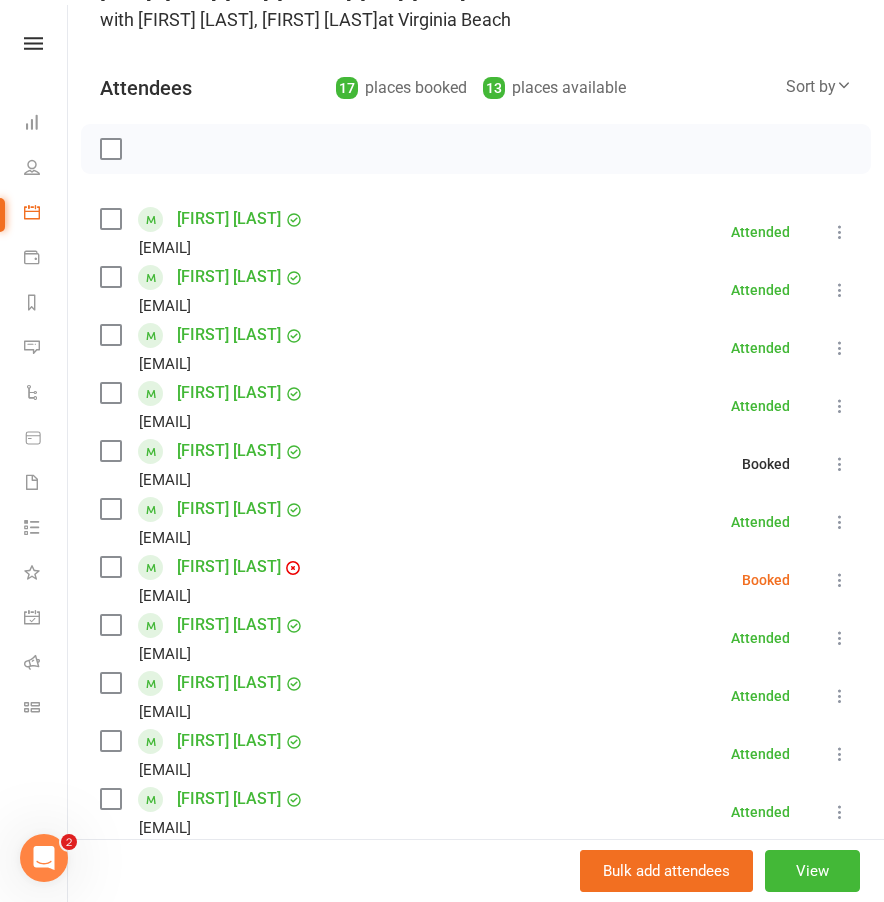 click on "Thaylor Harris  houses0325@icloud.com Booked More info  Remove  Check in  Mark absent  Send message  Enable recurring bookings  All bookings for series" at bounding box center [476, 580] 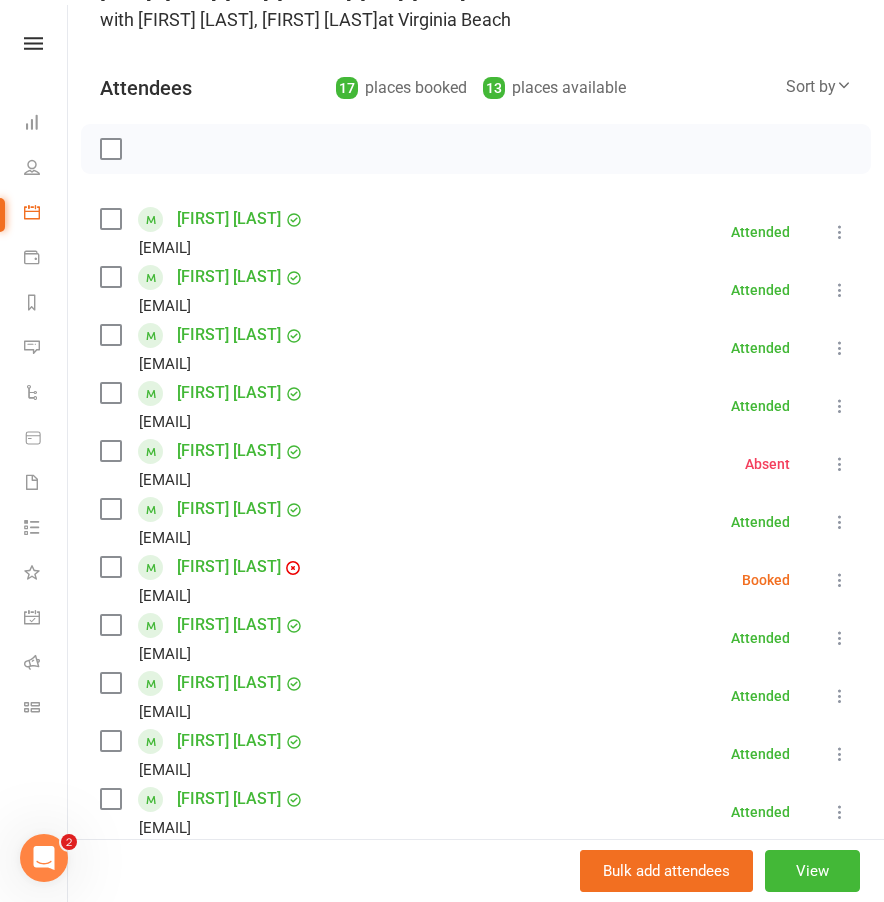 click at bounding box center [840, 580] 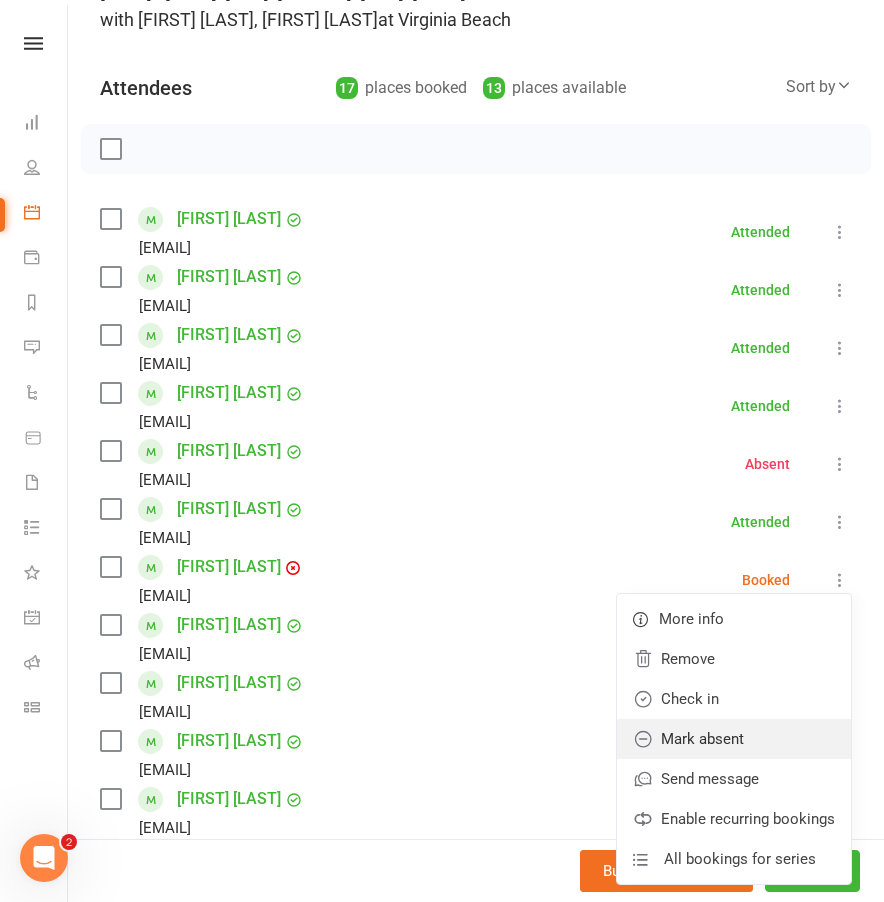 click on "Mark absent" at bounding box center (734, 739) 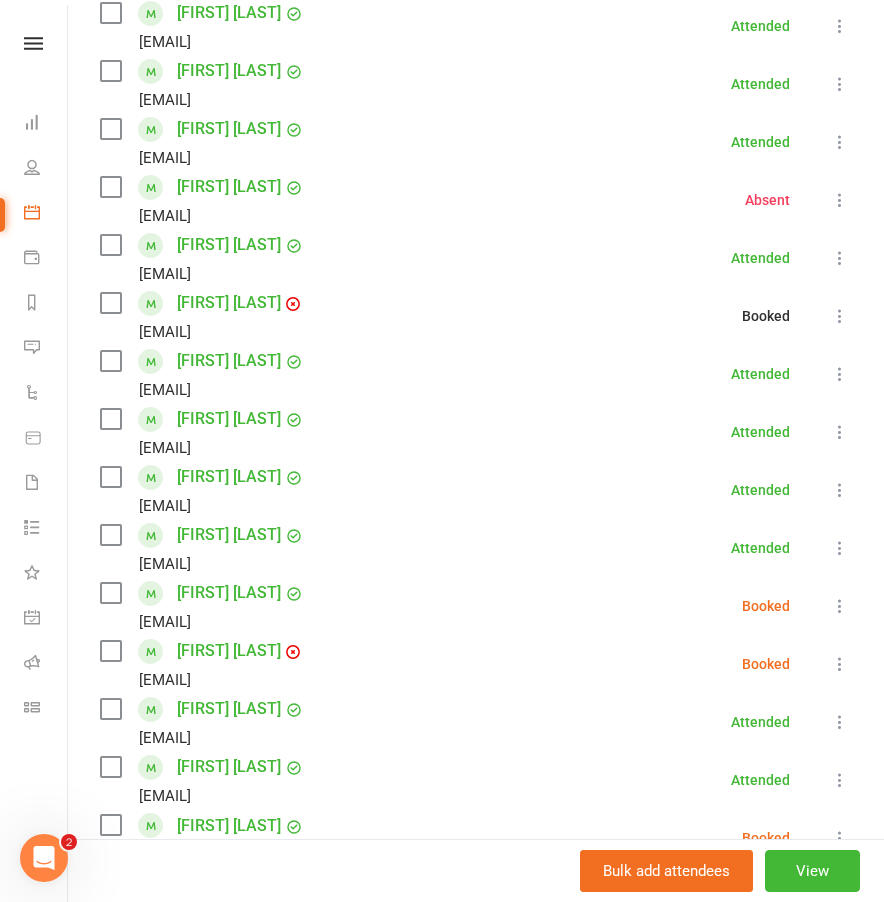 scroll, scrollTop: 584, scrollLeft: 0, axis: vertical 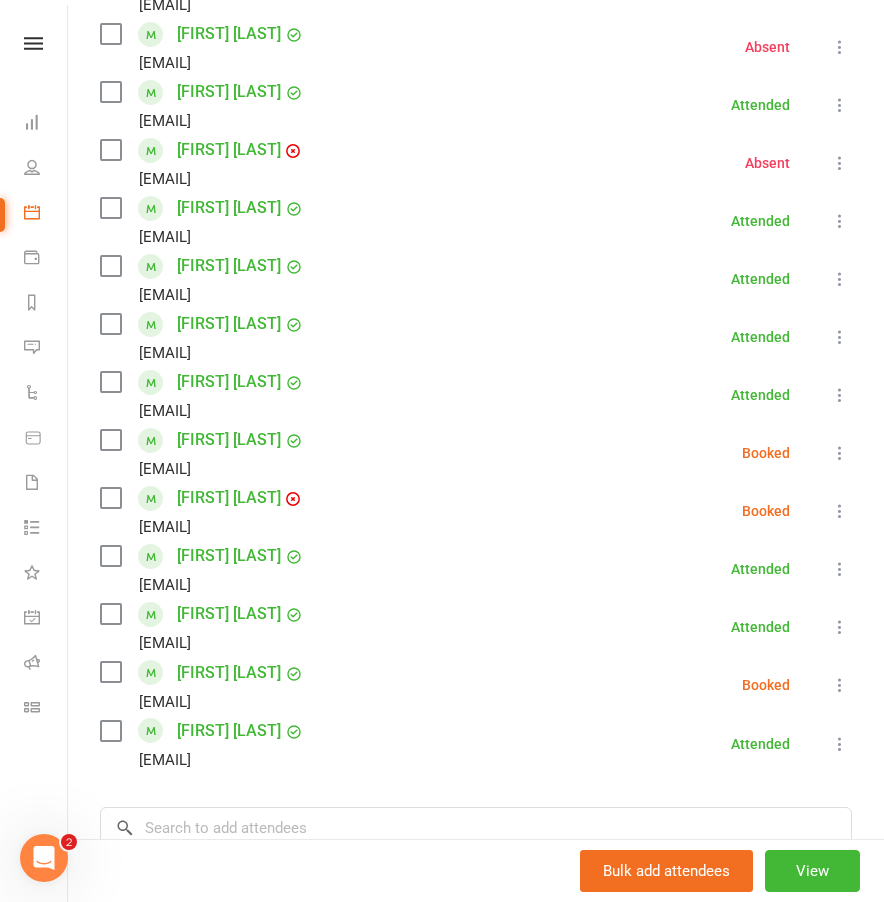 click at bounding box center [840, 453] 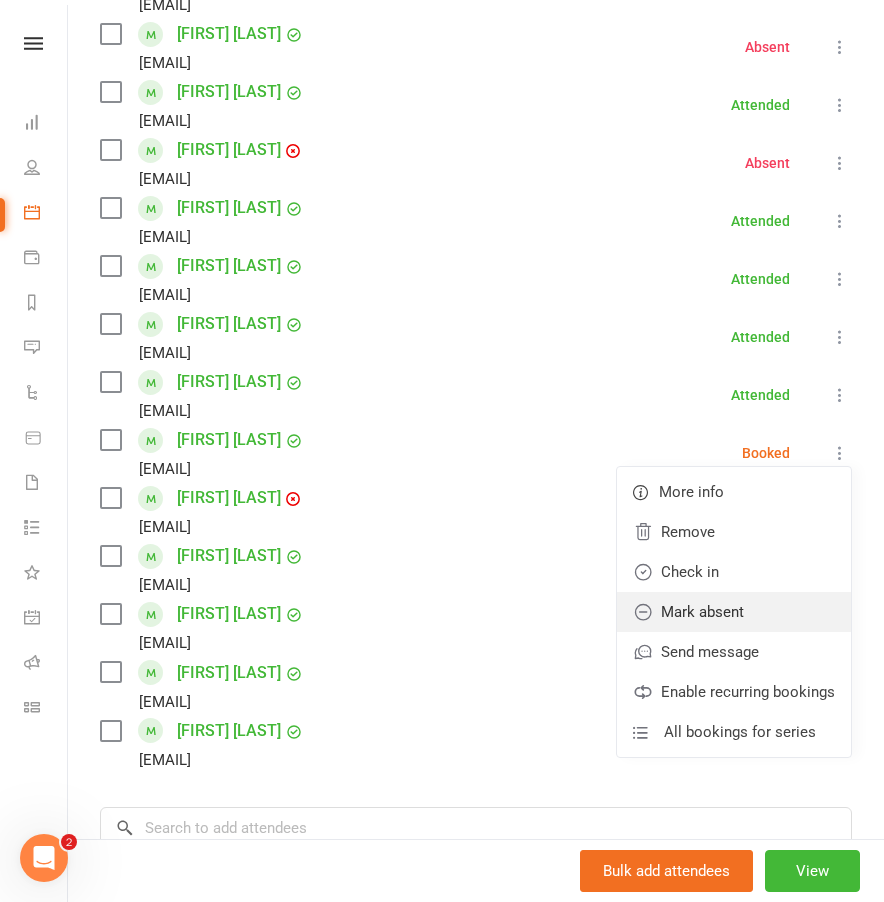 click on "Mark absent" at bounding box center (734, 612) 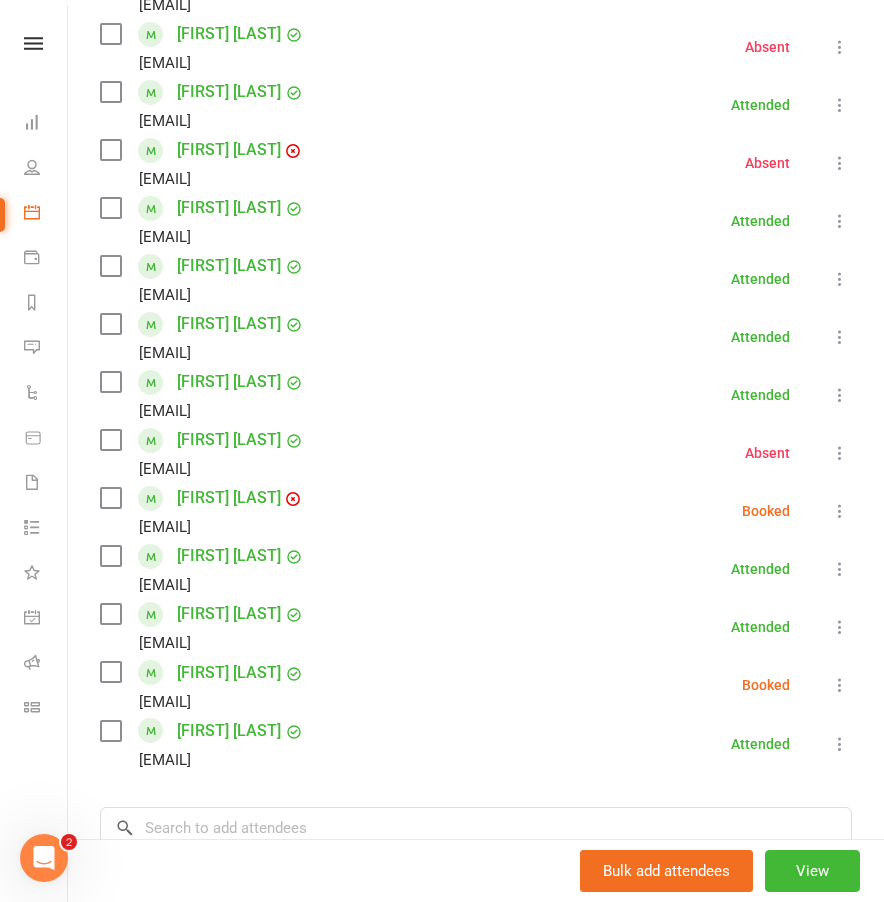 click at bounding box center [840, 511] 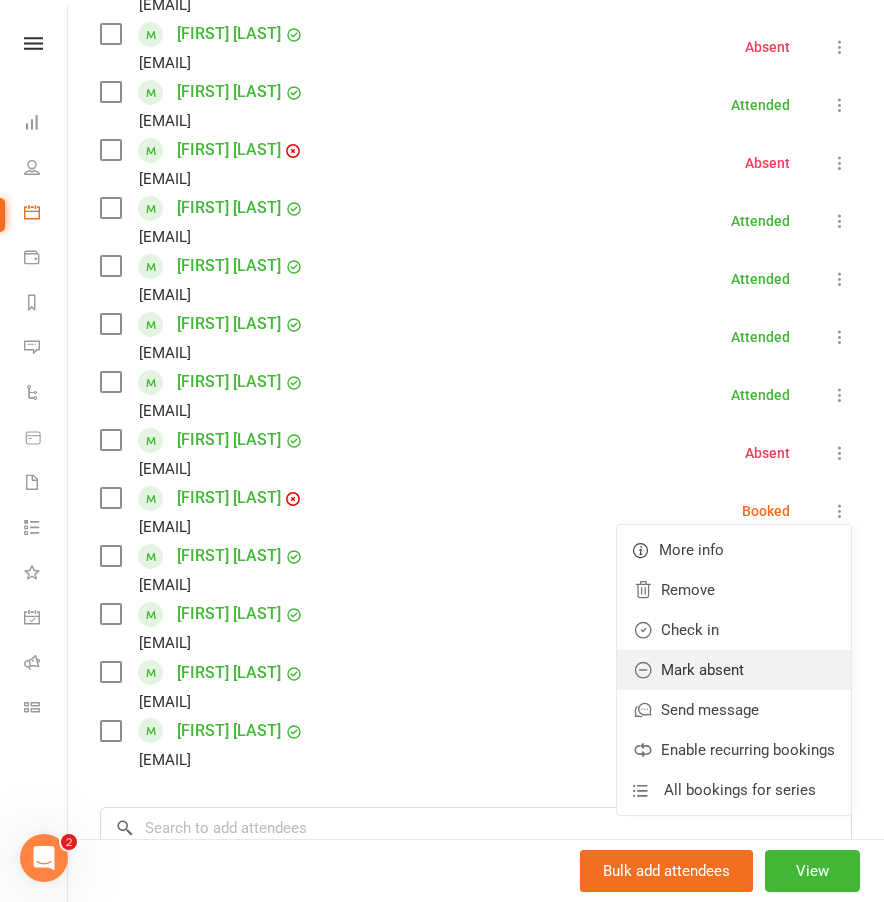 click on "Mark absent" at bounding box center [734, 670] 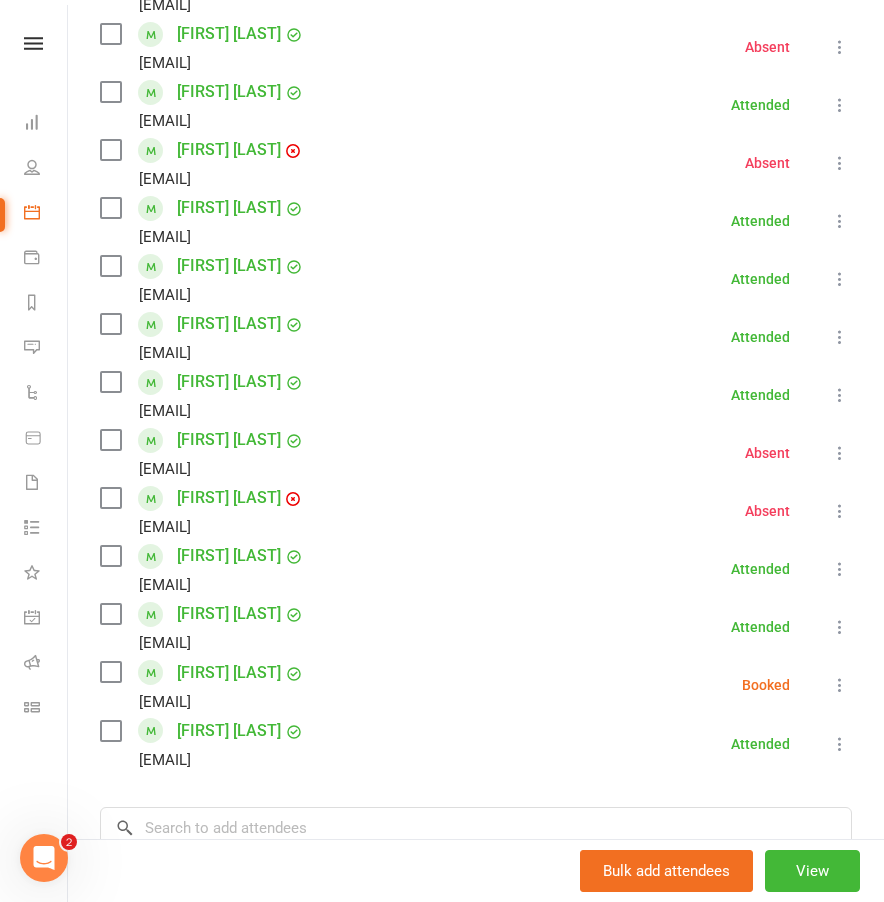 click at bounding box center [840, 685] 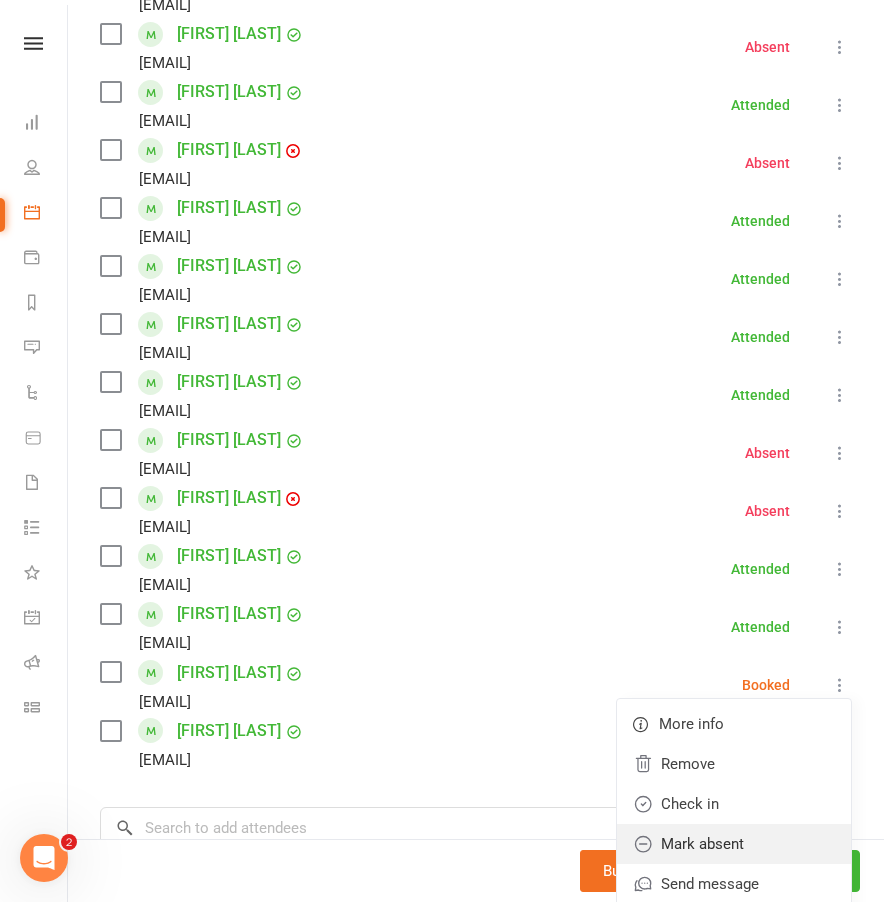 click on "Mark absent" at bounding box center (734, 844) 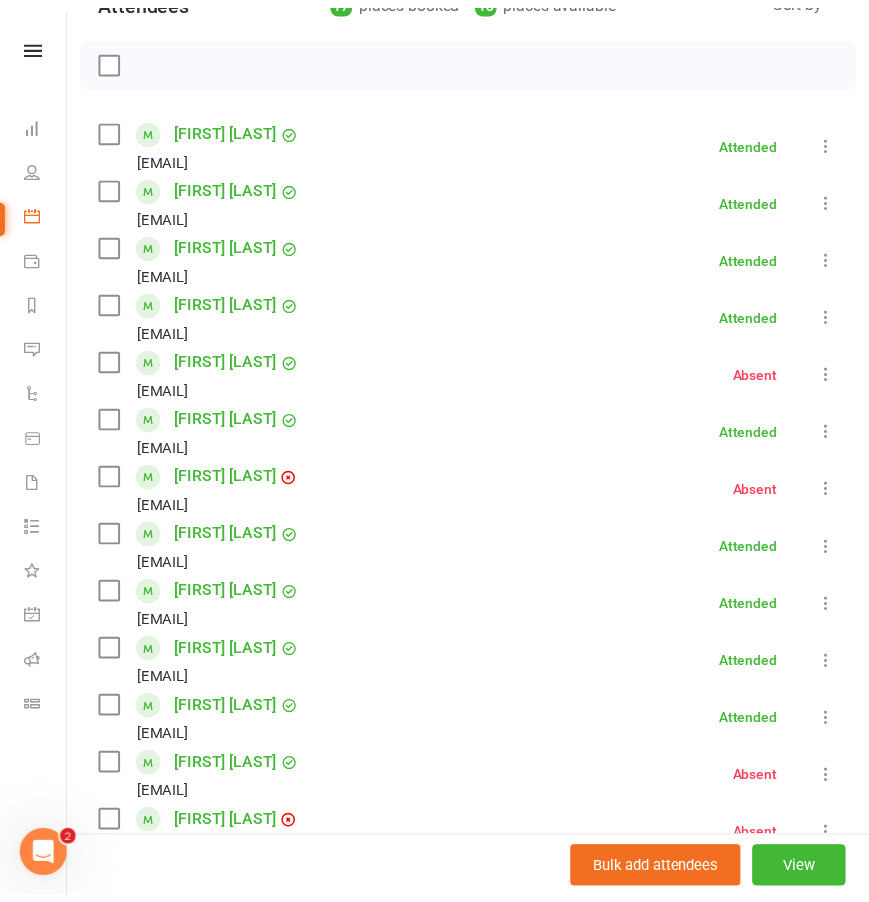 scroll, scrollTop: 0, scrollLeft: 0, axis: both 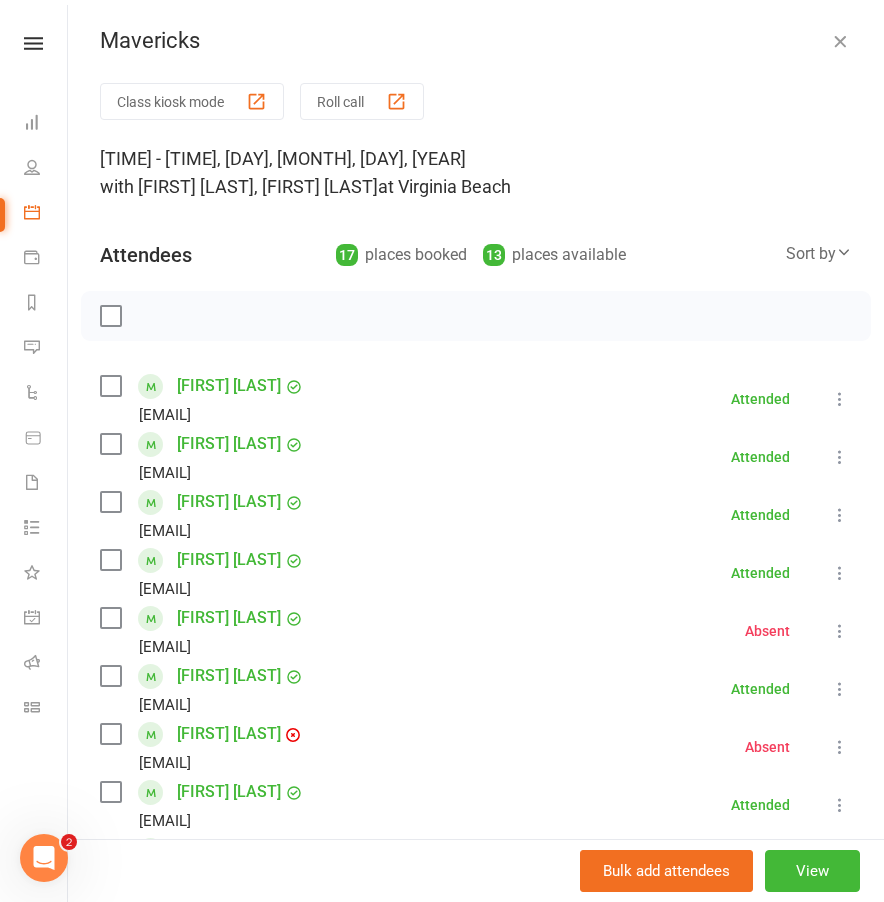 click at bounding box center (840, 41) 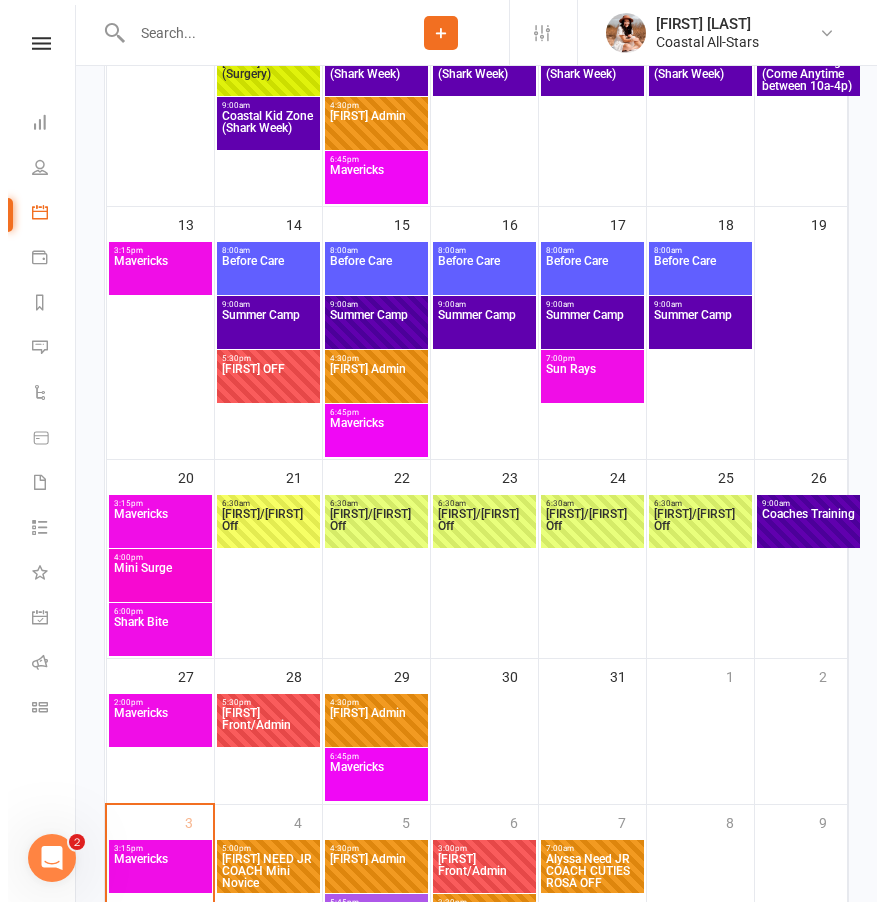 scroll, scrollTop: 524, scrollLeft: 0, axis: vertical 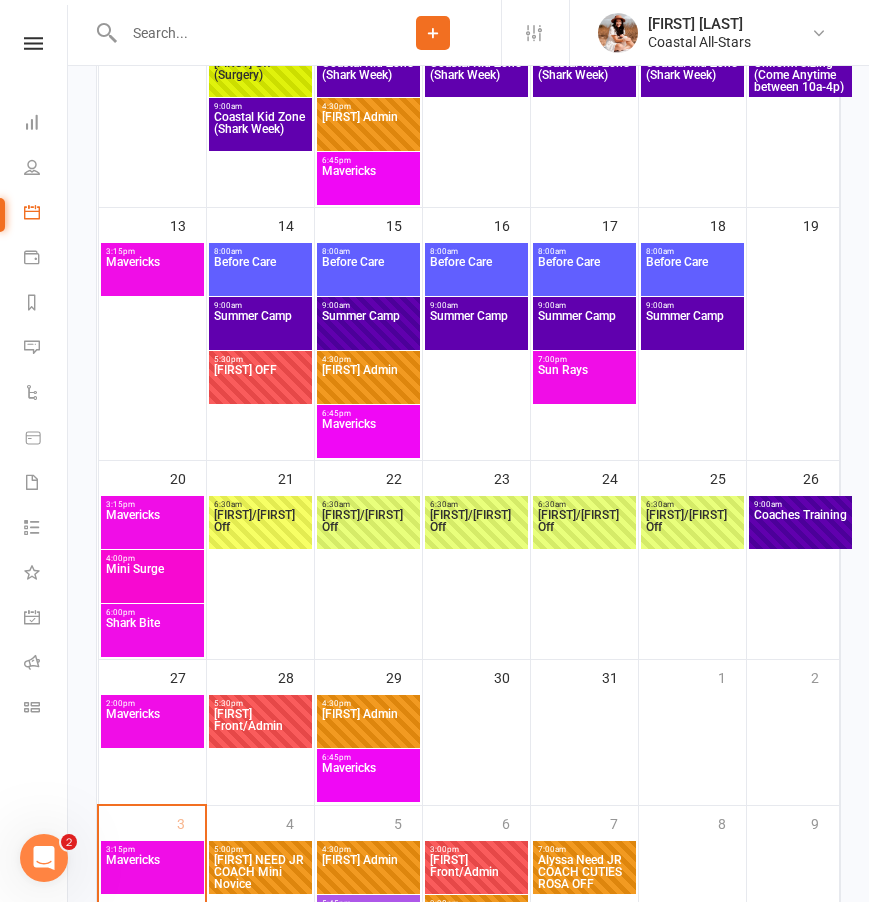 click on "Mavericks" at bounding box center (368, 436) 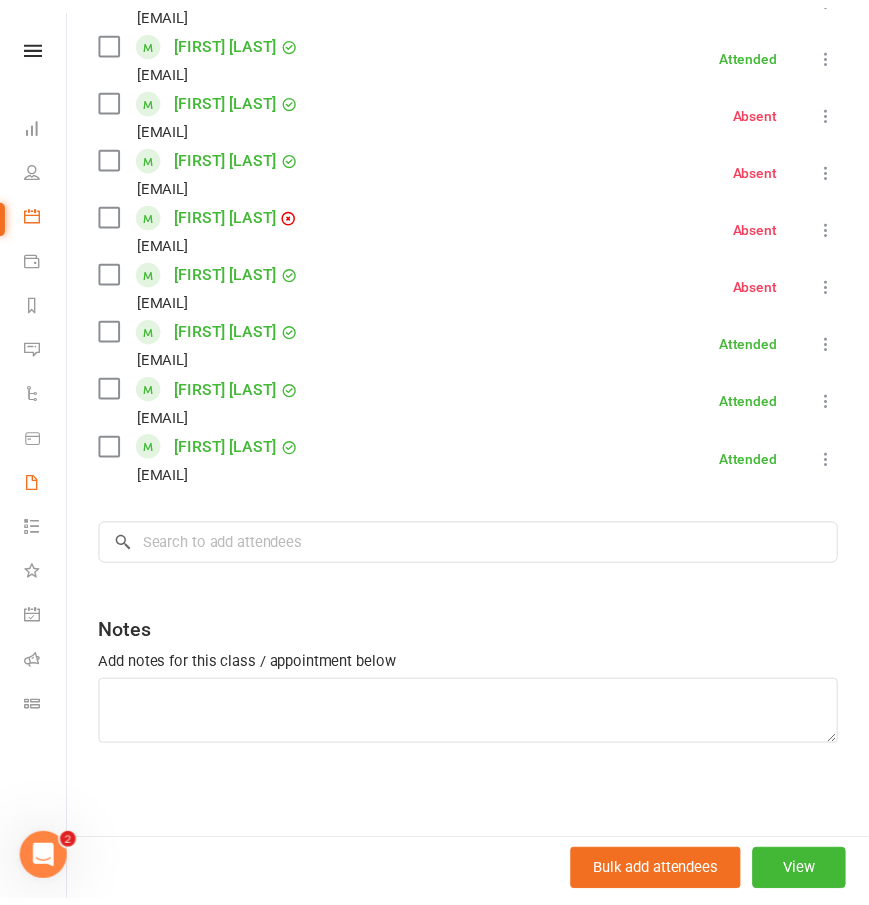 scroll, scrollTop: 0, scrollLeft: 0, axis: both 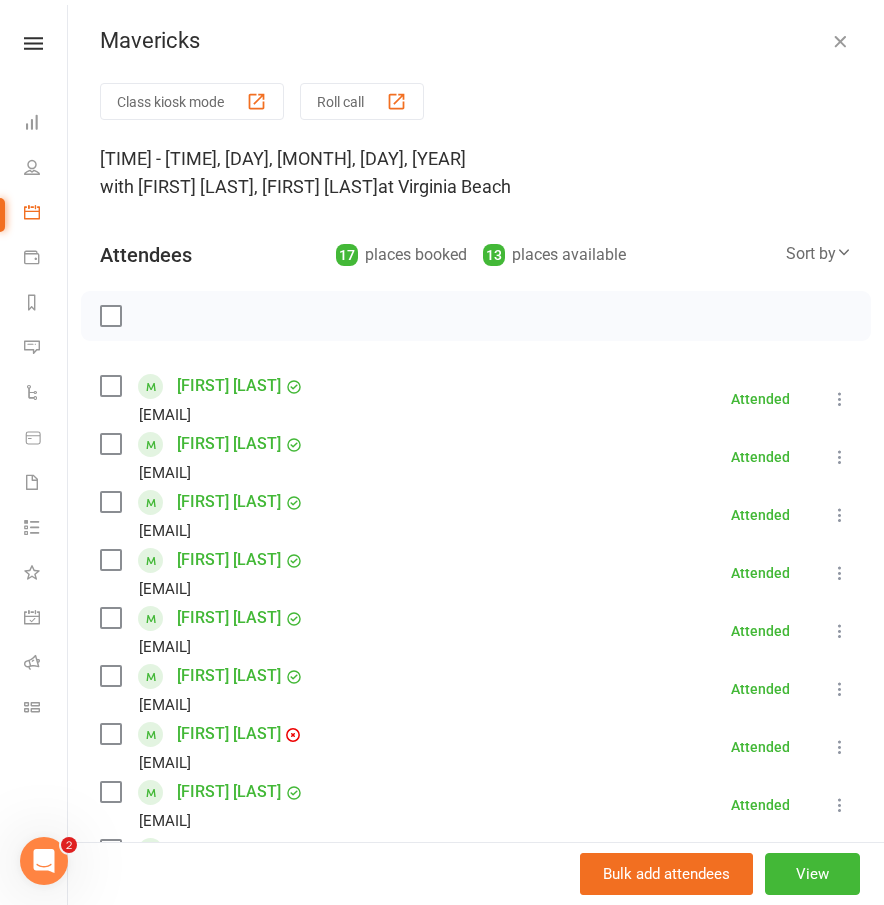 click at bounding box center [840, 41] 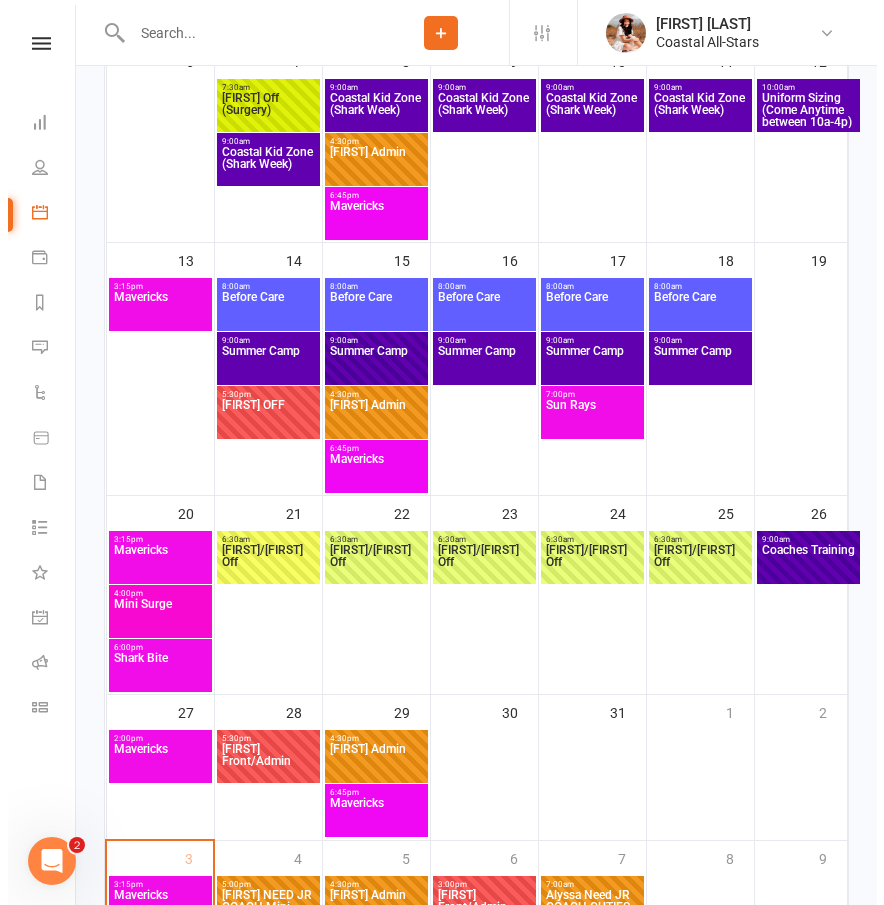 scroll, scrollTop: 455, scrollLeft: 0, axis: vertical 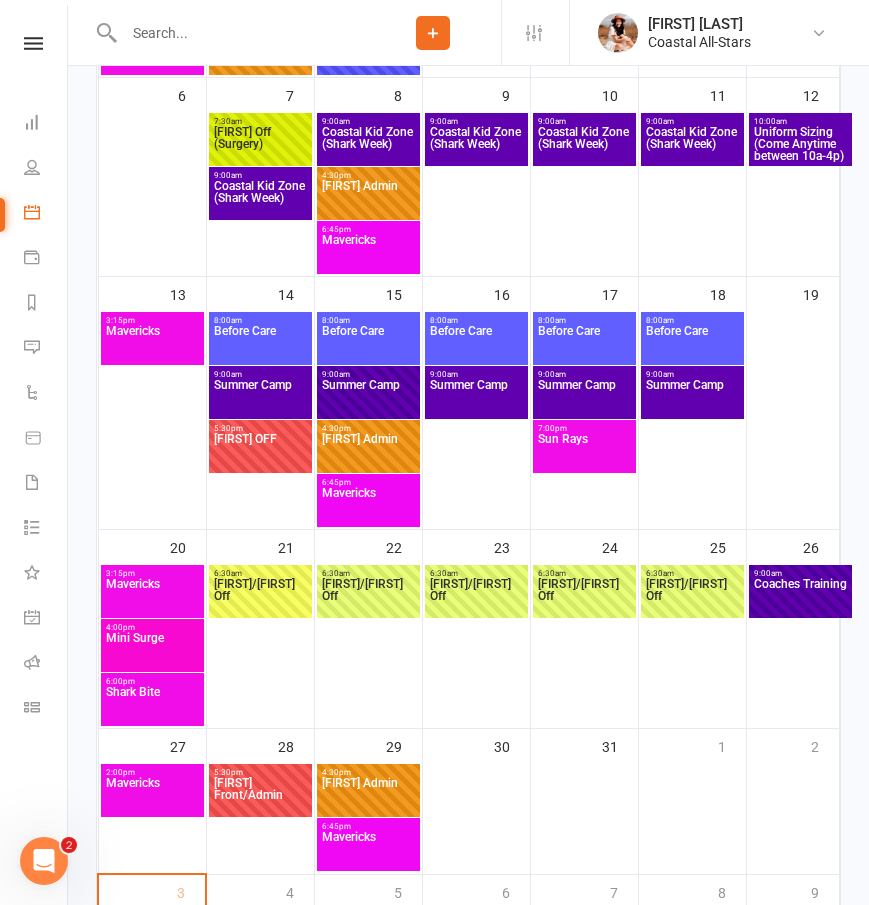 click on "Mavericks" at bounding box center [152, 596] 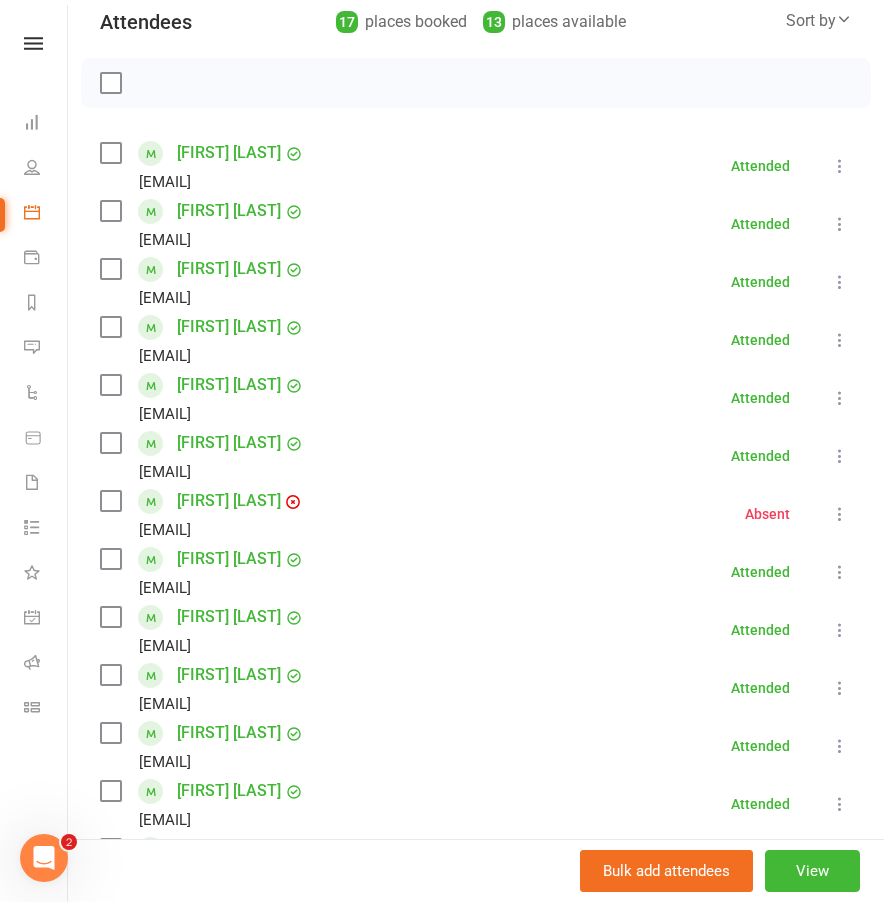 scroll, scrollTop: 521, scrollLeft: 0, axis: vertical 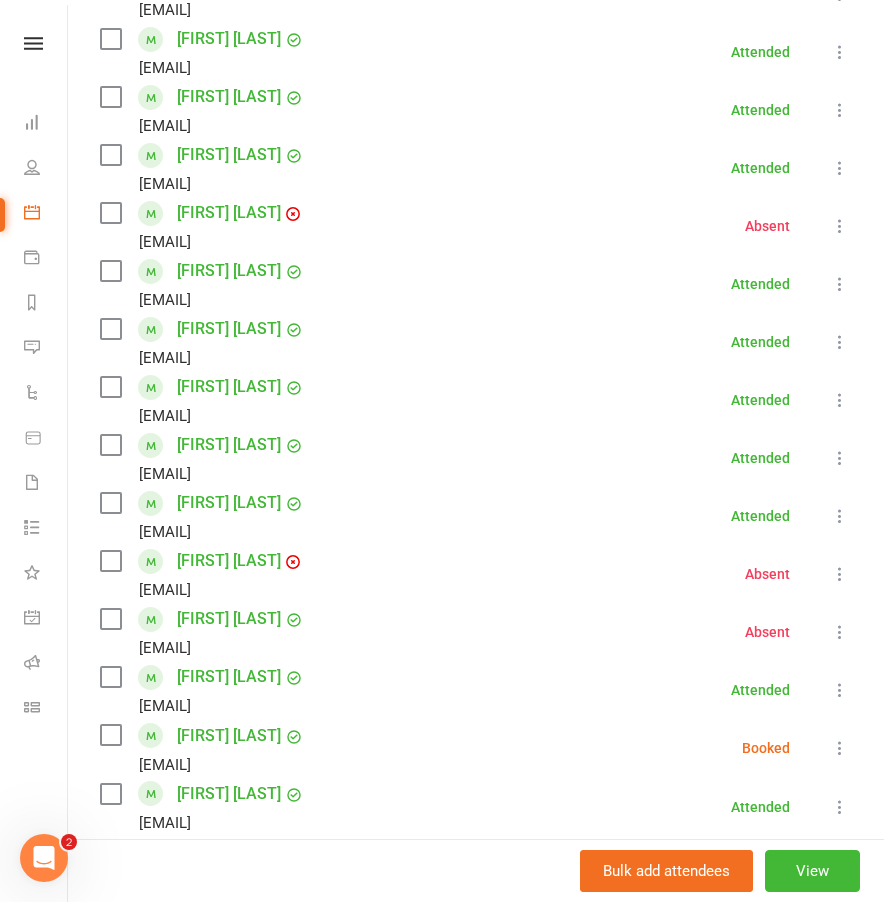 click on "Abbey Taylor  rdh1965@yahoo.com Booked More info  Remove  Check in  Mark absent  Send message  Enable recurring bookings  All bookings for series" at bounding box center (476, 748) 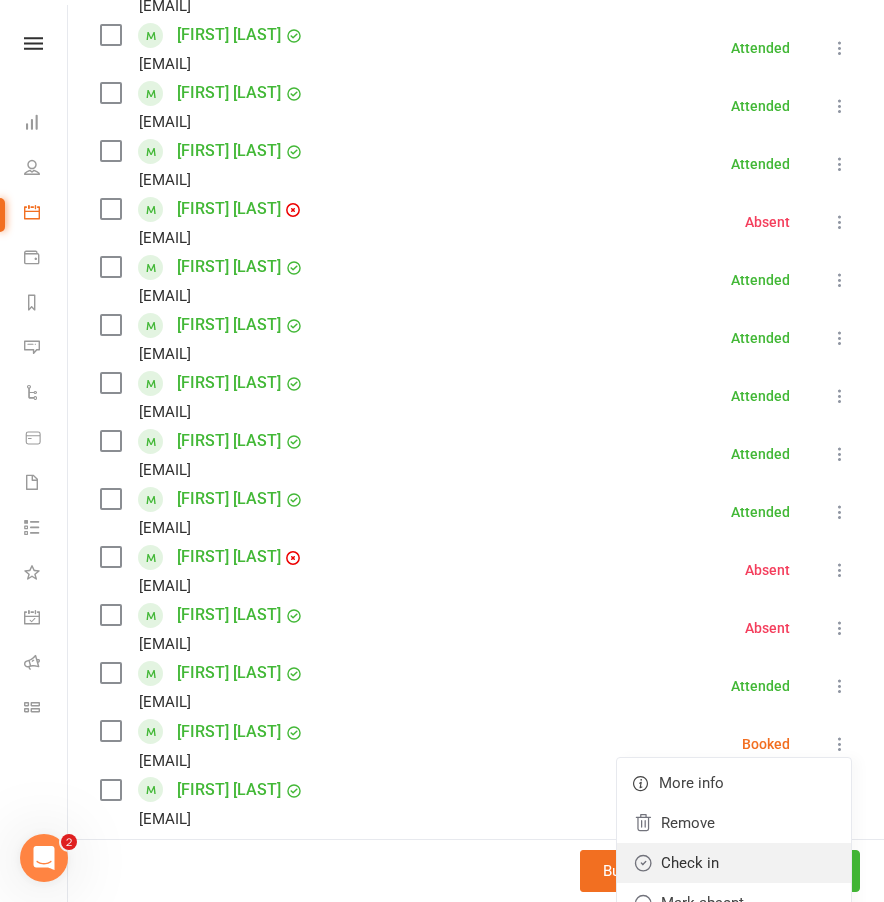 scroll, scrollTop: 563, scrollLeft: 0, axis: vertical 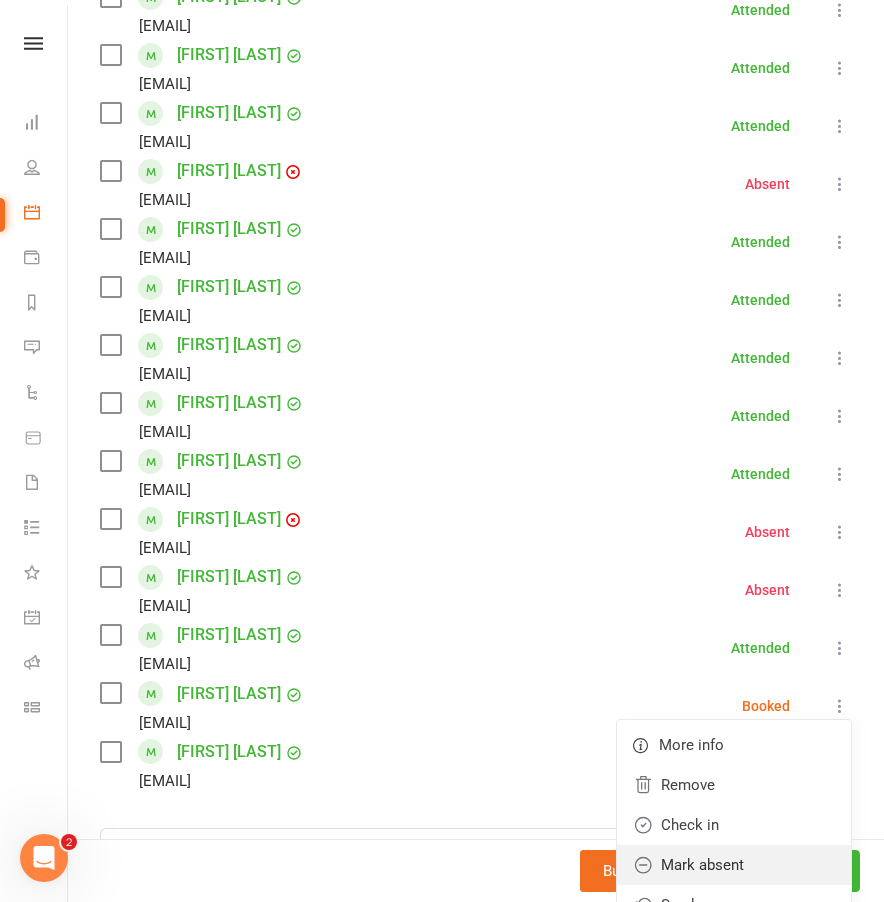 click on "Mark absent" at bounding box center (734, 865) 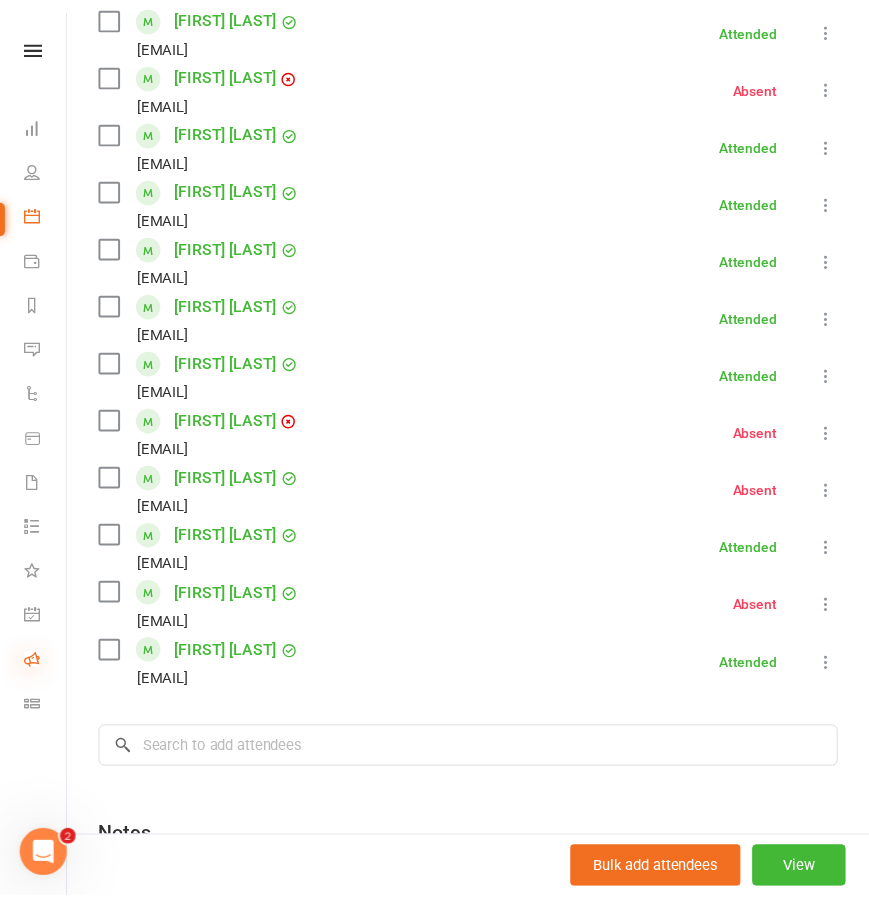 scroll, scrollTop: 0, scrollLeft: 0, axis: both 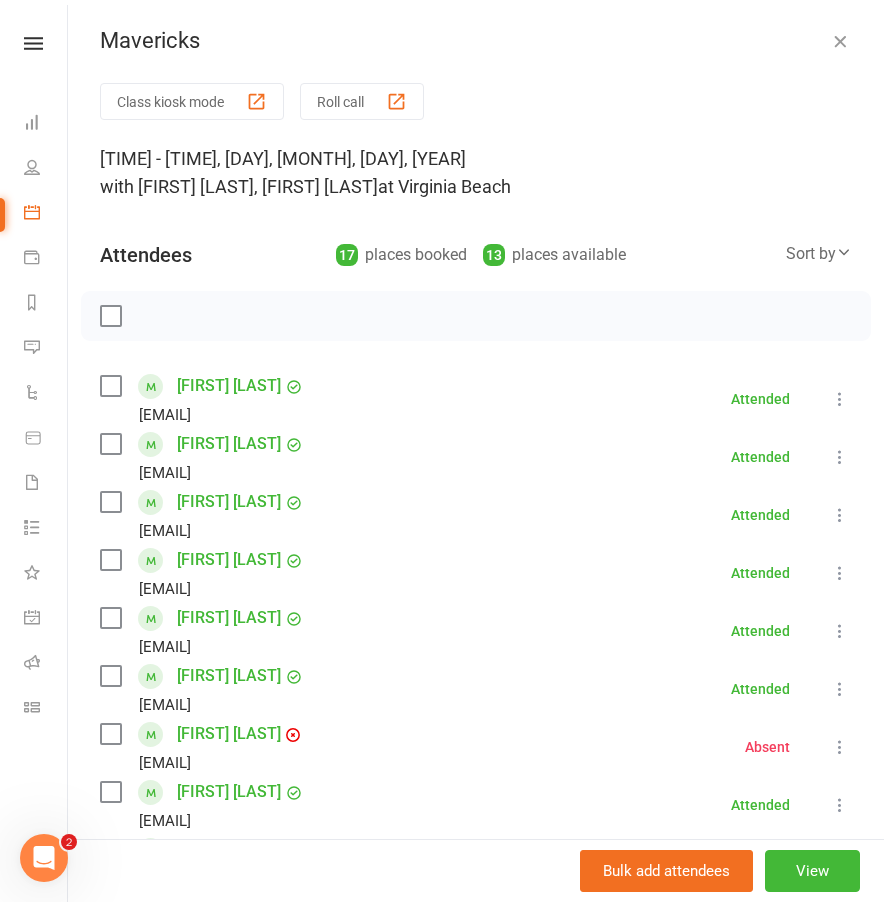click at bounding box center [840, 41] 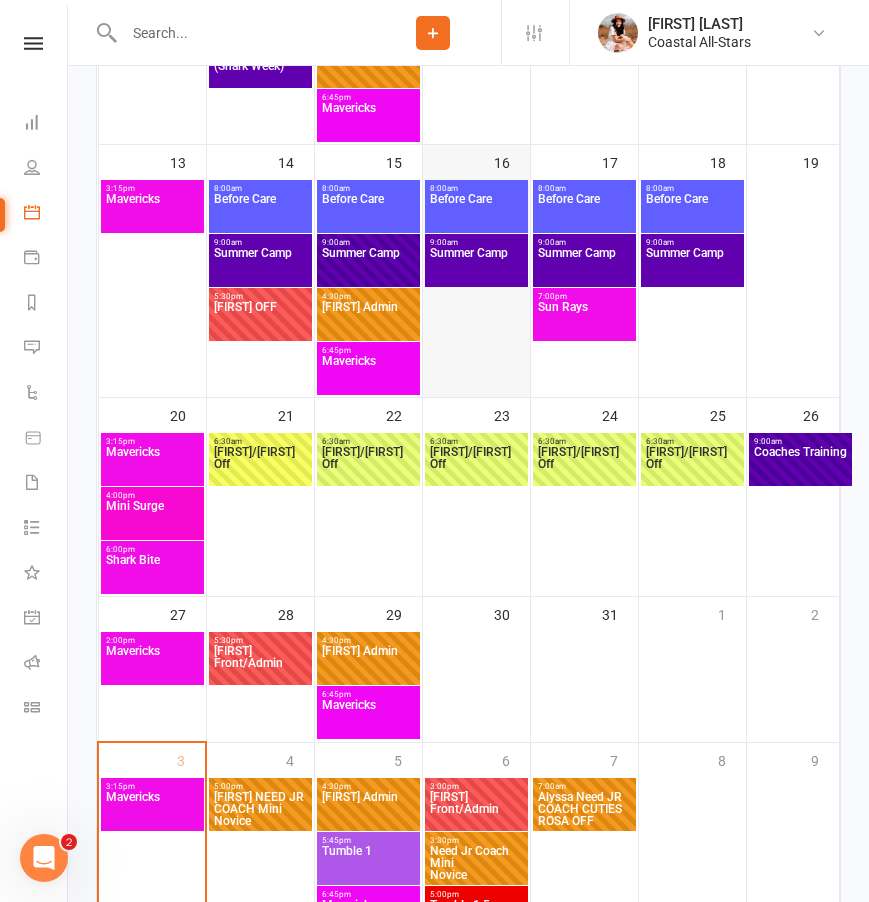 scroll, scrollTop: 686, scrollLeft: 0, axis: vertical 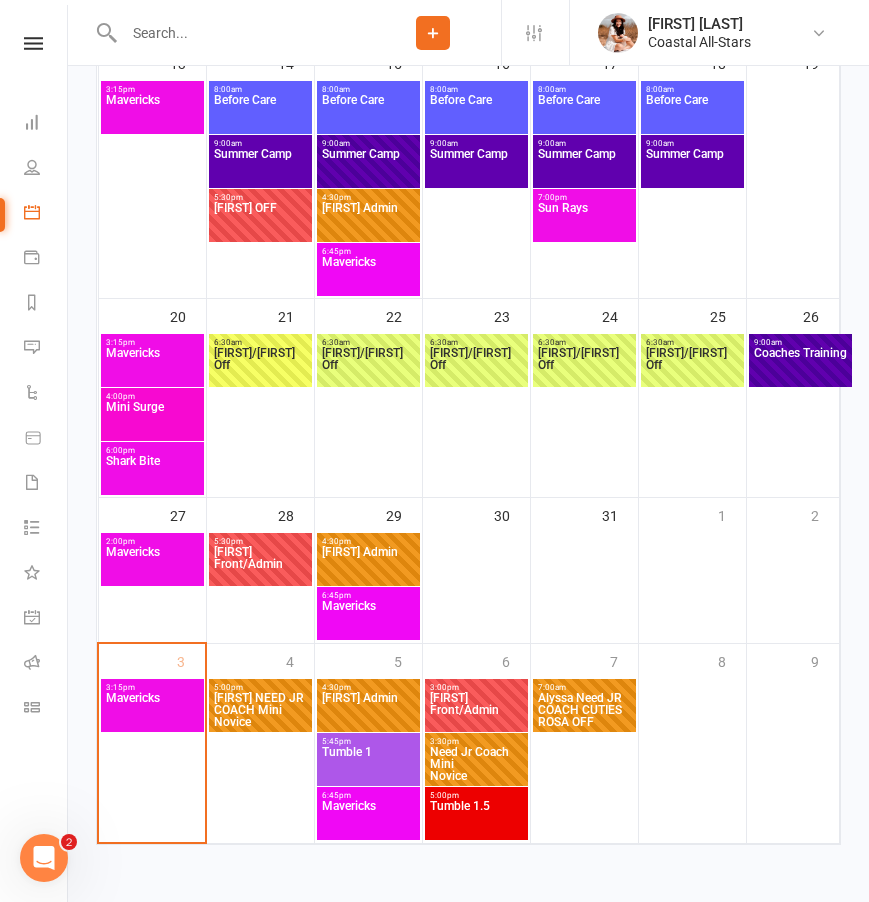 click on "Mavericks" at bounding box center [368, 818] 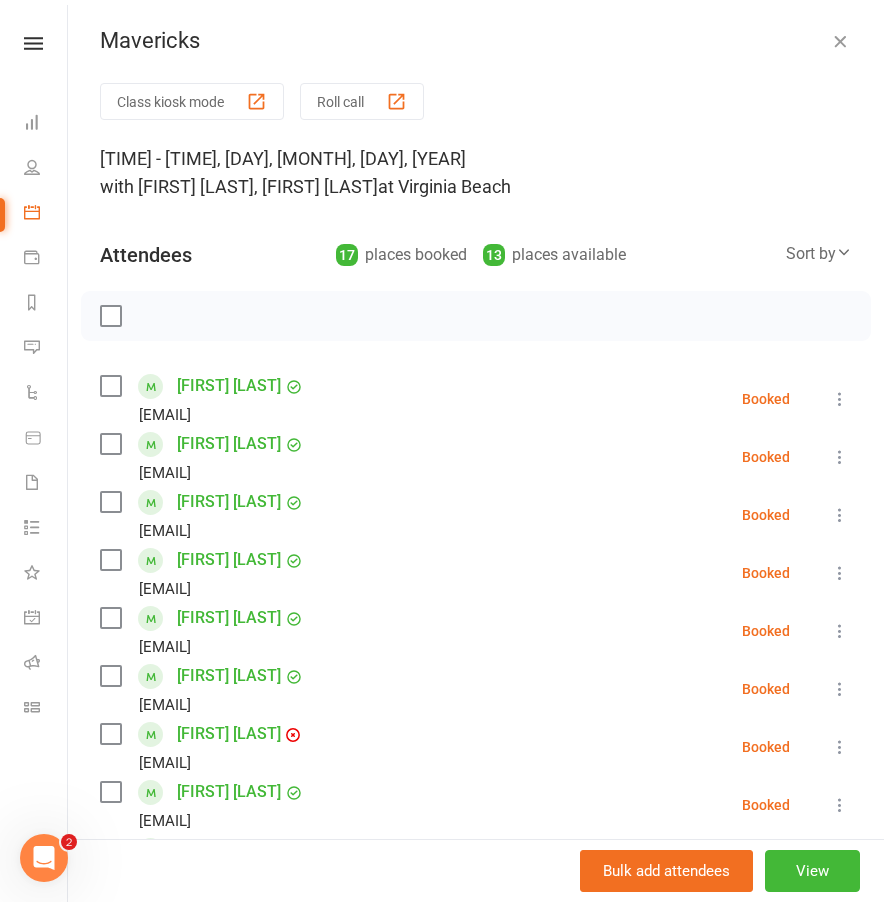 click at bounding box center [840, 41] 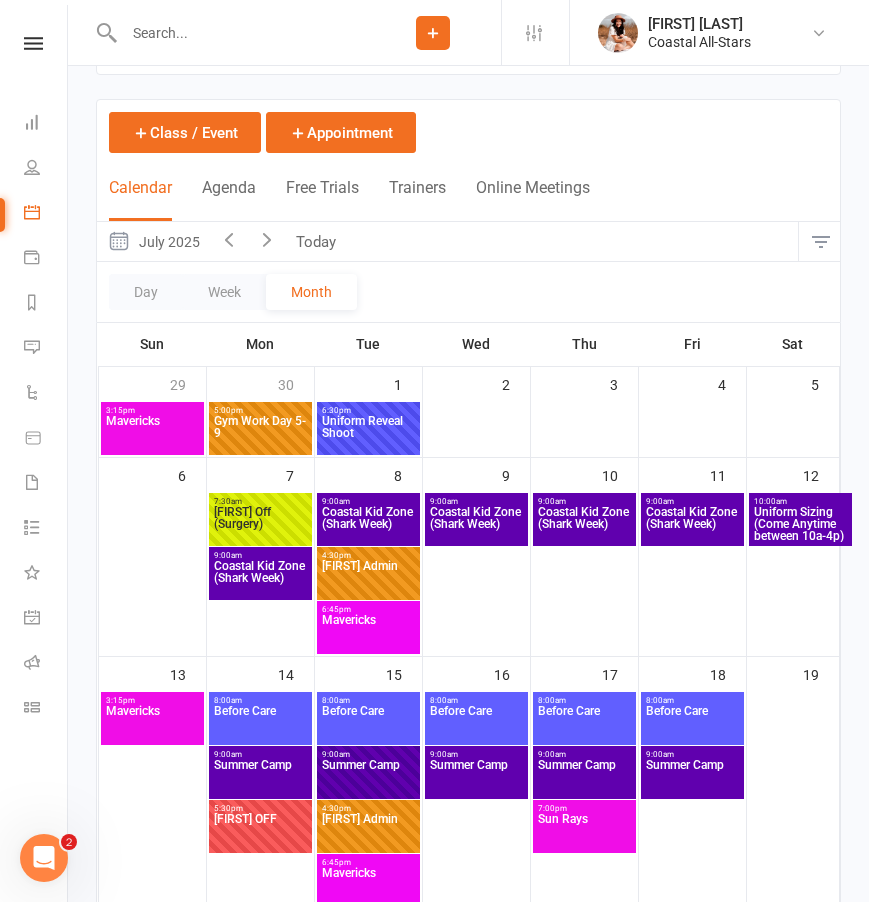 scroll, scrollTop: 0, scrollLeft: 0, axis: both 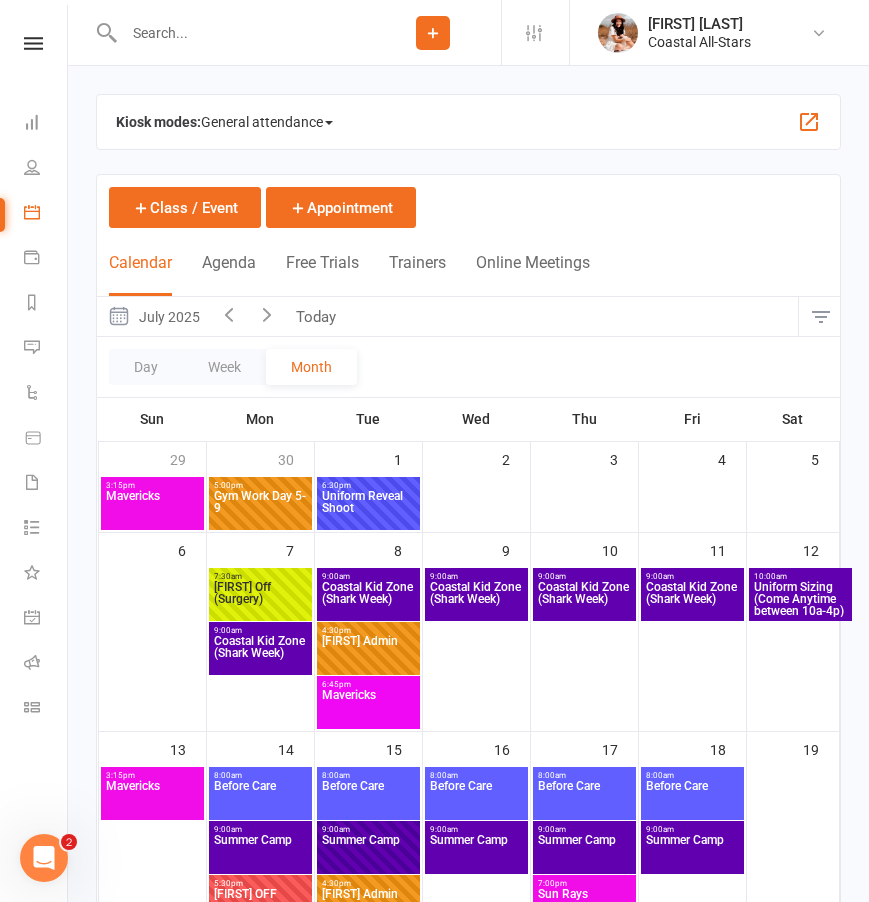 click at bounding box center [820, 317] 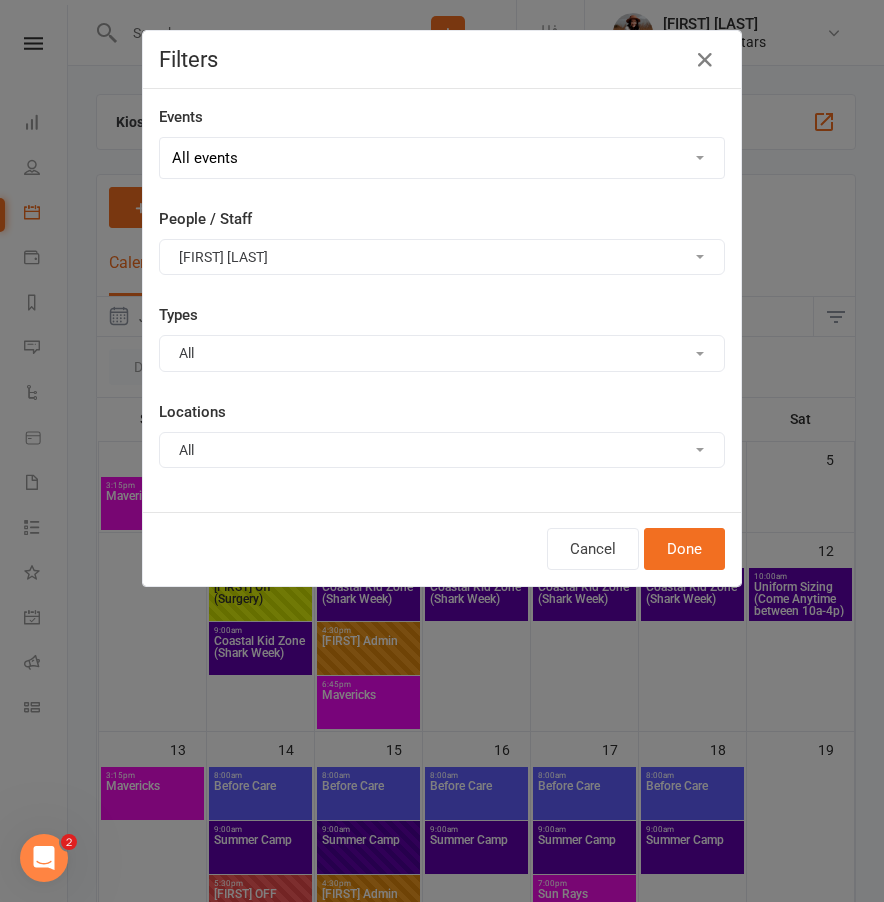 click on "[FIRST] [LAST]" at bounding box center [442, 257] 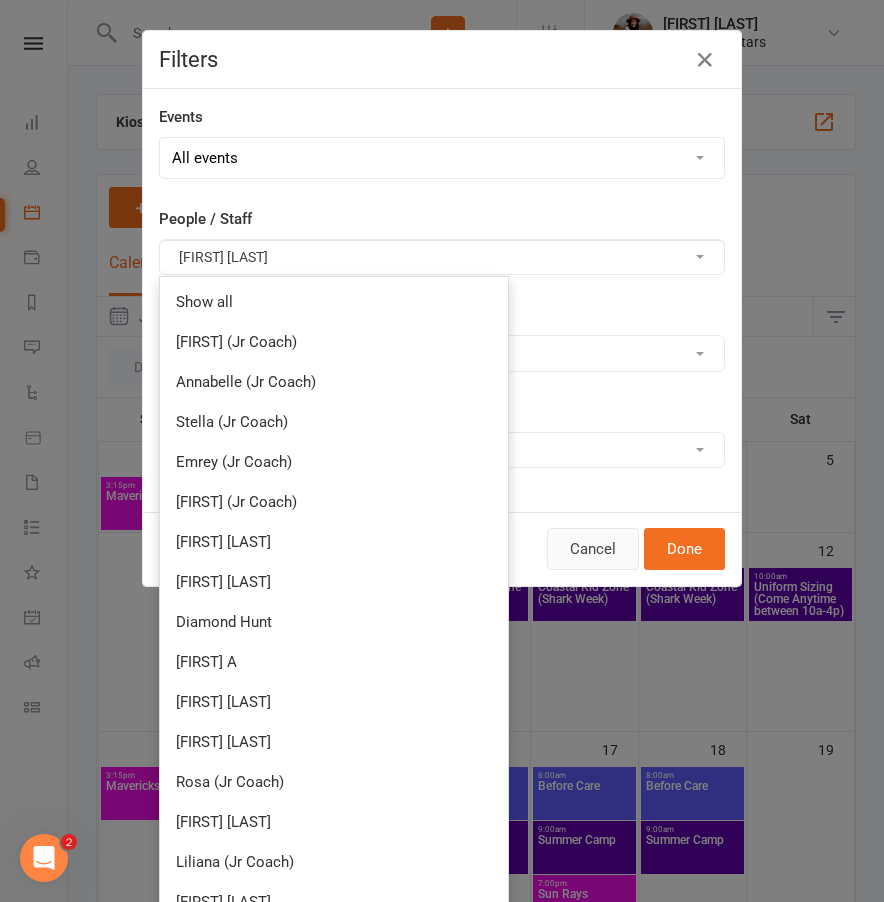 click on "Cancel" at bounding box center (593, 549) 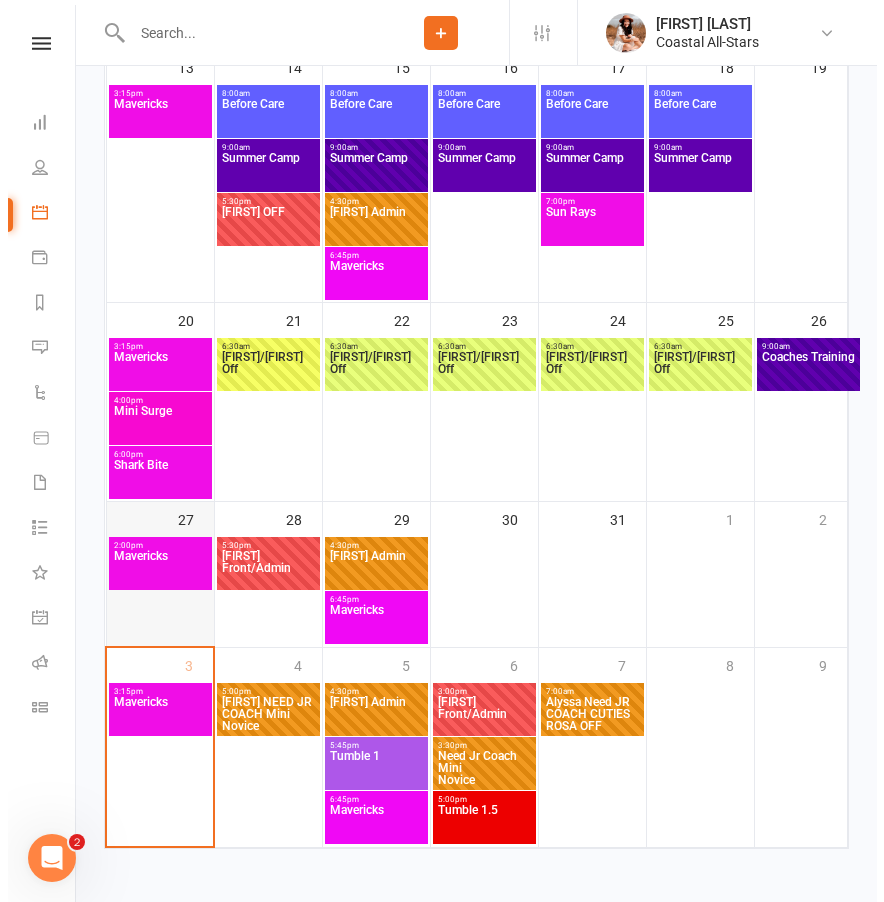 scroll, scrollTop: 682, scrollLeft: 0, axis: vertical 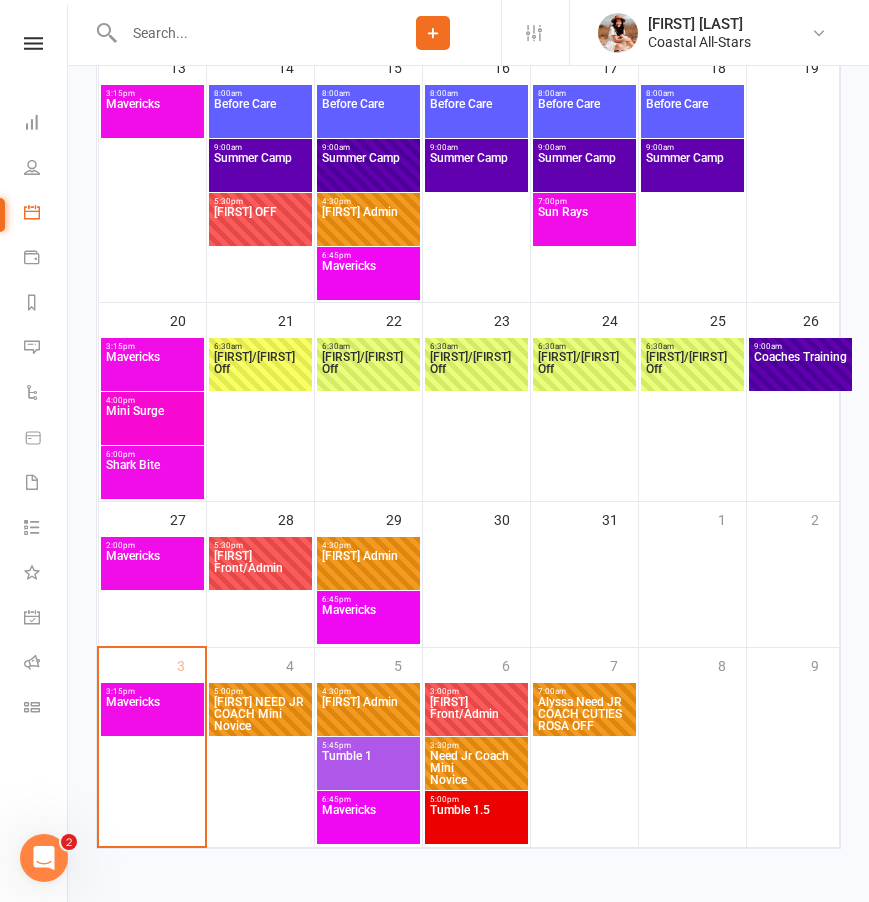 click on "Mavericks" at bounding box center (152, 568) 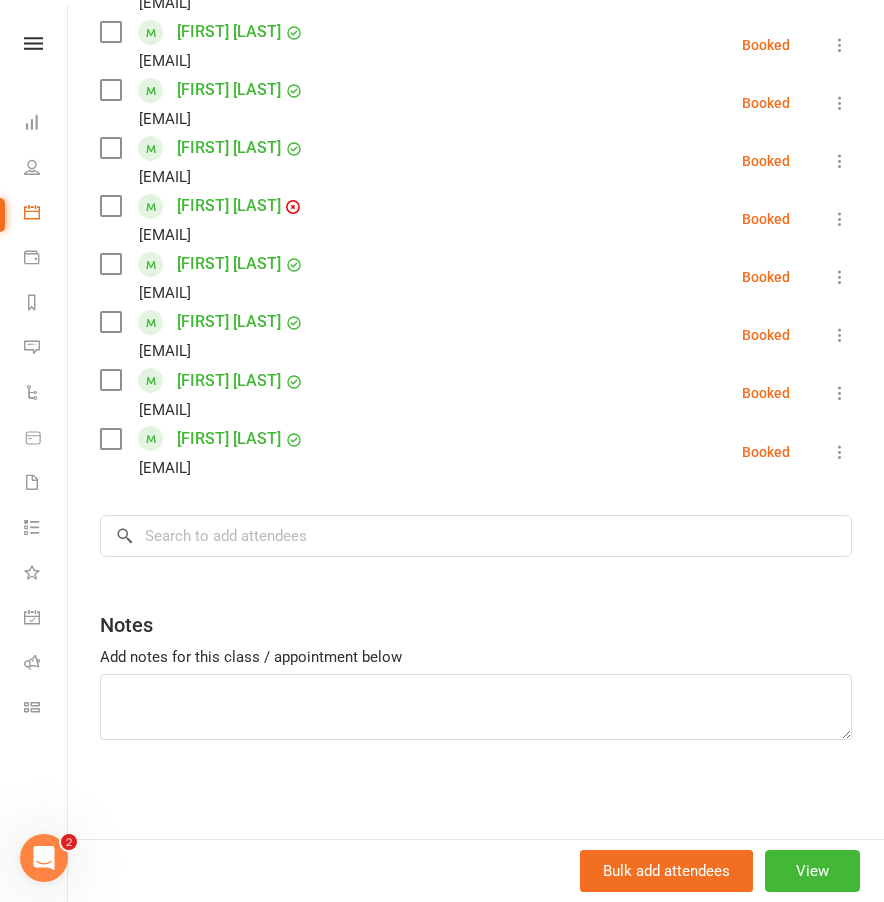 scroll, scrollTop: 0, scrollLeft: 0, axis: both 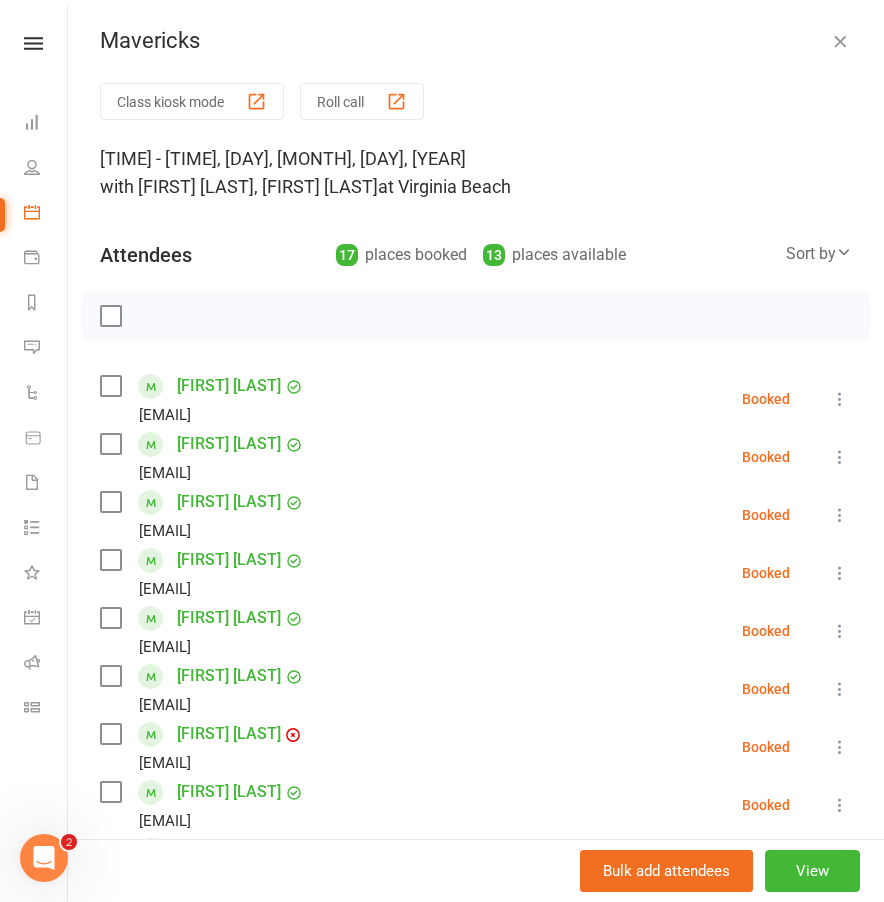 click on "Roll call" at bounding box center [362, 101] 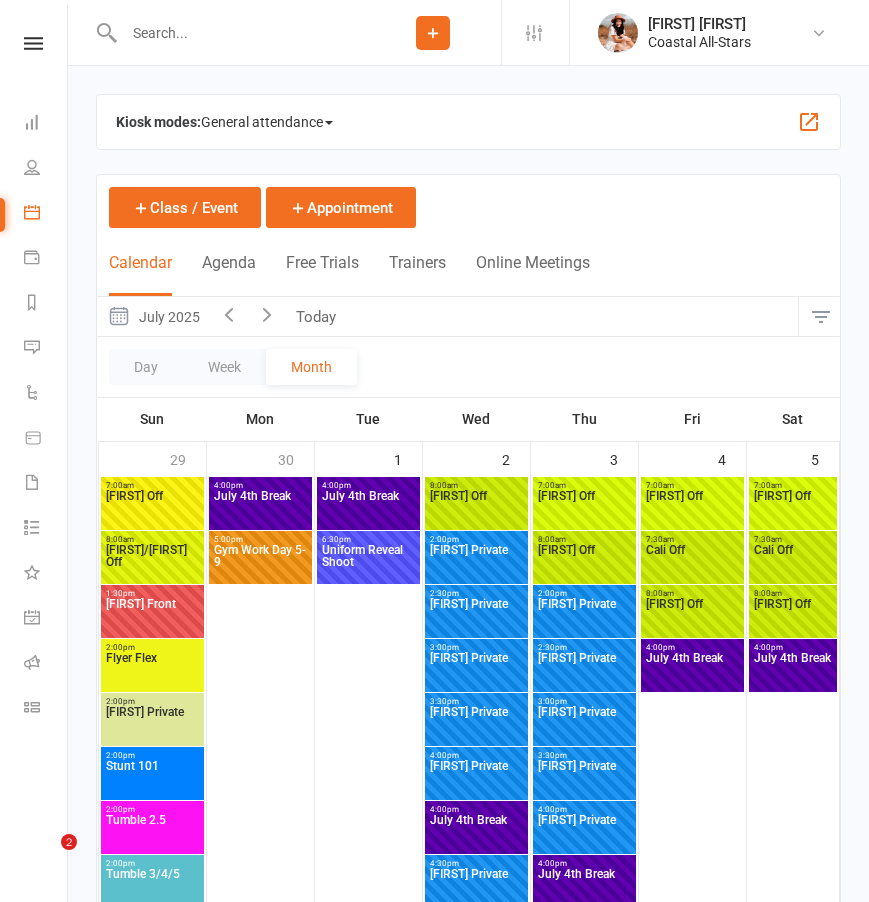 scroll, scrollTop: 0, scrollLeft: 0, axis: both 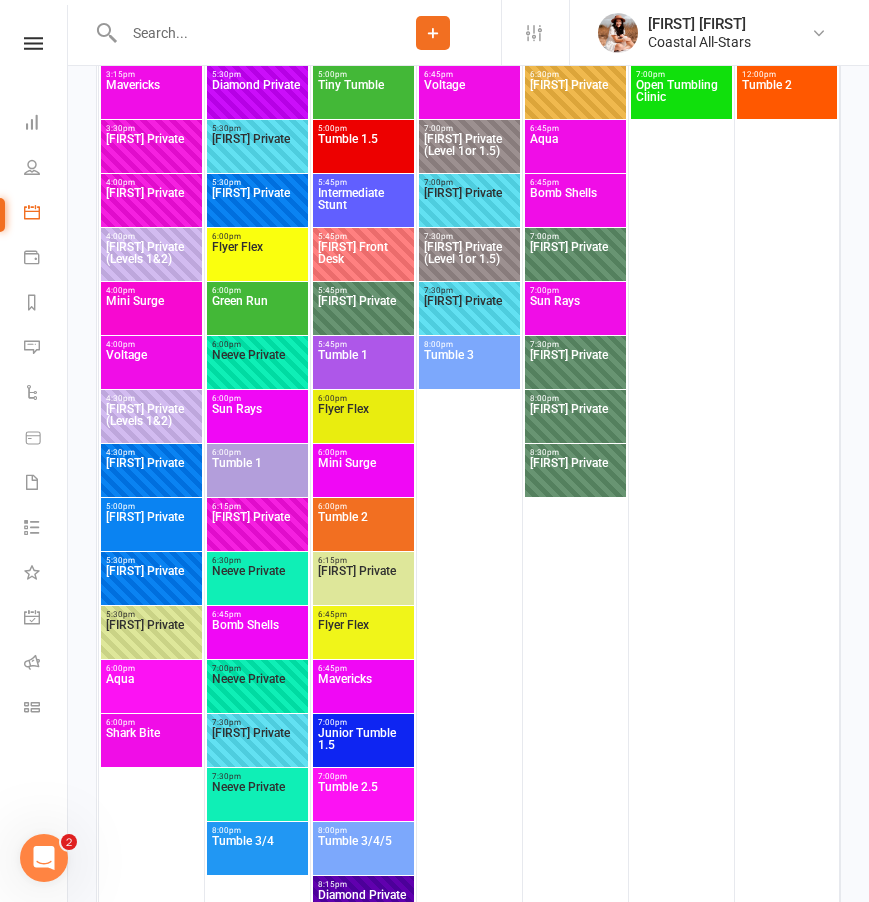 click on "Mavericks" at bounding box center [363, 691] 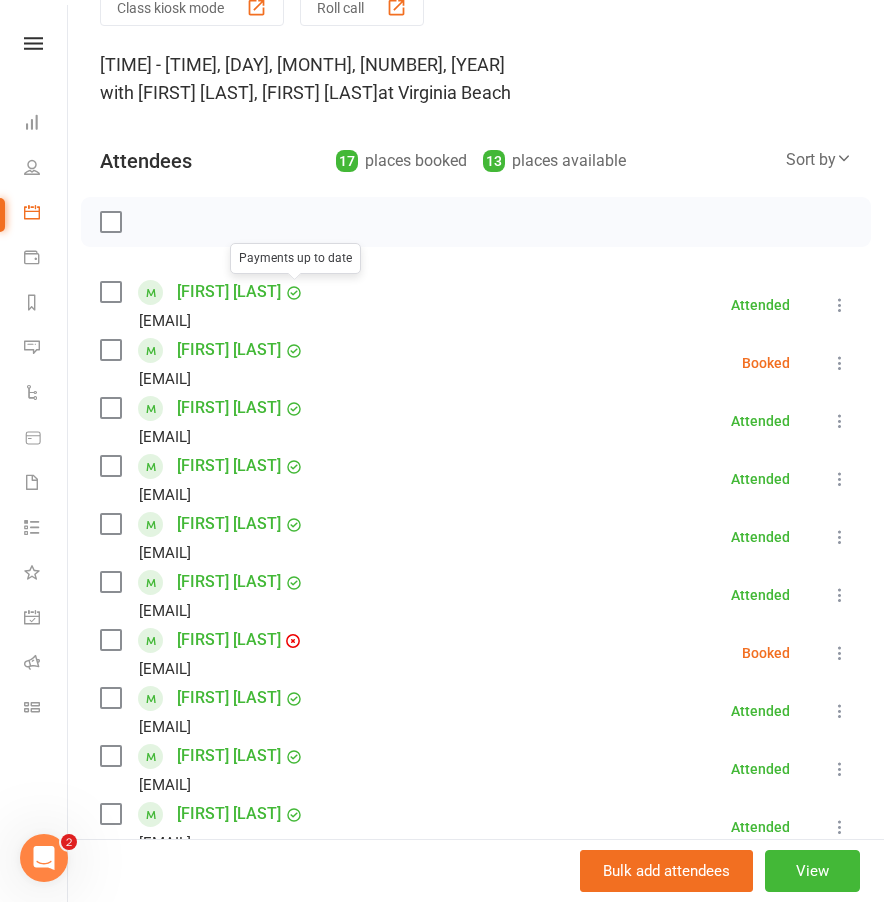 scroll, scrollTop: 406, scrollLeft: 0, axis: vertical 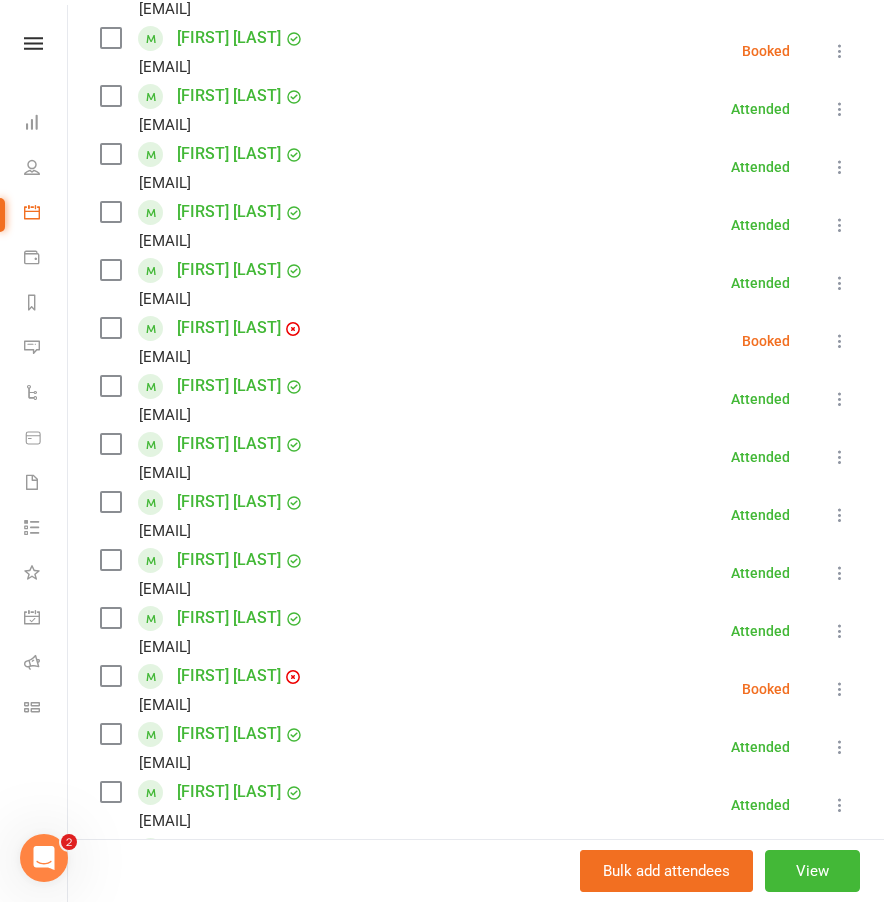 click on "Class kiosk mode  Roll call  6:45 PM - 9:00 PM, Tuesday, July, 22, 2025 with Lauren Rayer, Diamond Hunt  at  Virginia Beach  Attendees  17  places booked 13  places available Sort by  Last name  First name  Booking created    Jade Beacham  Colleenbeacham75@gmail.com Attended More info  Remove  Mark absent  Undo check-in  Send message  Enable recurring bookings  All bookings for series    Delilah Burnett  jenn55jenn@aol.com Booked More info  Remove  Check in  Mark absent  Send message  Enable recurring bookings  All bookings for series    Annabelle Daniels  Andreahildreth@gmail.com Attended More info  Remove  Mark absent  Undo check-in  Send message  Enable recurring bookings  All bookings for series    Brooklyn Denette  meagandenette@yahoo.com Attended More info  Remove  Mark absent  Undo check-in  Send message  Enable recurring bookings  All bookings for series    Skyler Dorr  skyler072709@gmail.com Attended More info  Remove  Mark absent  Undo check-in  Send message  Enable recurring bookings    Attended" at bounding box center [476, 493] 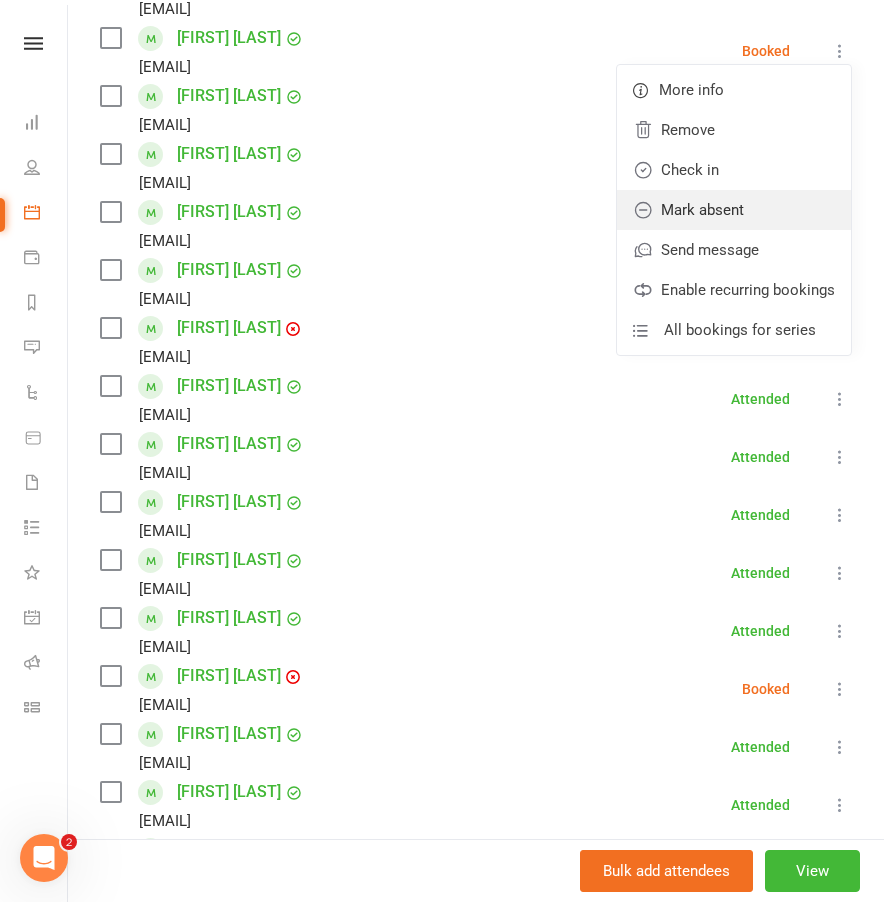 click on "Mark absent" at bounding box center (734, 210) 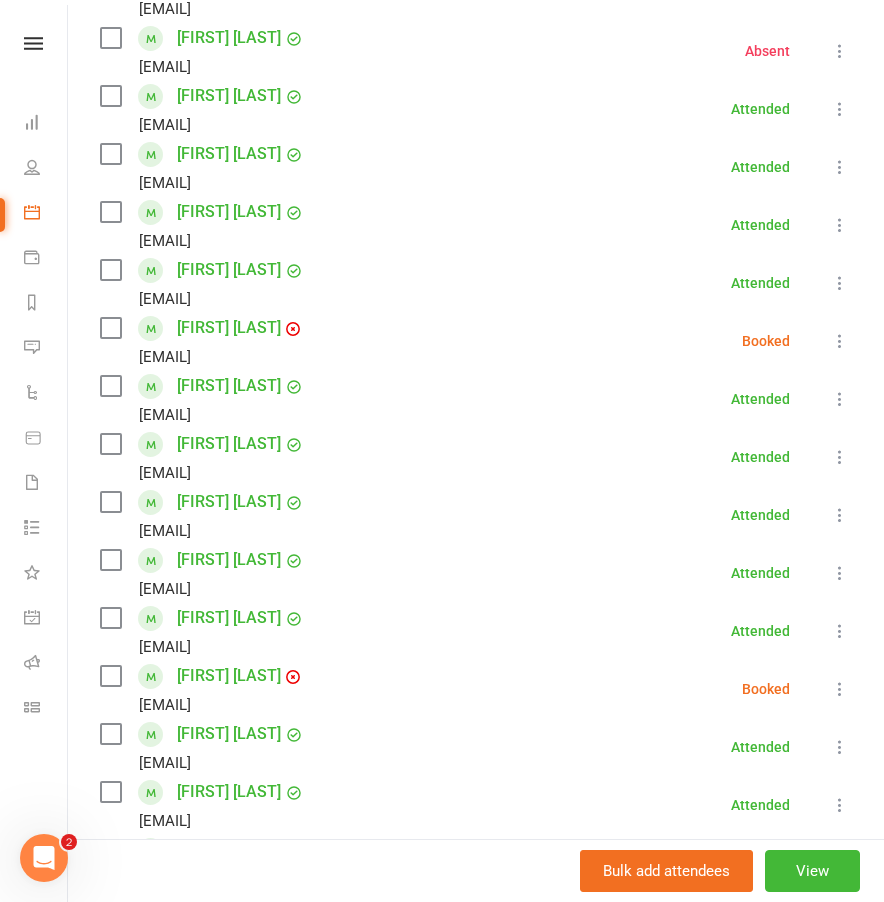 click at bounding box center [840, 341] 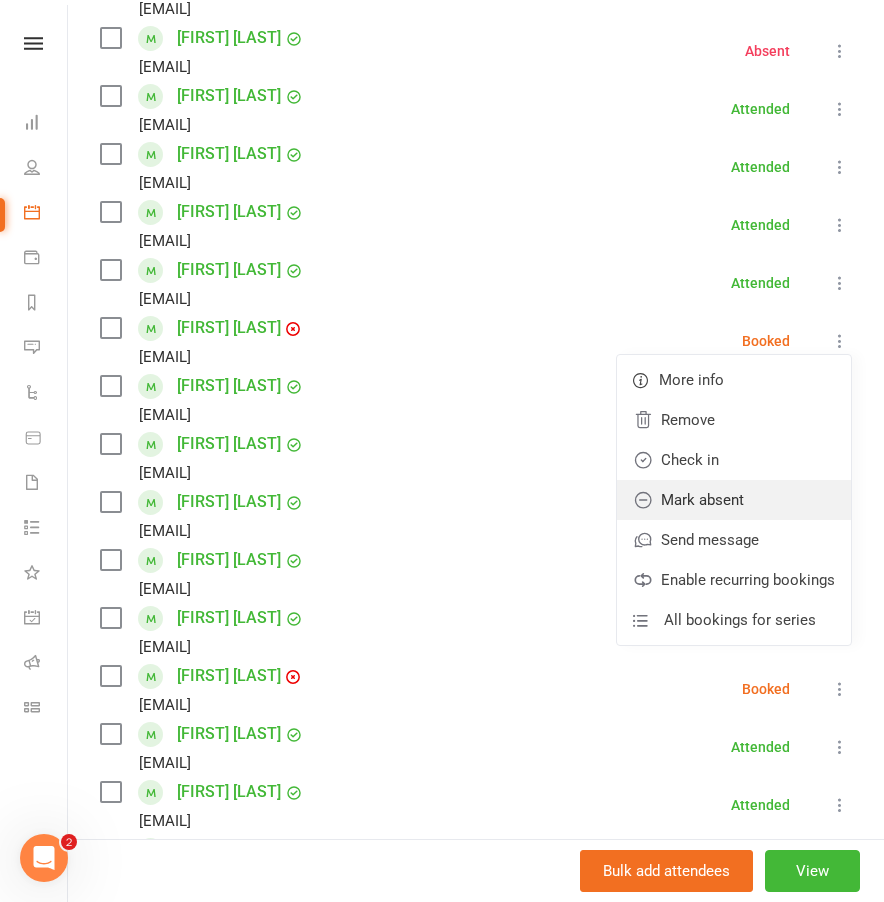click on "Mark absent" at bounding box center (734, 500) 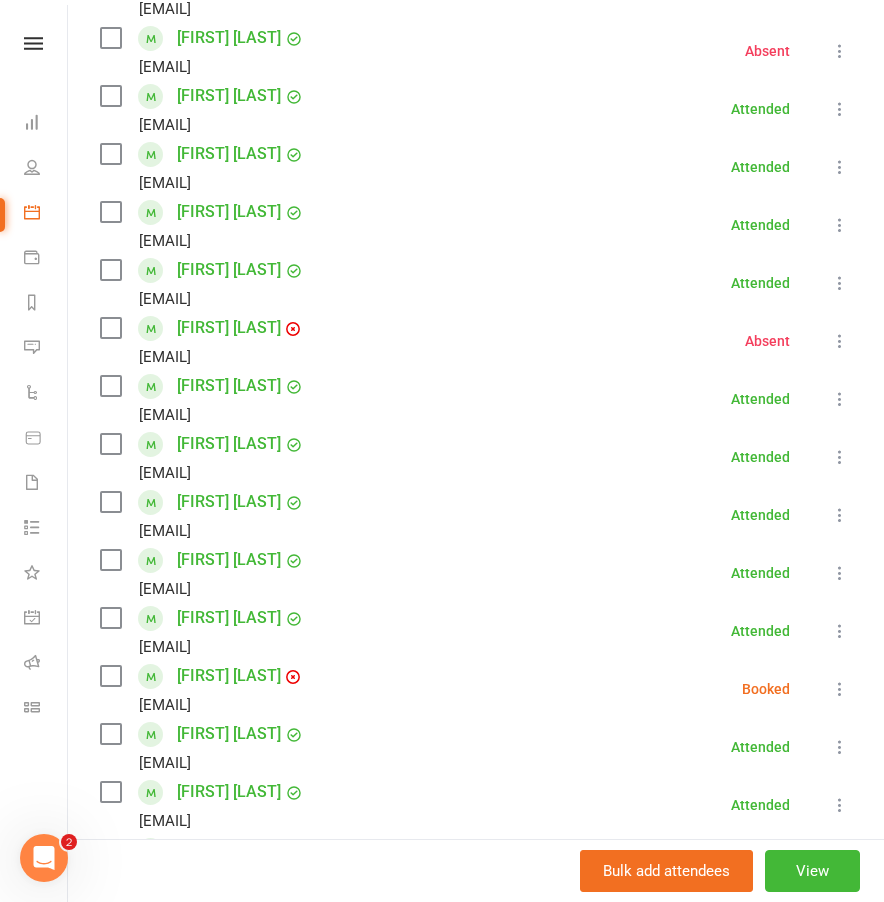 click at bounding box center (840, 689) 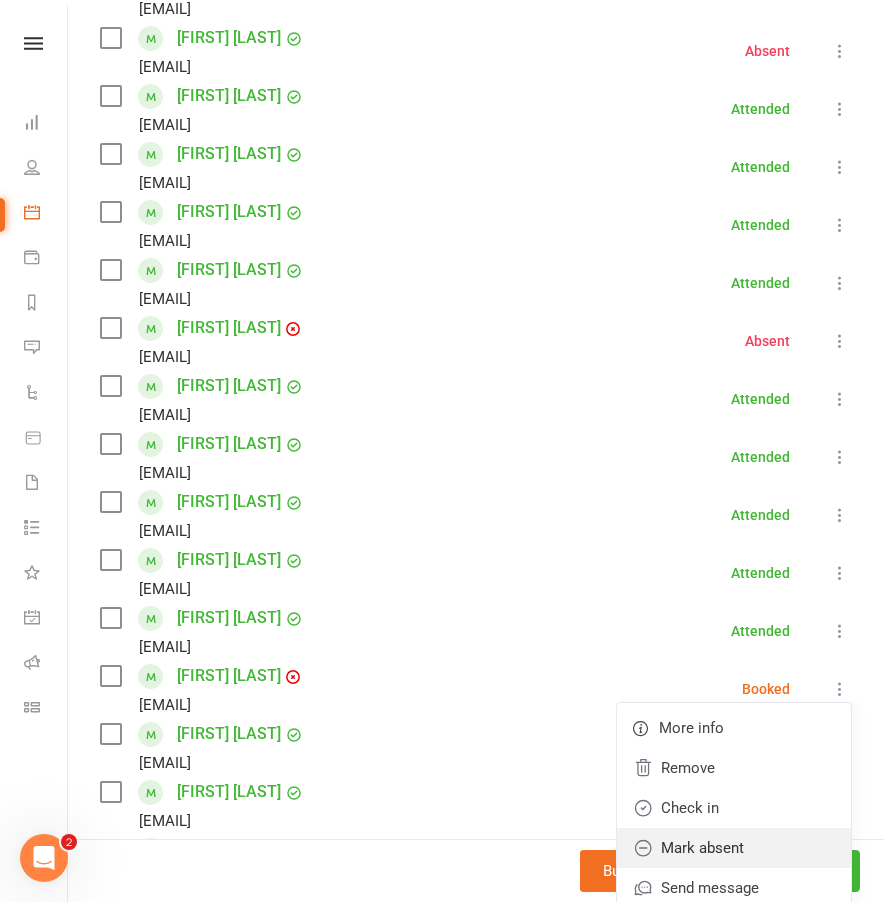 click on "Mark absent" at bounding box center (734, 848) 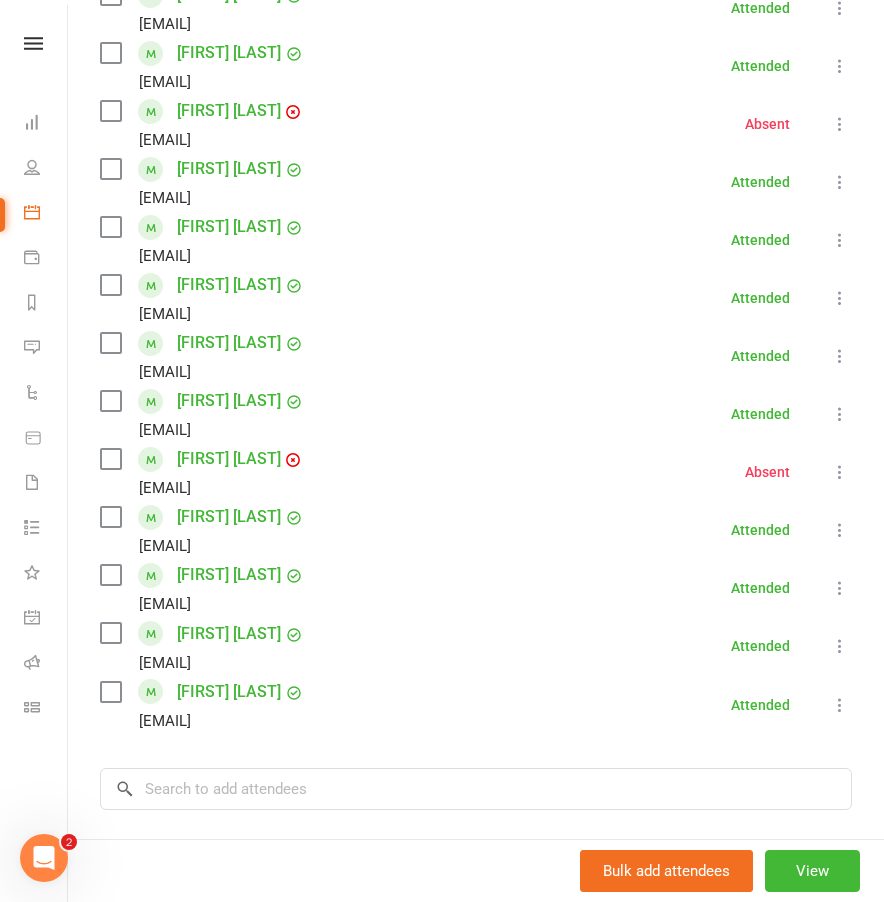 scroll, scrollTop: 631, scrollLeft: 0, axis: vertical 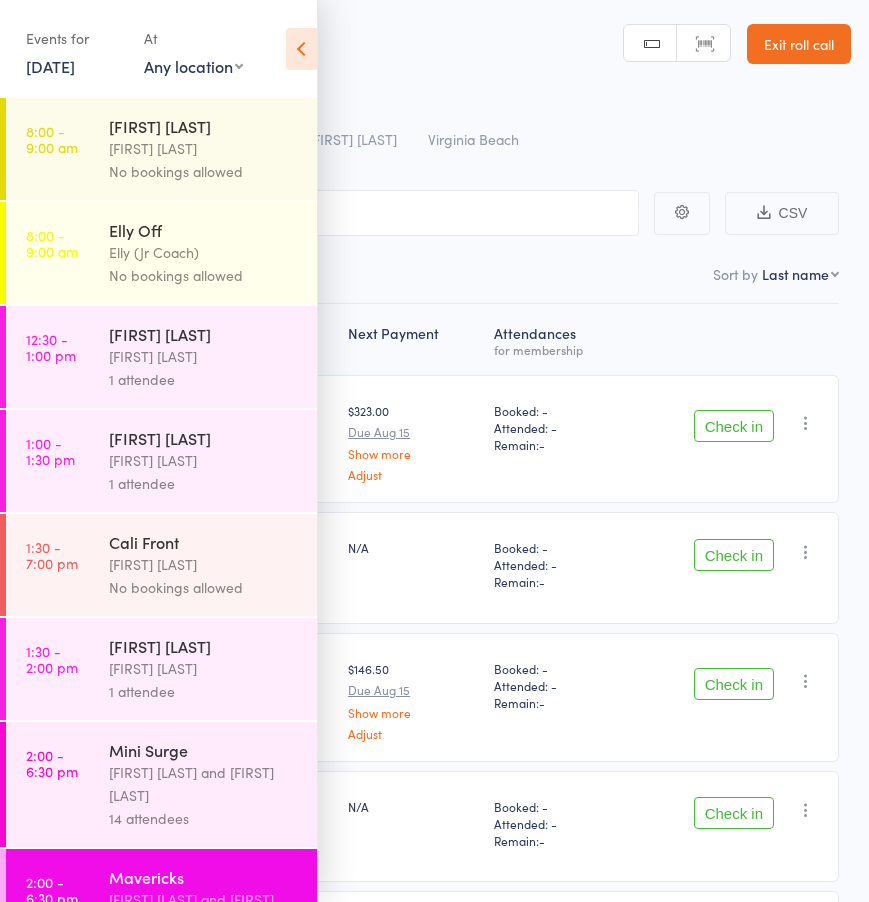 click at bounding box center [301, 49] 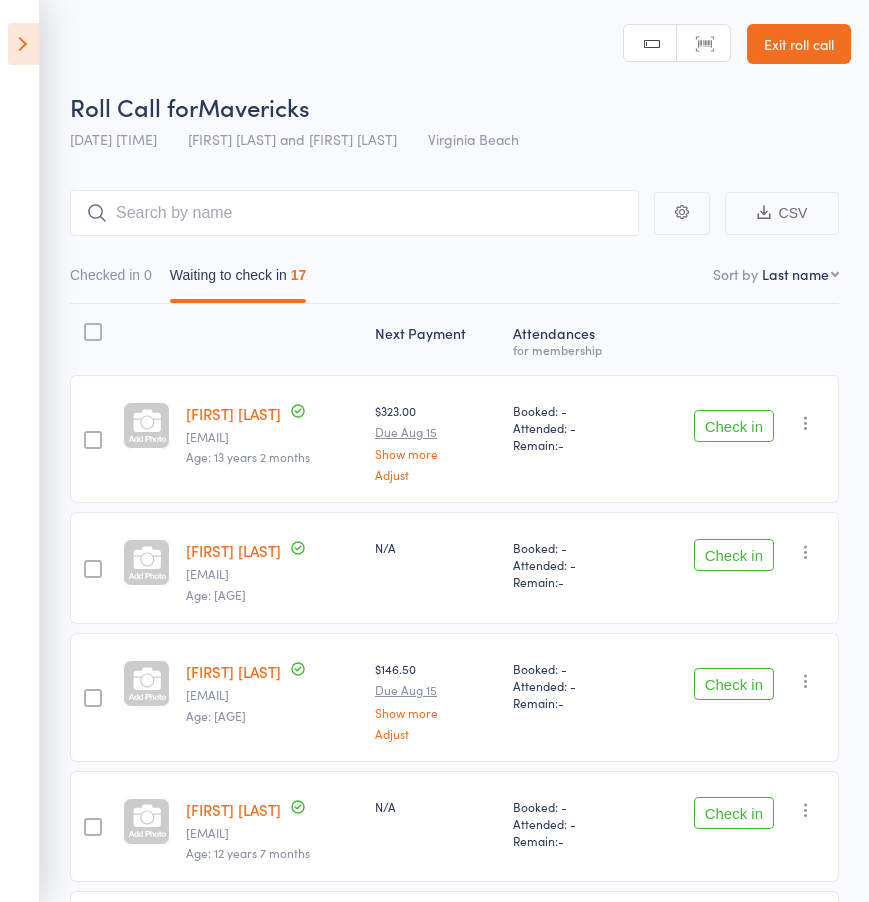 click on "Check in" at bounding box center (734, 426) 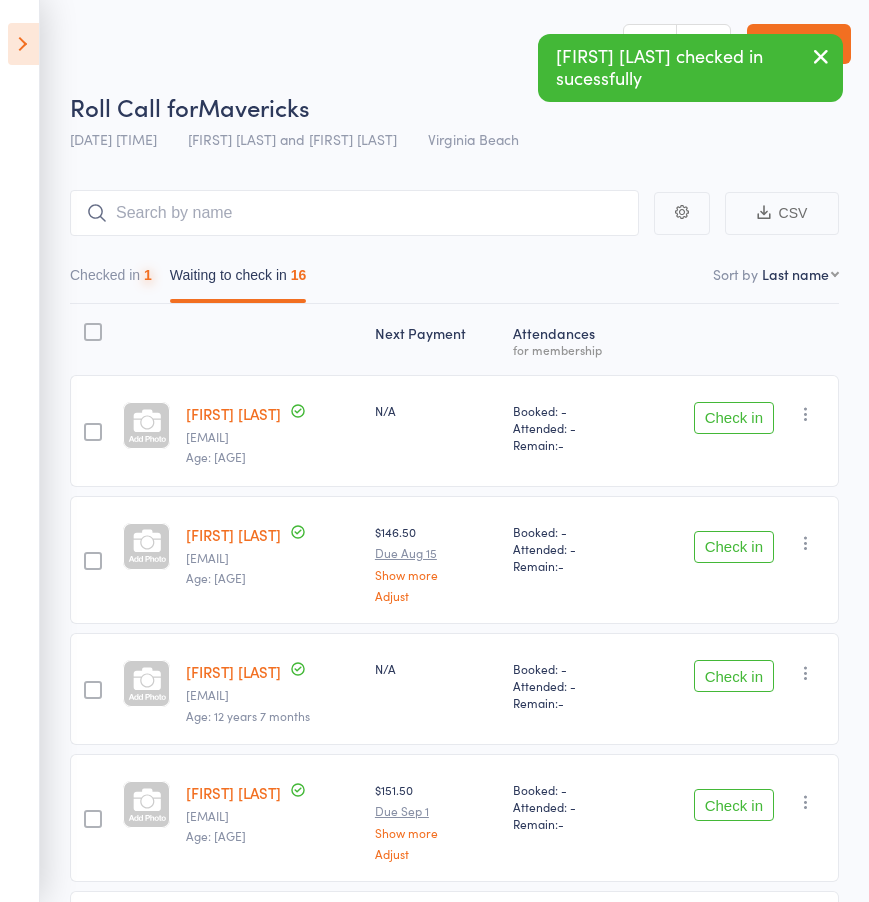 click on "Check in" at bounding box center (734, 418) 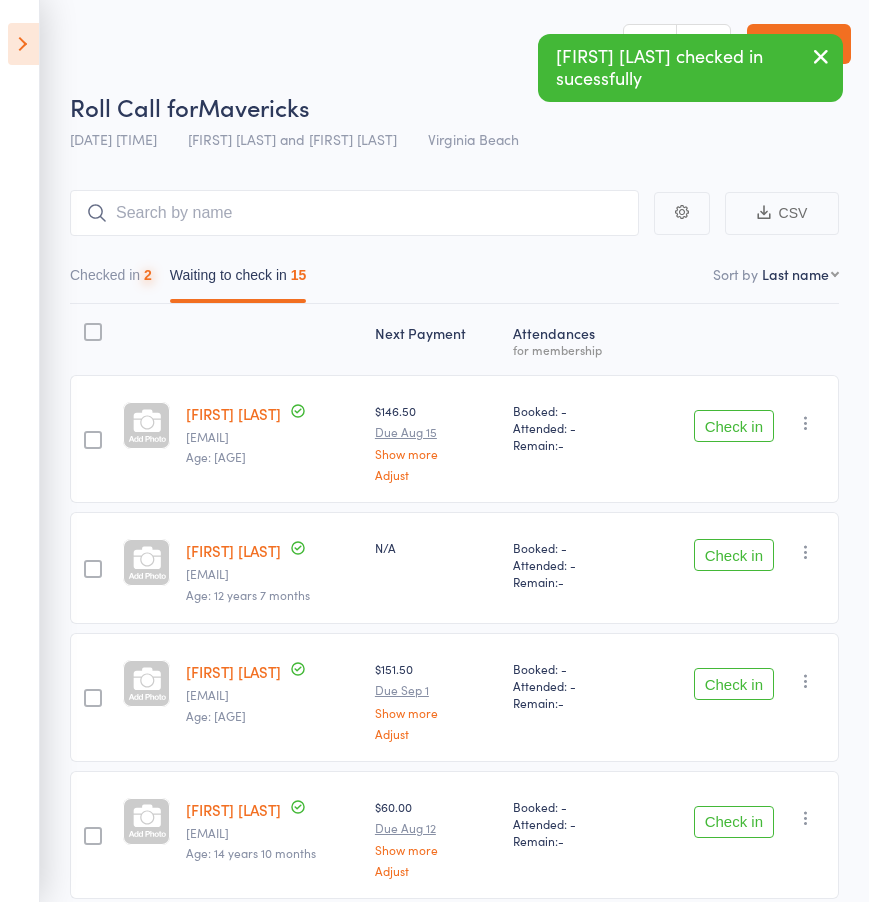 click on "Check in" at bounding box center (734, 426) 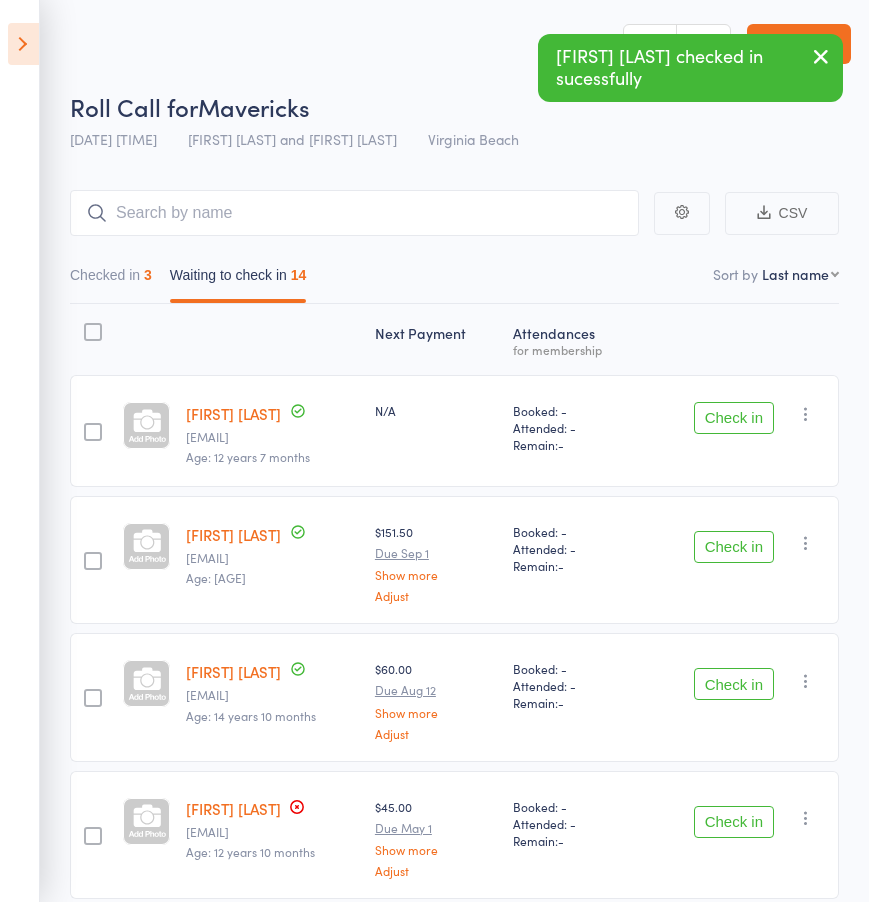 click at bounding box center [806, 414] 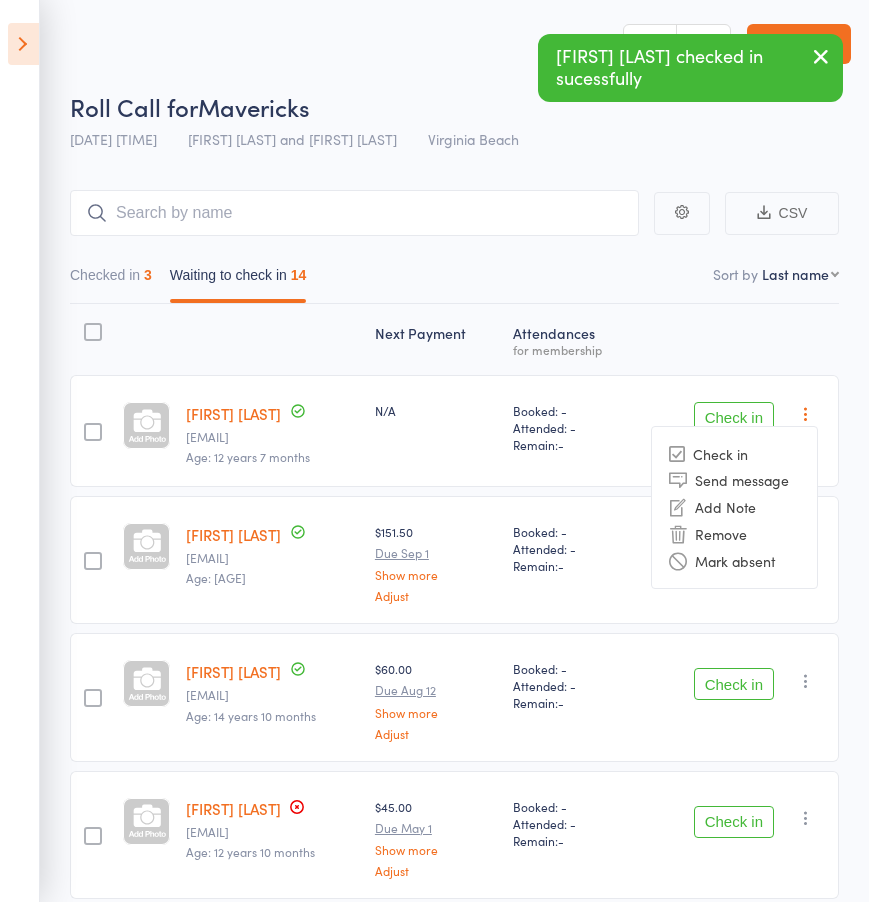 click on "Mark absent" at bounding box center (734, 560) 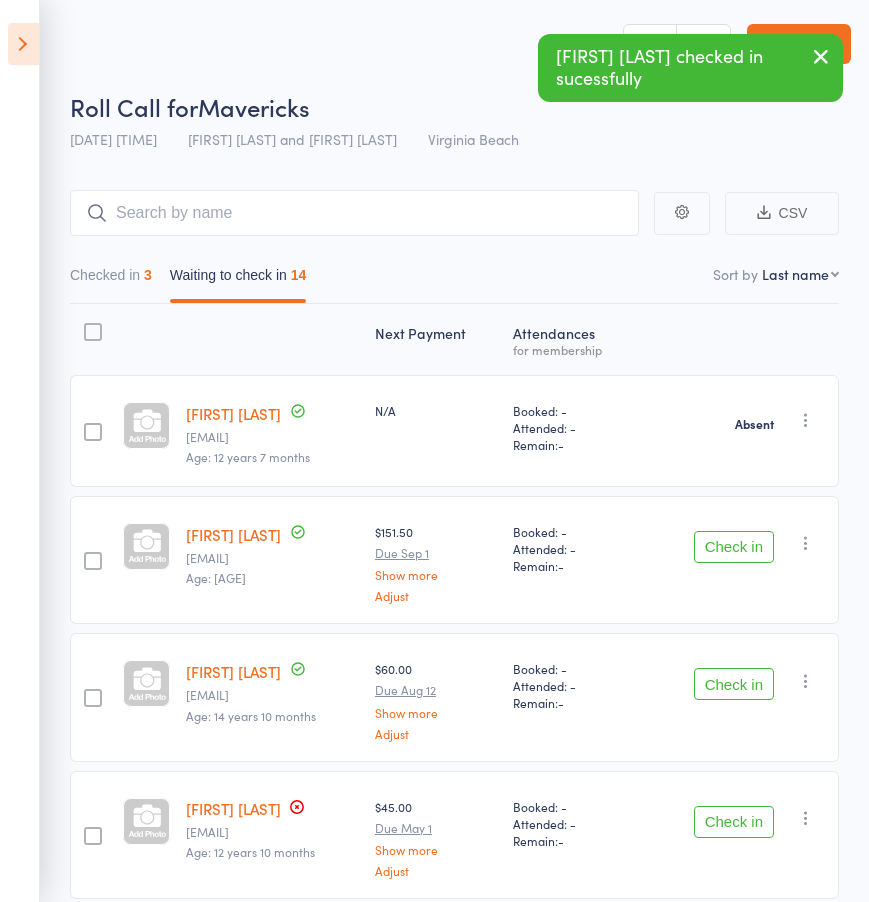 click on "Check in" at bounding box center [734, 547] 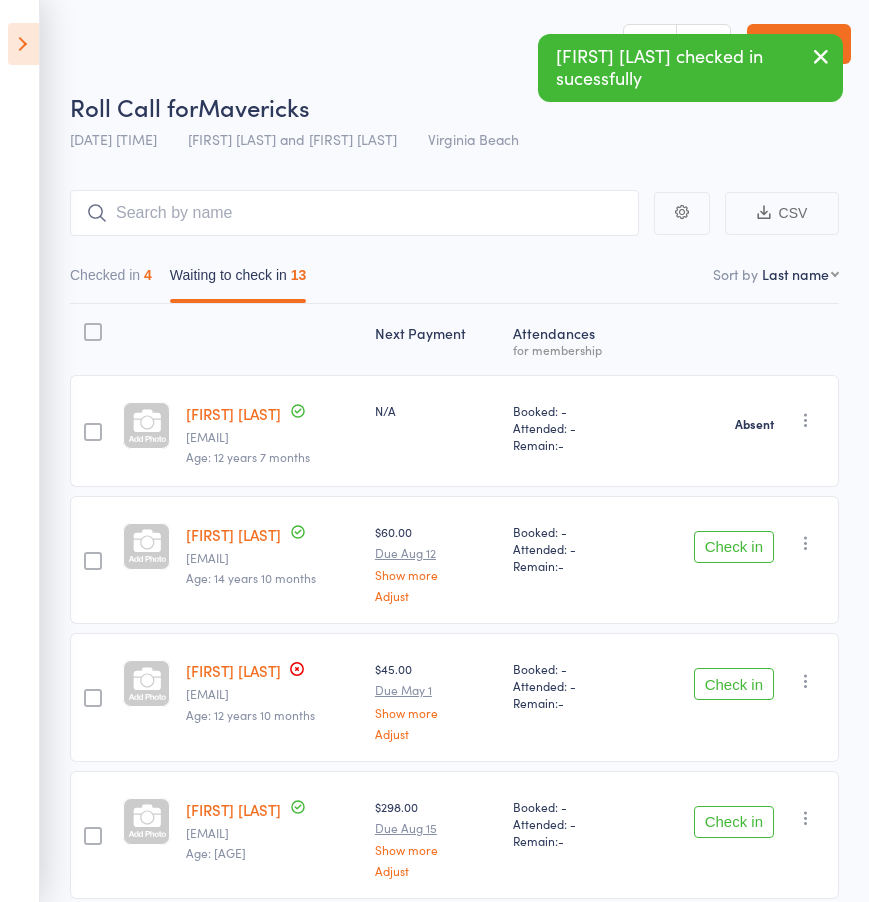 click on "Check in" at bounding box center [734, 547] 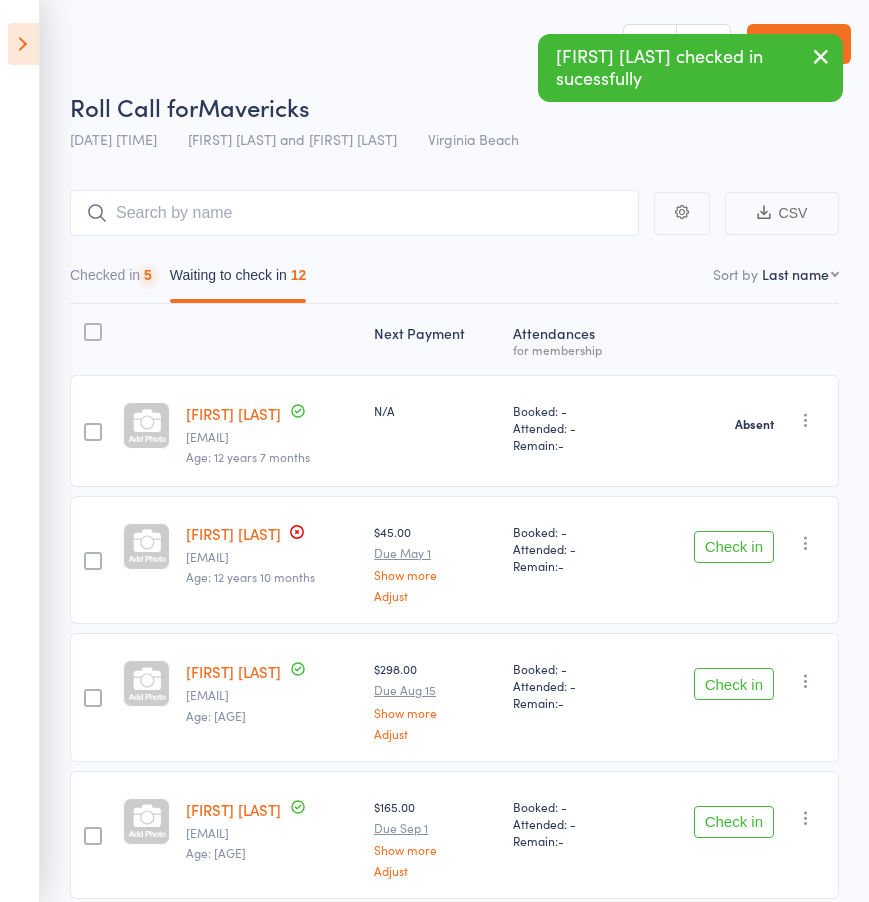 click on "Check in" at bounding box center [734, 547] 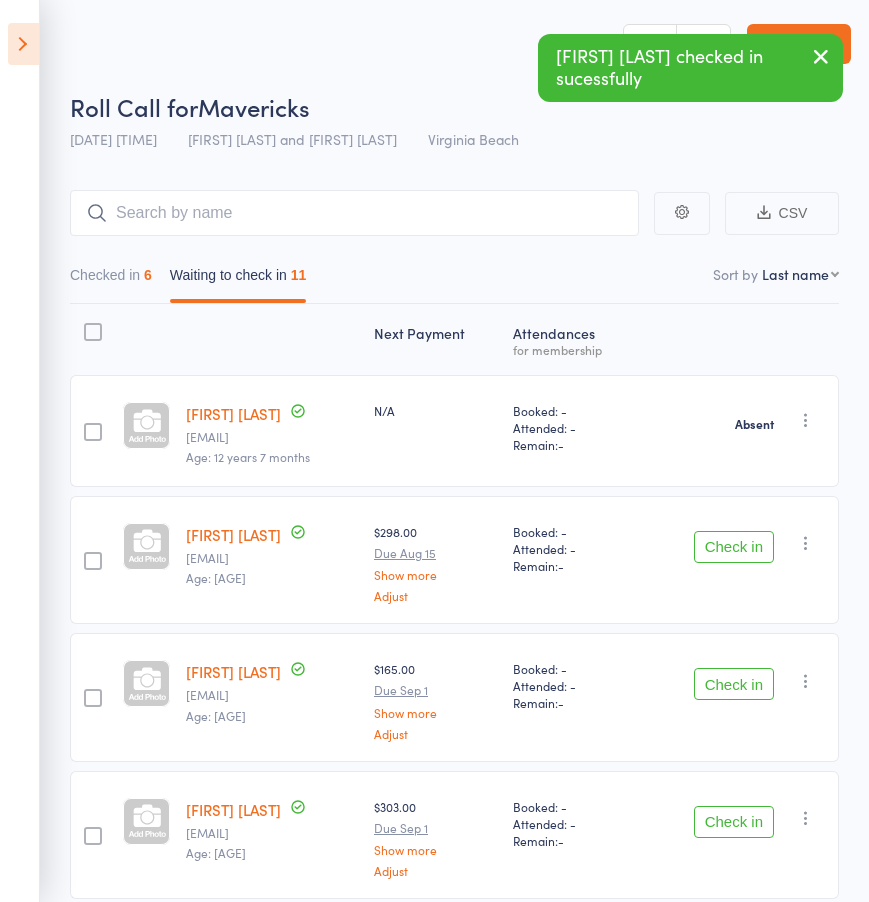click on "Check in" at bounding box center (734, 547) 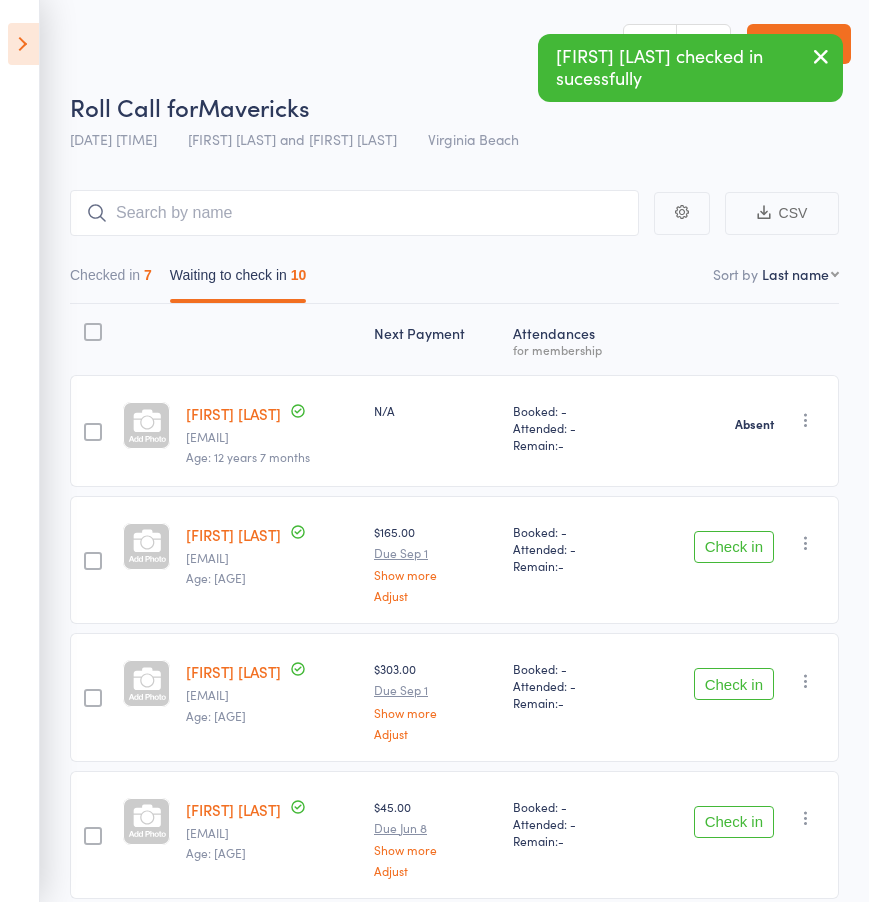 click on "Check in" at bounding box center [734, 547] 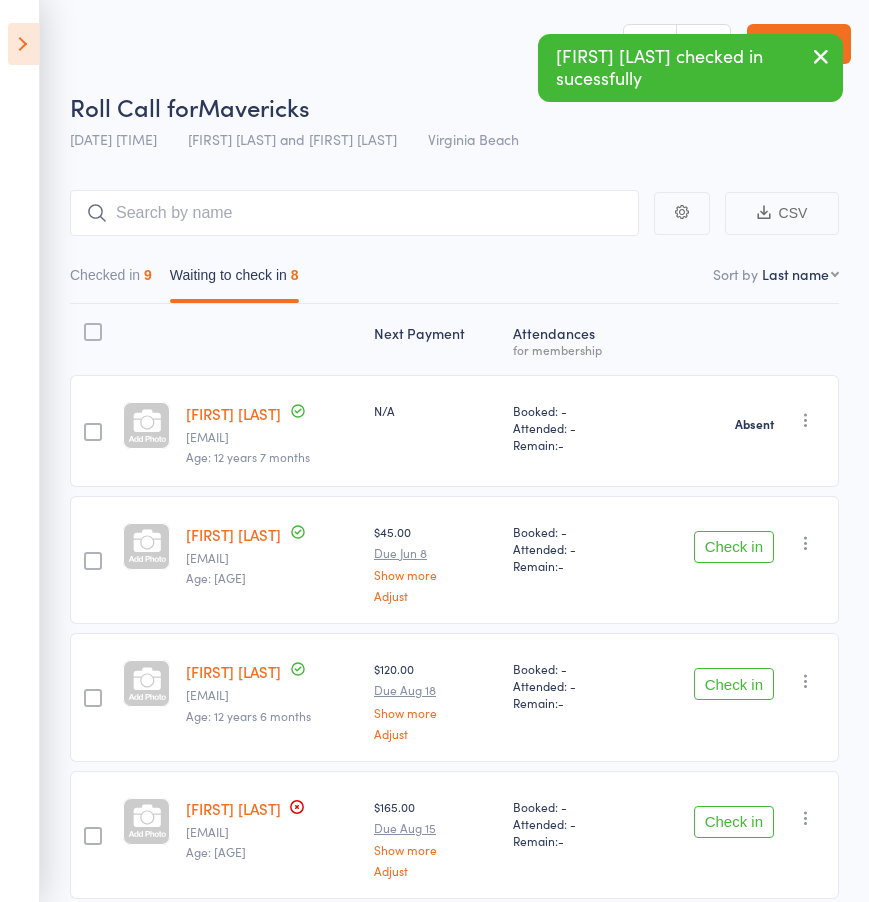 click on "Check in" at bounding box center (734, 547) 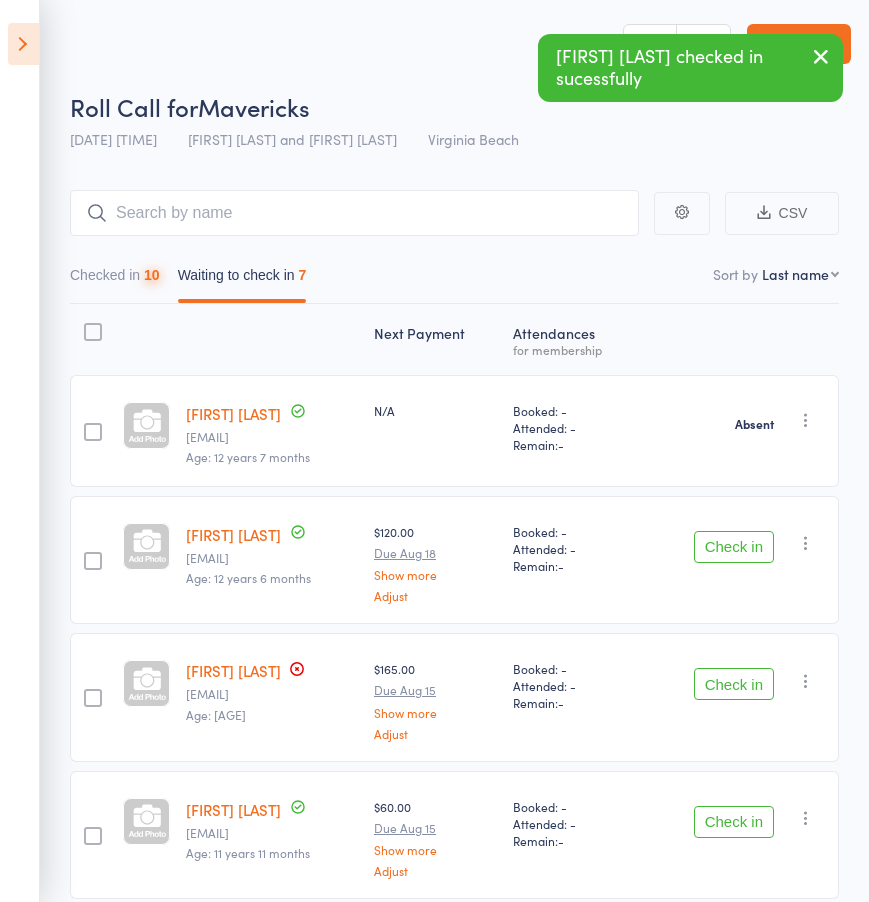 click on "Check in" at bounding box center (734, 547) 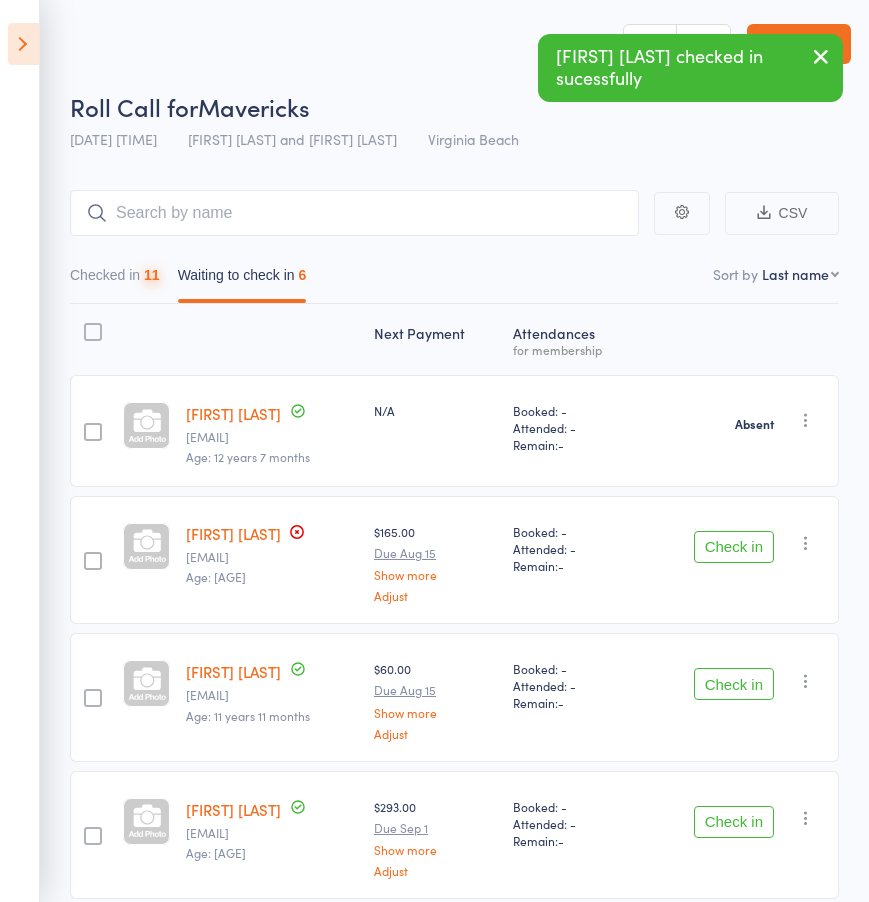 click on "Check in" at bounding box center [734, 547] 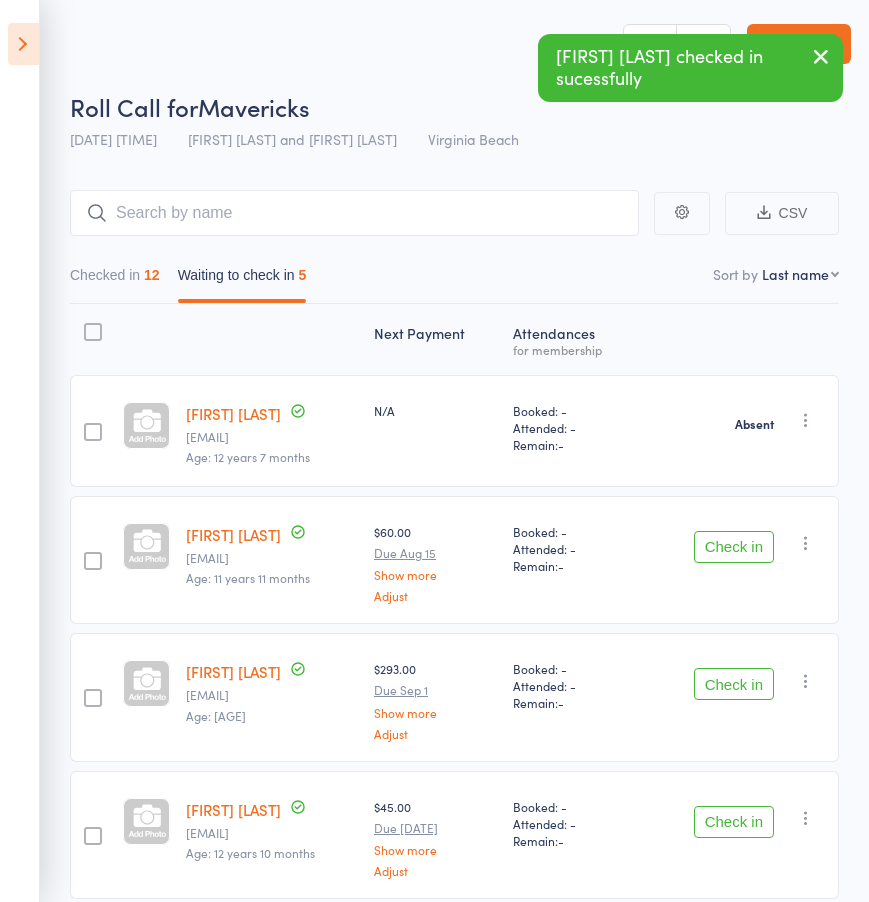 click on "Check in" at bounding box center (734, 547) 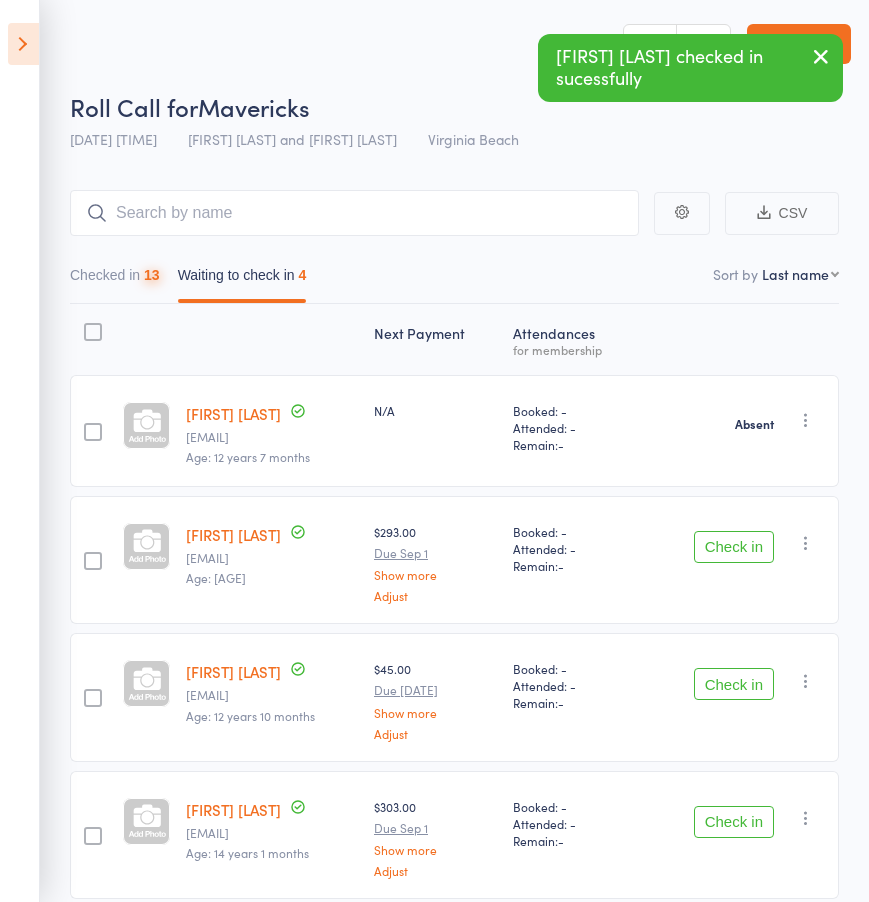 click on "Check in" at bounding box center (734, 547) 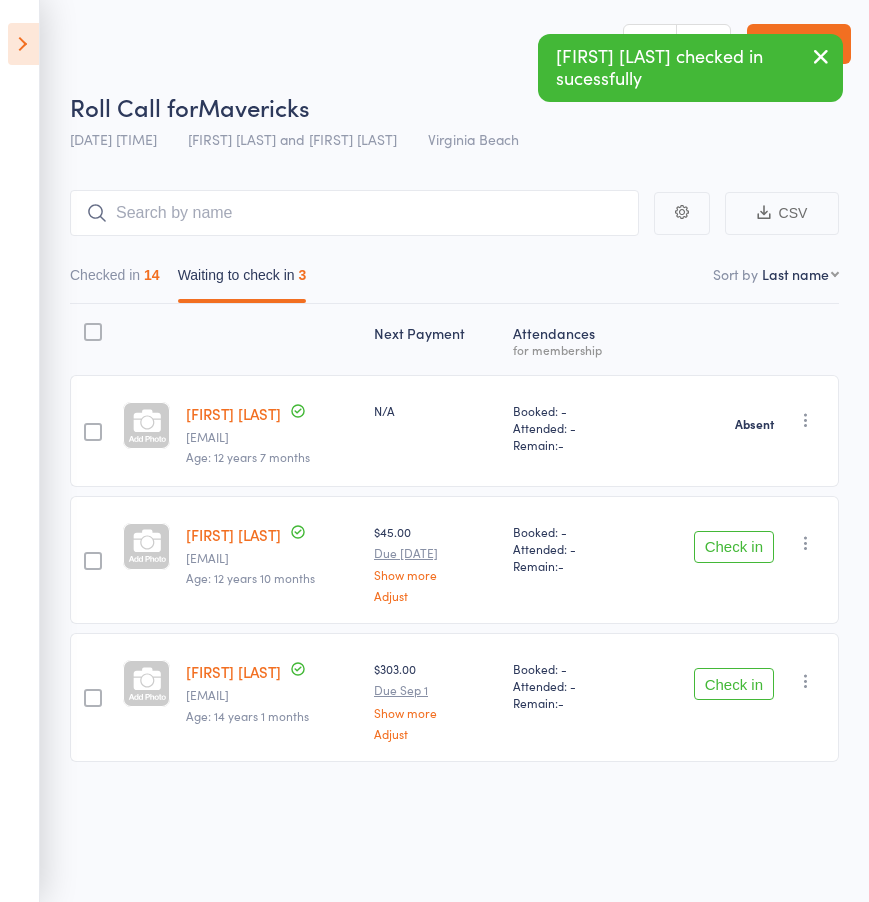 click on "Check in" at bounding box center [734, 547] 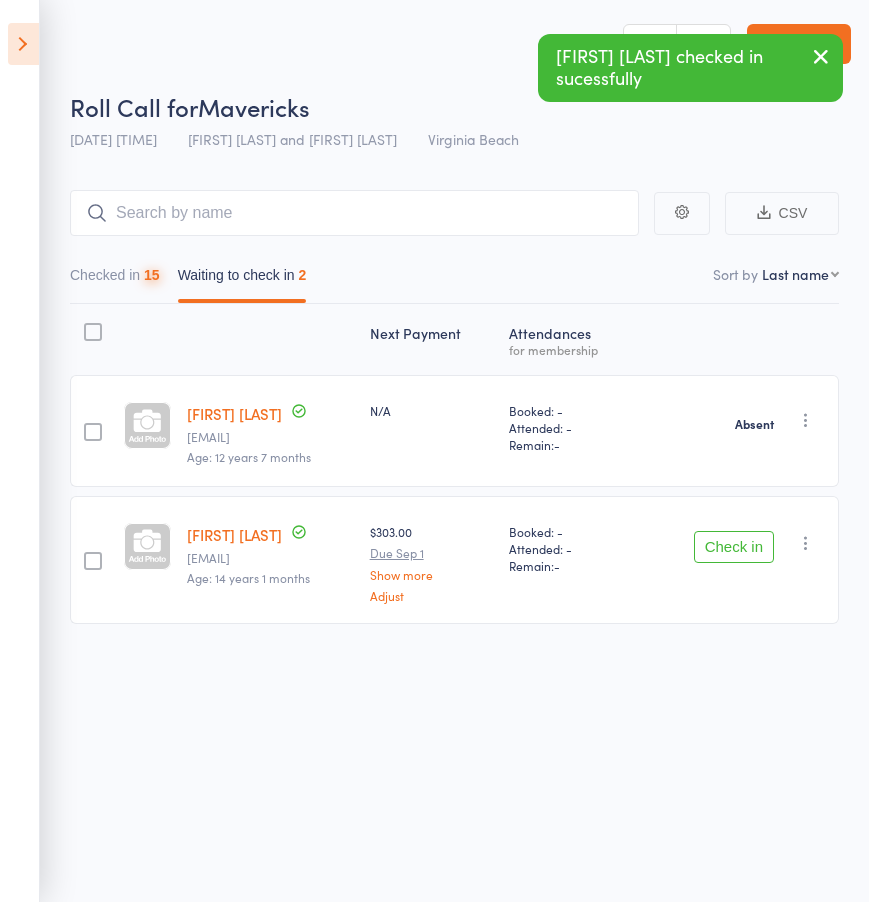 click on "Check in" at bounding box center (734, 547) 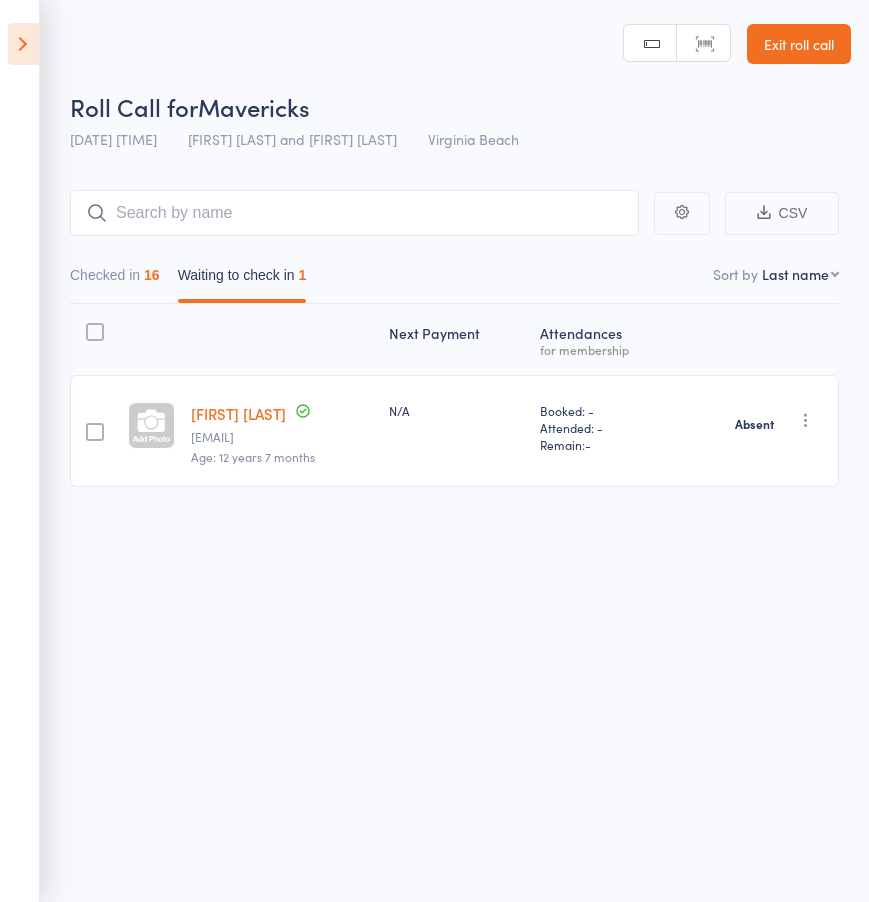 click on "Exit roll call" at bounding box center (799, 44) 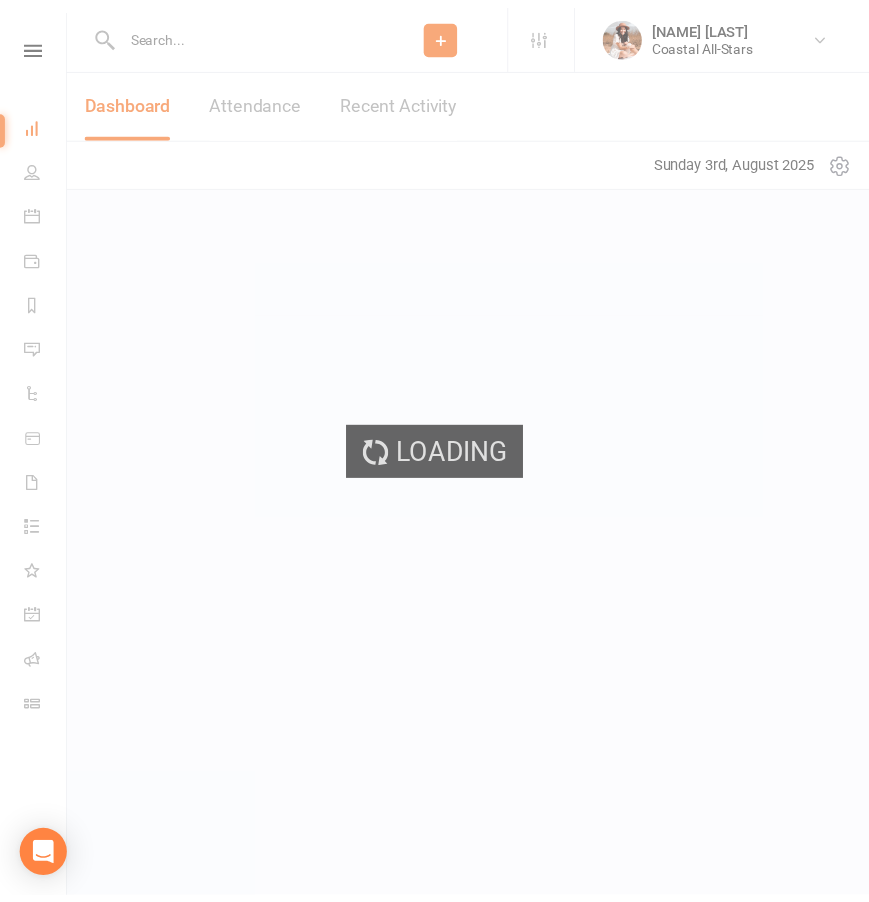 scroll, scrollTop: 0, scrollLeft: 0, axis: both 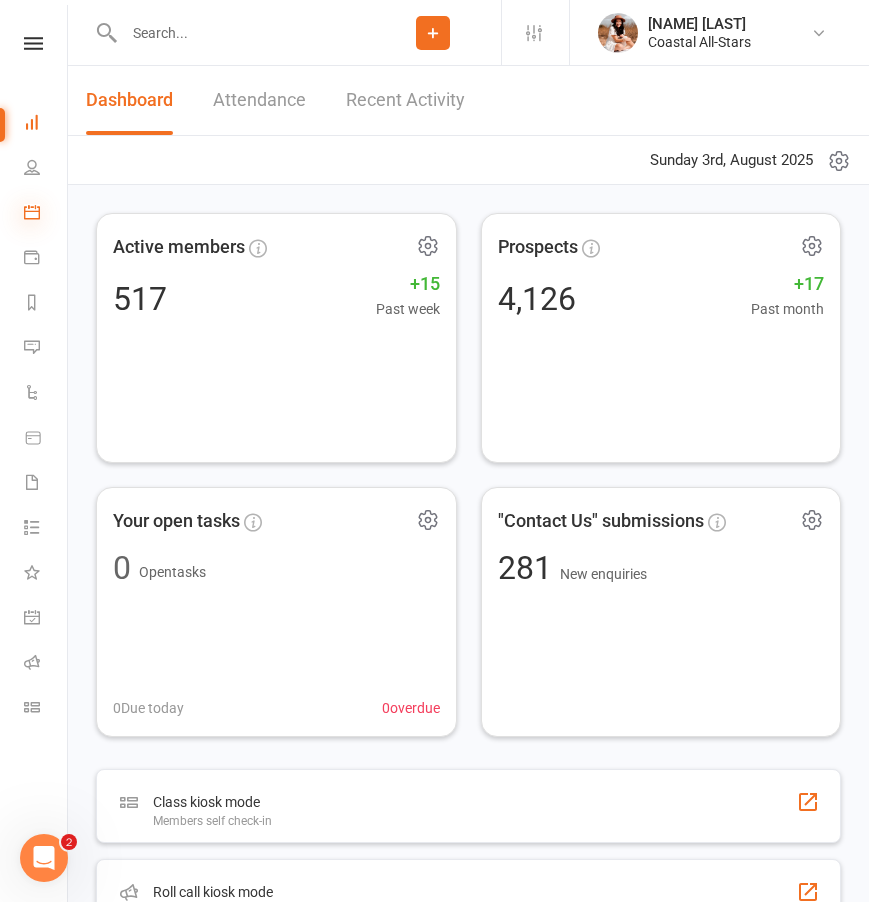 click at bounding box center [32, 212] 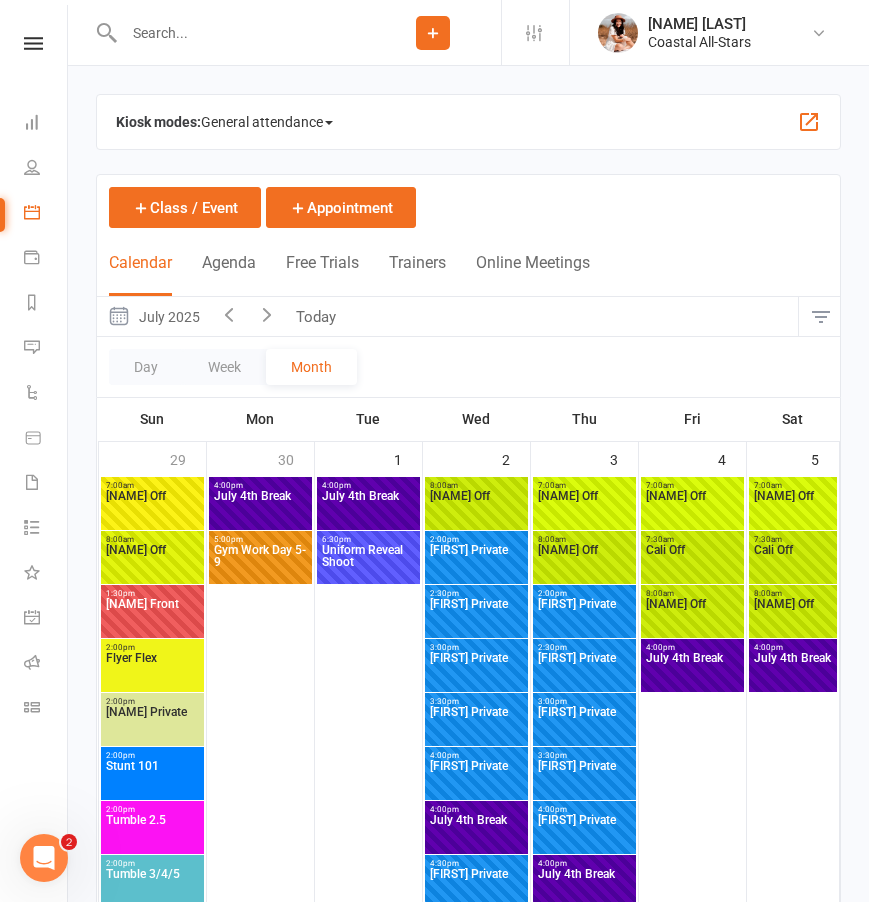 click at bounding box center (820, 317) 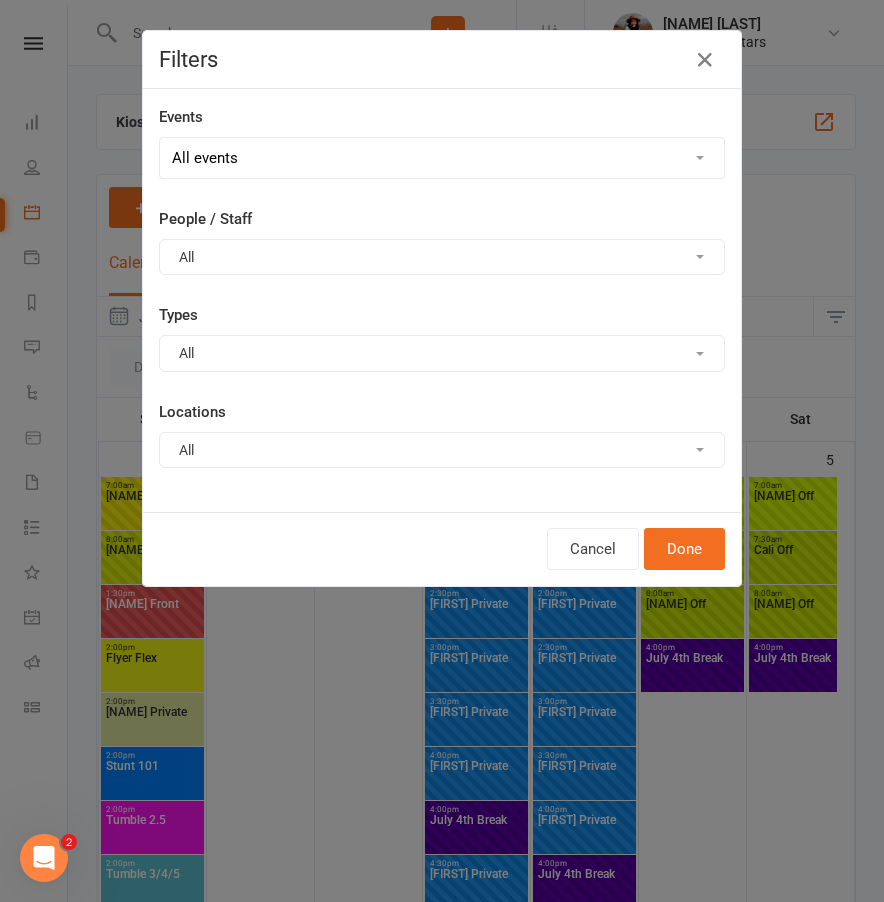 click on "All" at bounding box center (442, 353) 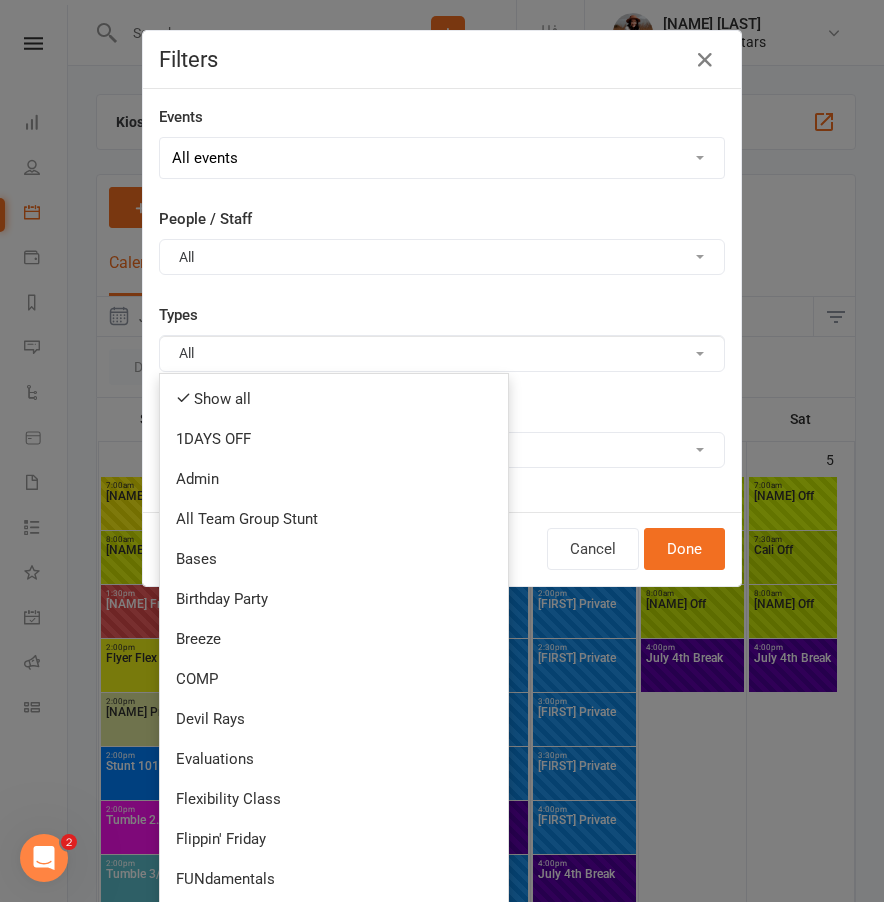 click on "All events Empty events Full events Non-empty events Non-full events "Free" events Non-"free" events Website-visible events Website-hidden events Waitlist-enabled events Waitlist-disabled events Events with non-empty waitlists" at bounding box center (442, 158) 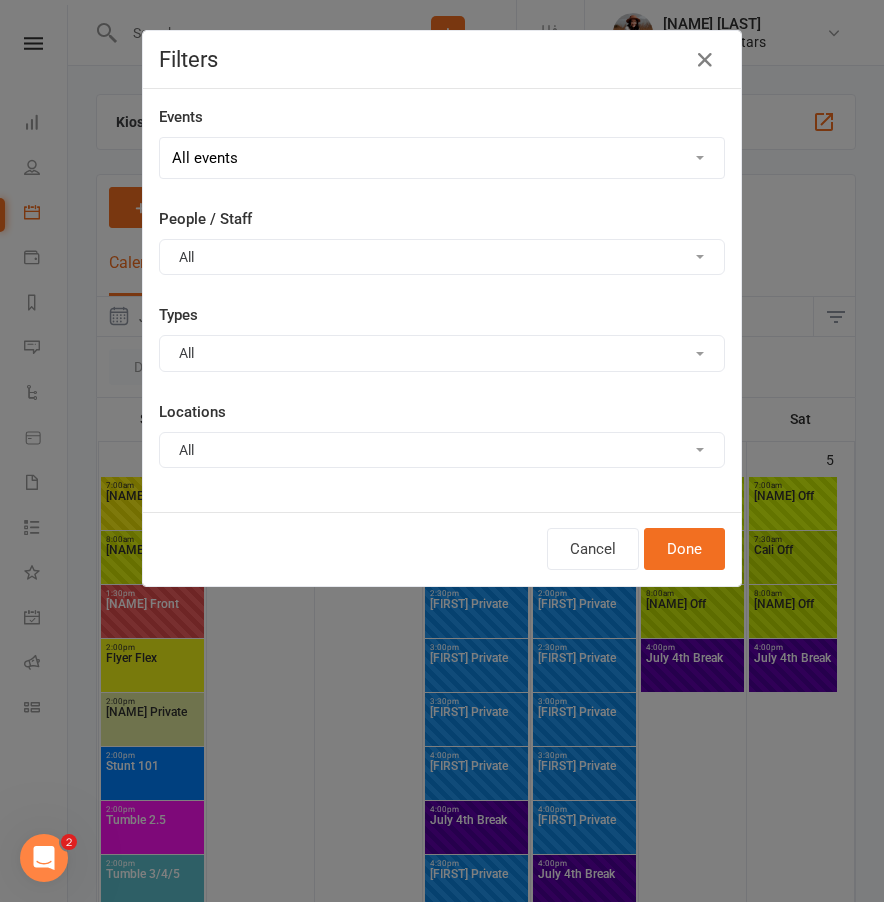 click on "All" at bounding box center [442, 257] 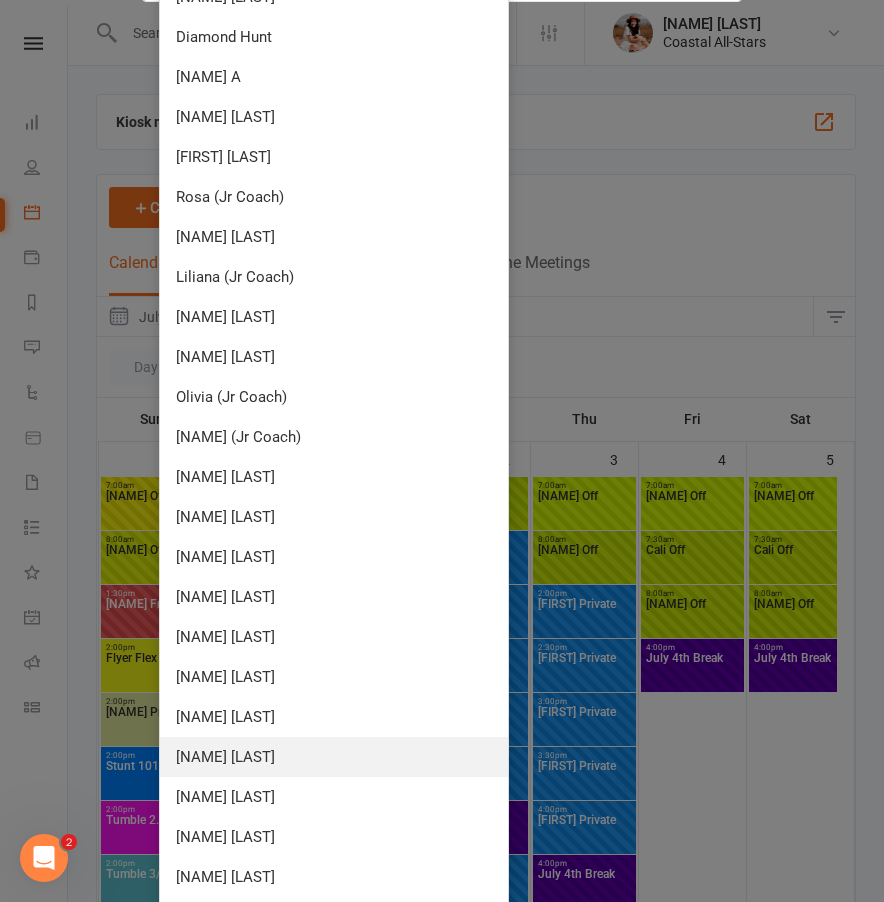 scroll, scrollTop: 826, scrollLeft: 0, axis: vertical 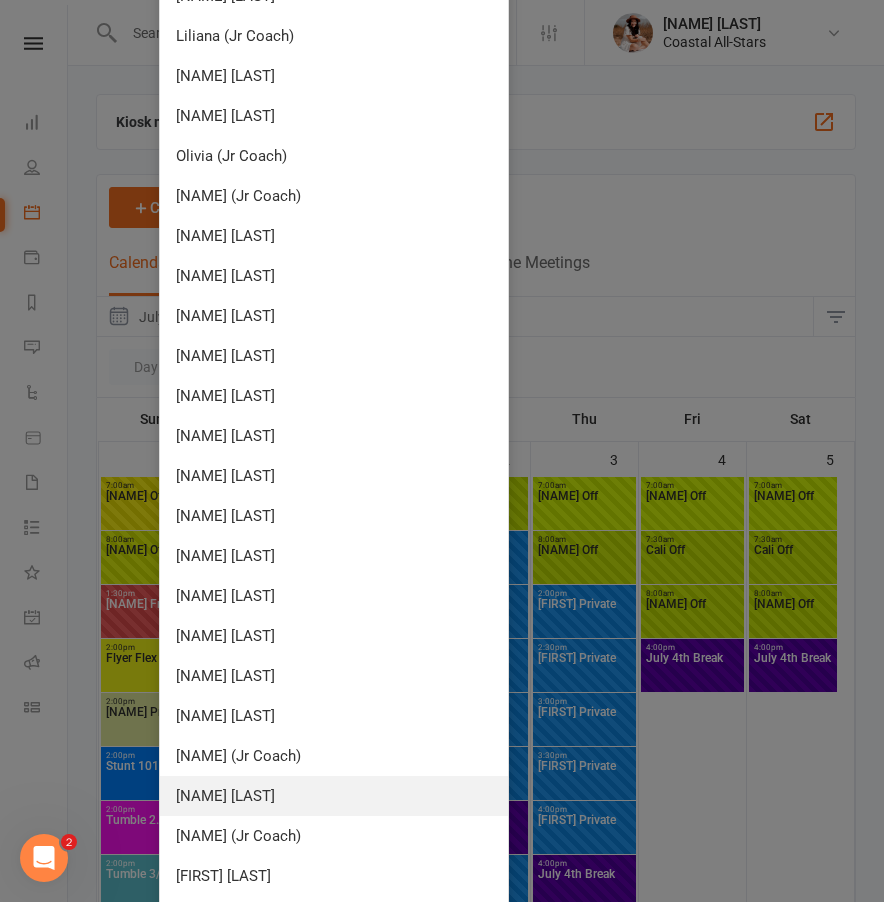 click on "[NAME] [LAST]" at bounding box center [334, 796] 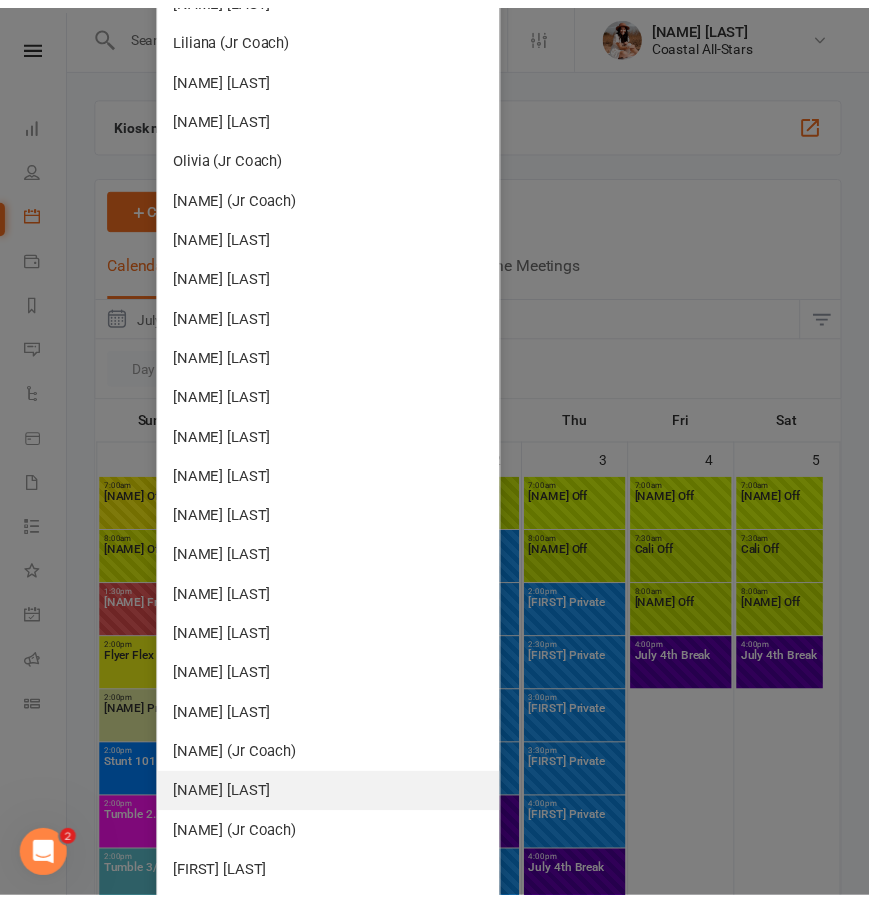 scroll, scrollTop: 0, scrollLeft: 0, axis: both 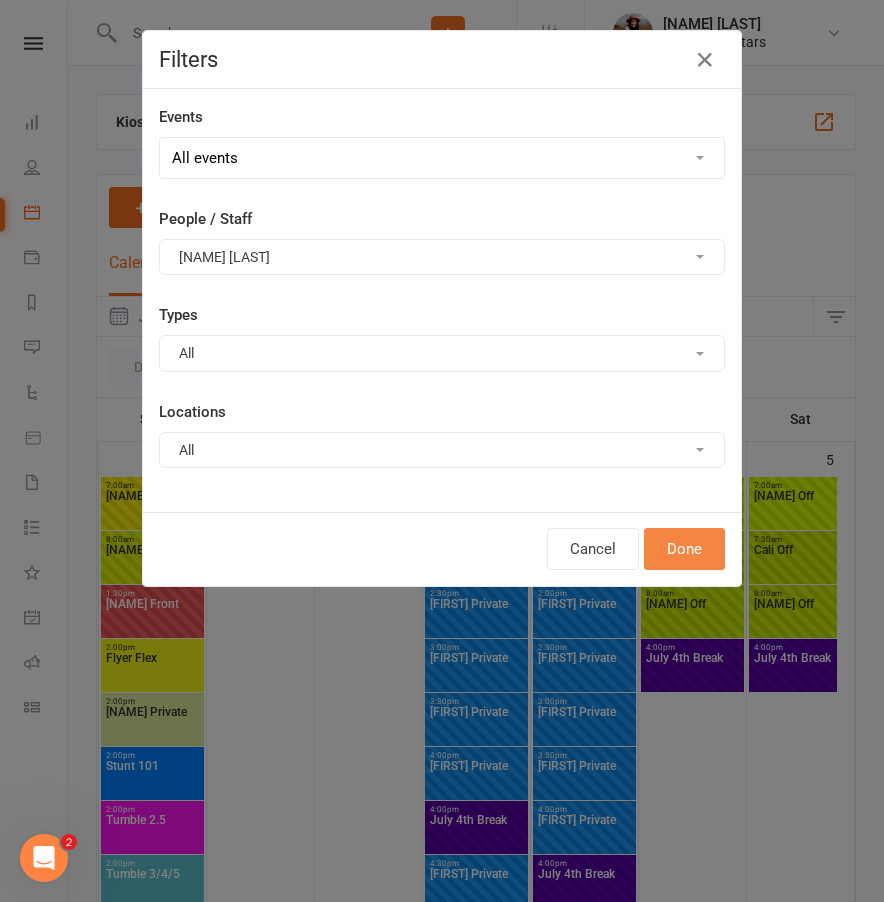 click on "Done" at bounding box center [684, 549] 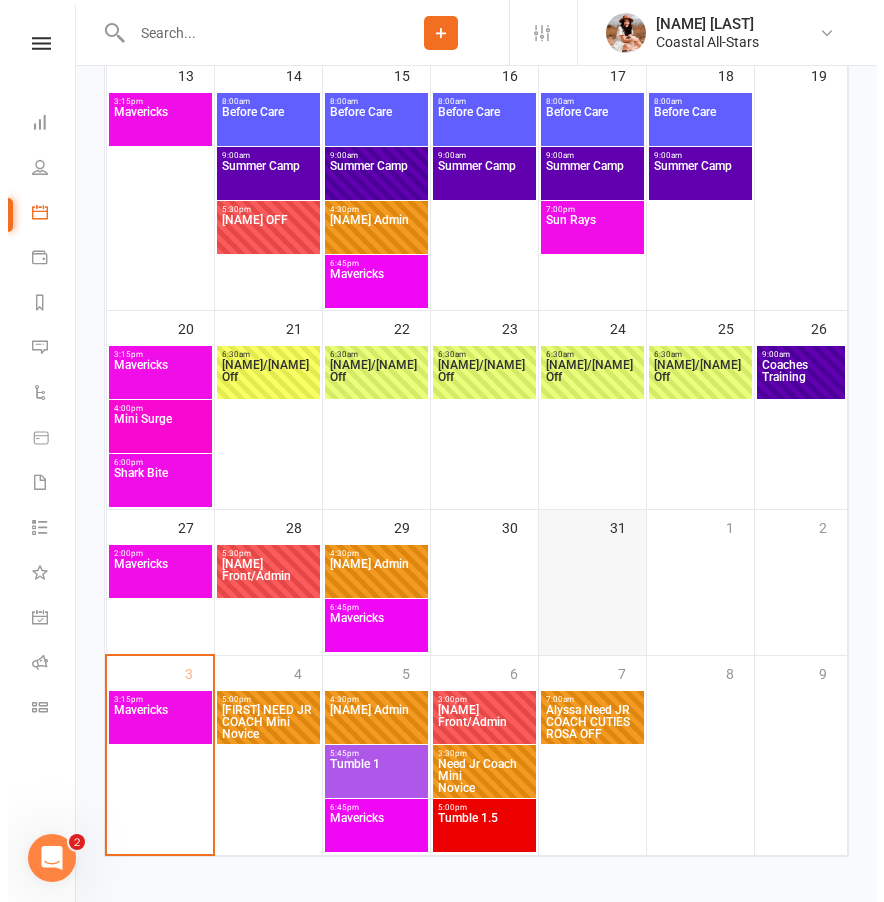 scroll, scrollTop: 686, scrollLeft: 0, axis: vertical 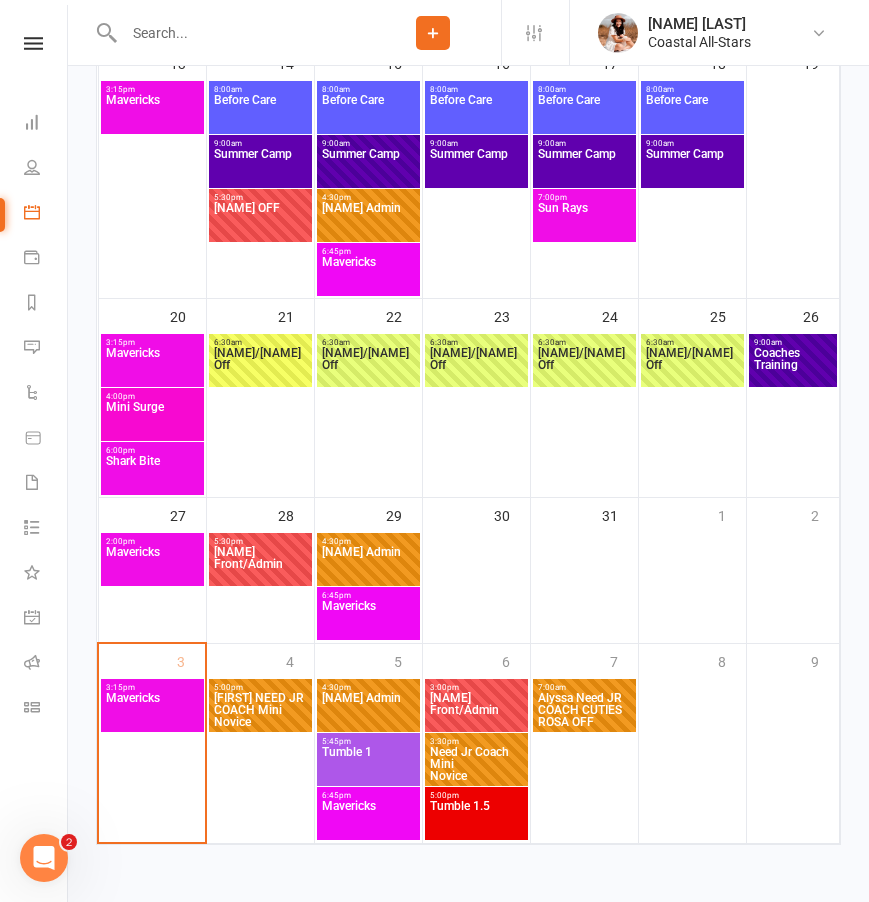 click on "Mavericks" at bounding box center (368, 618) 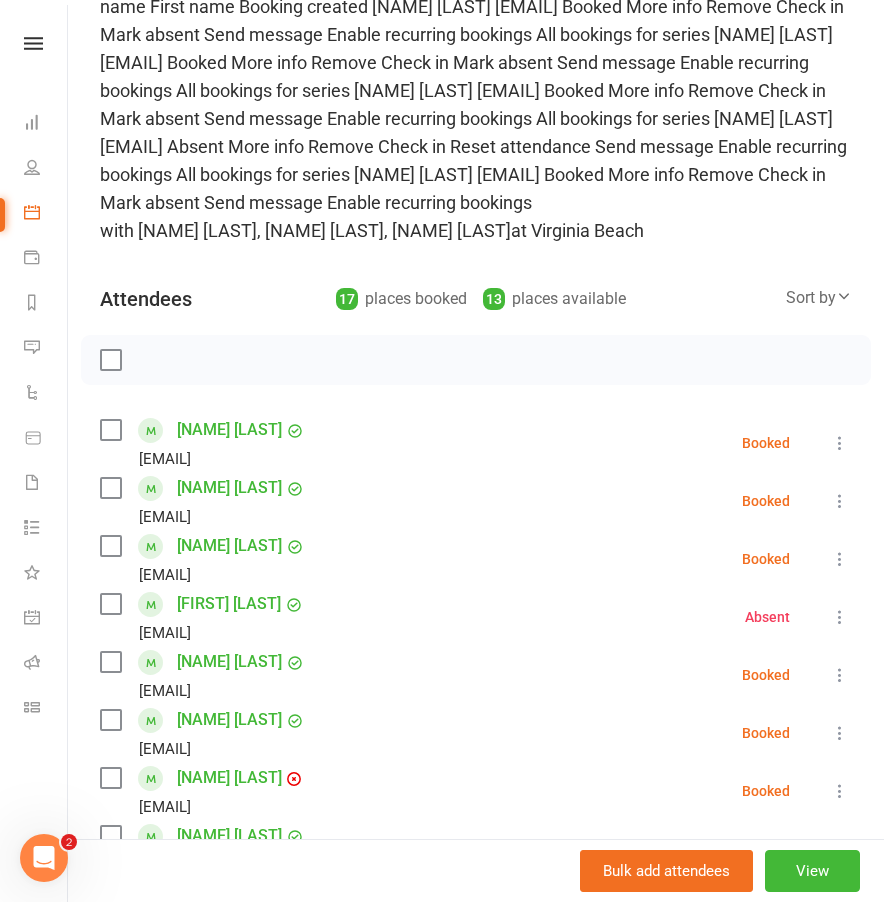 scroll, scrollTop: 0, scrollLeft: 0, axis: both 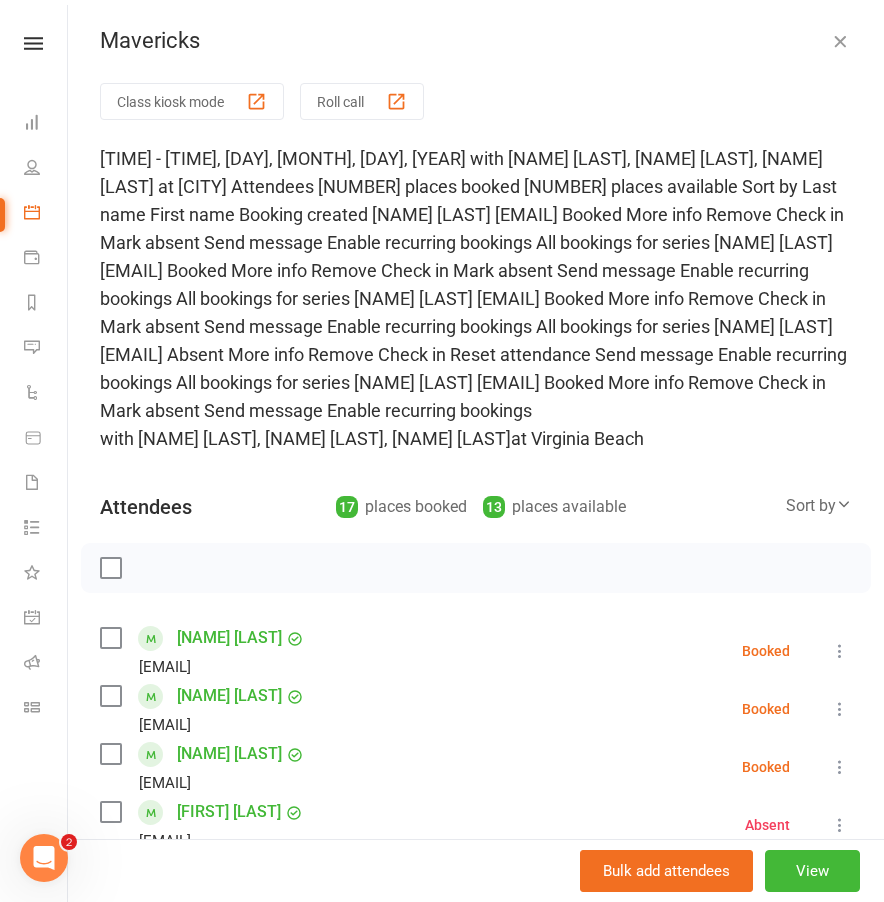 click on "Class kiosk mode Roll call [TIME] - [TIME], [DAY], [MONTH], [DAY], [YEAR] with [NAME] [LAST], [NAME] [LAST], [NAME] [LAST] at [CITY] Attendees [NUMBER] places booked [NUMBER] places available × No results Notes Add notes for this class / appointment below View [NAME] [LAST]" at bounding box center [476, 1025] 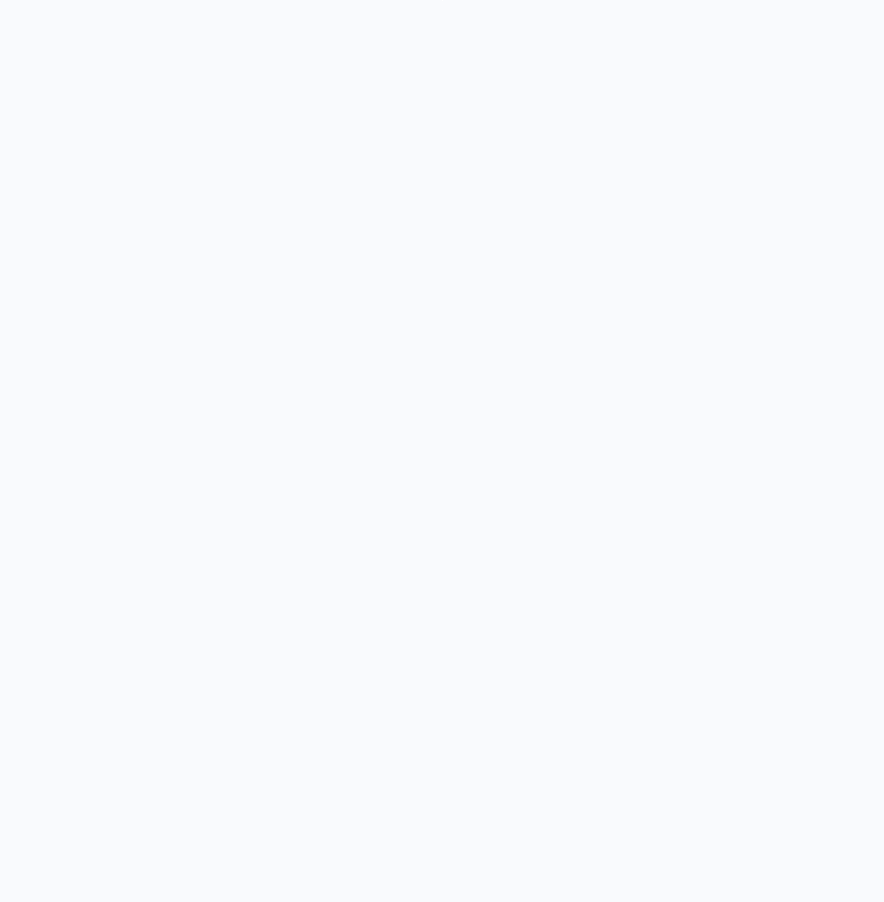 scroll, scrollTop: 0, scrollLeft: 0, axis: both 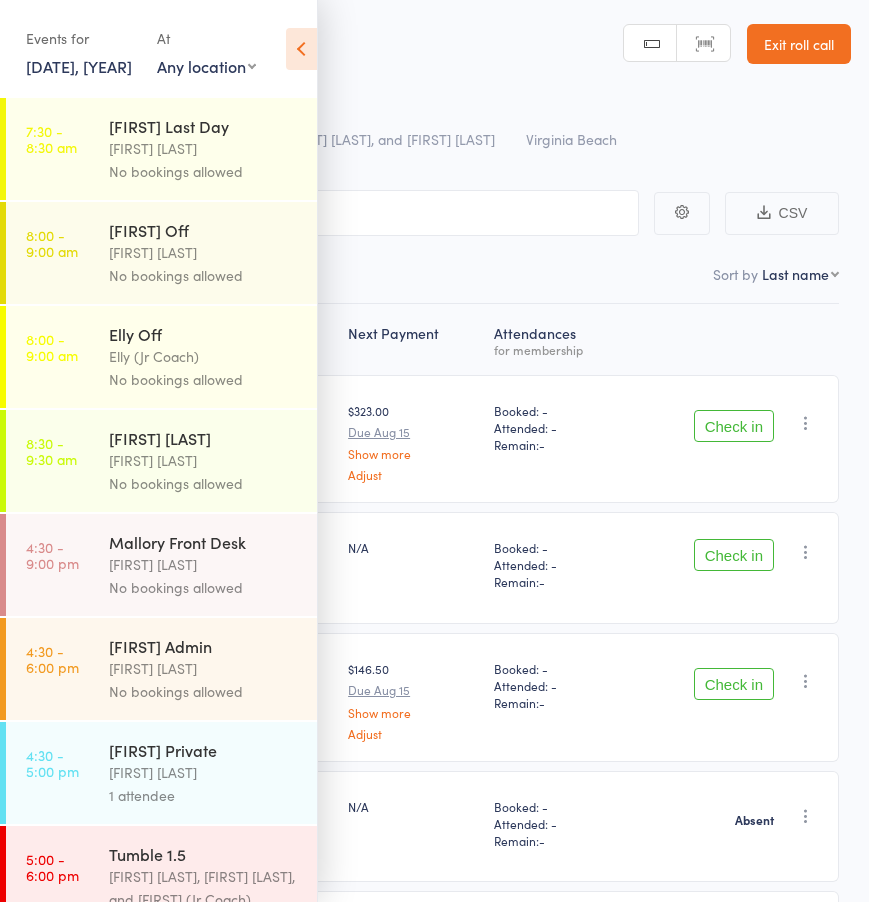 click at bounding box center (301, 49) 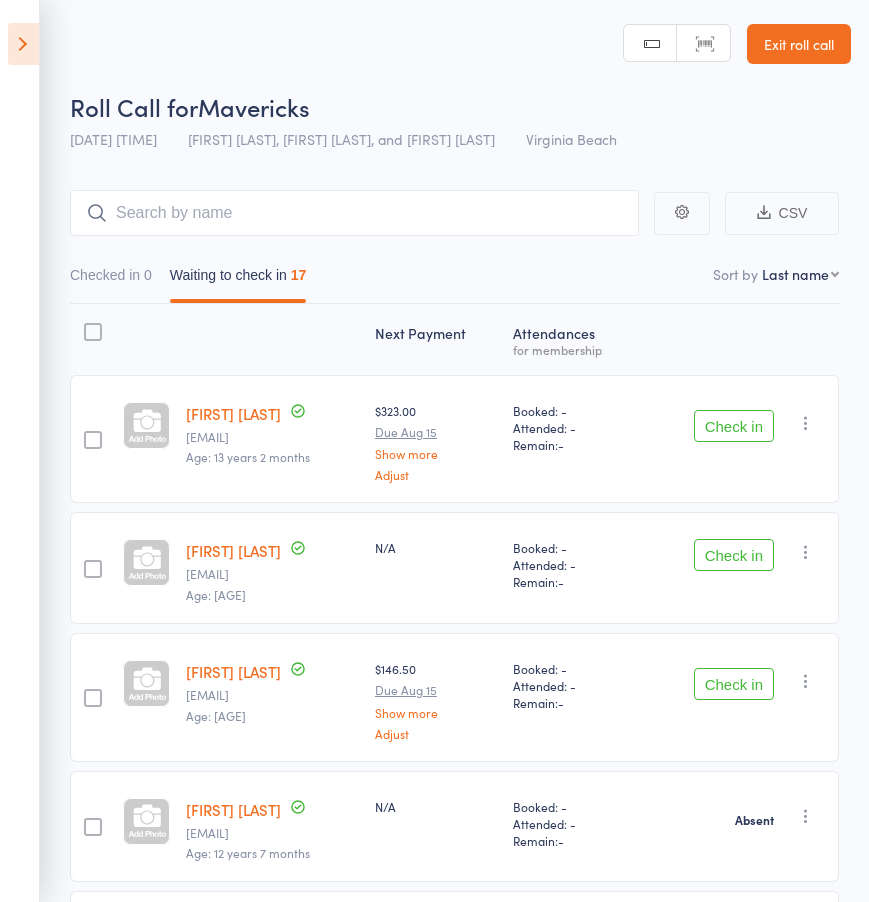 click on "Check in" at bounding box center (734, 426) 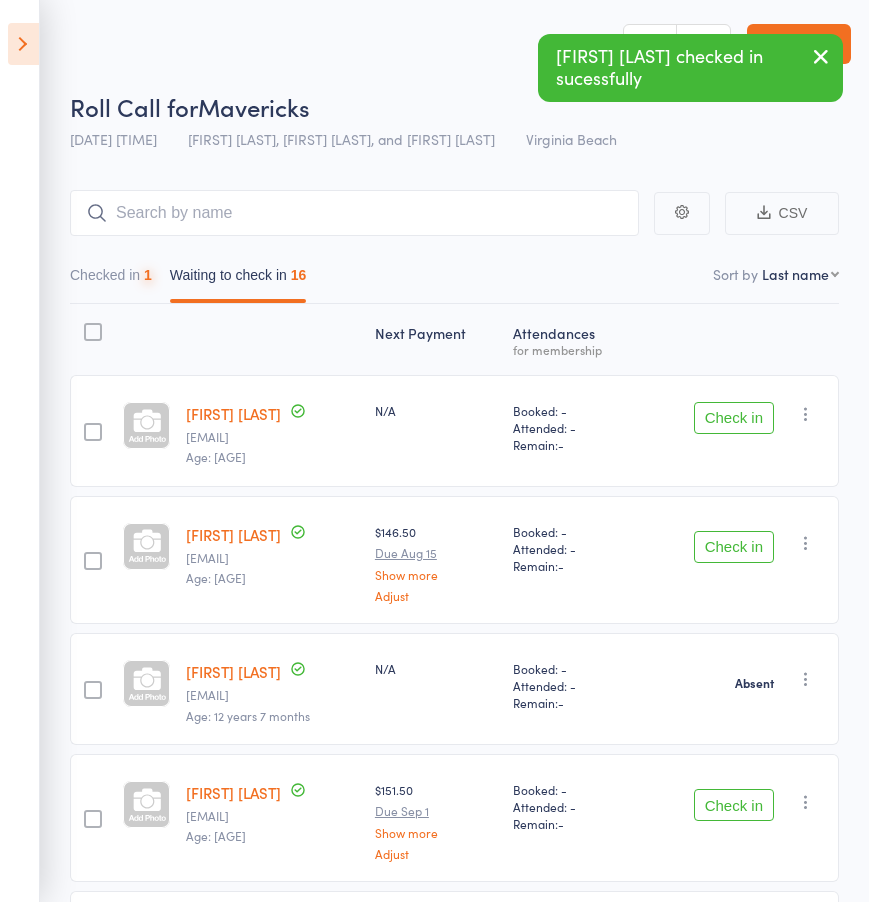 click on "Check in" at bounding box center (734, 418) 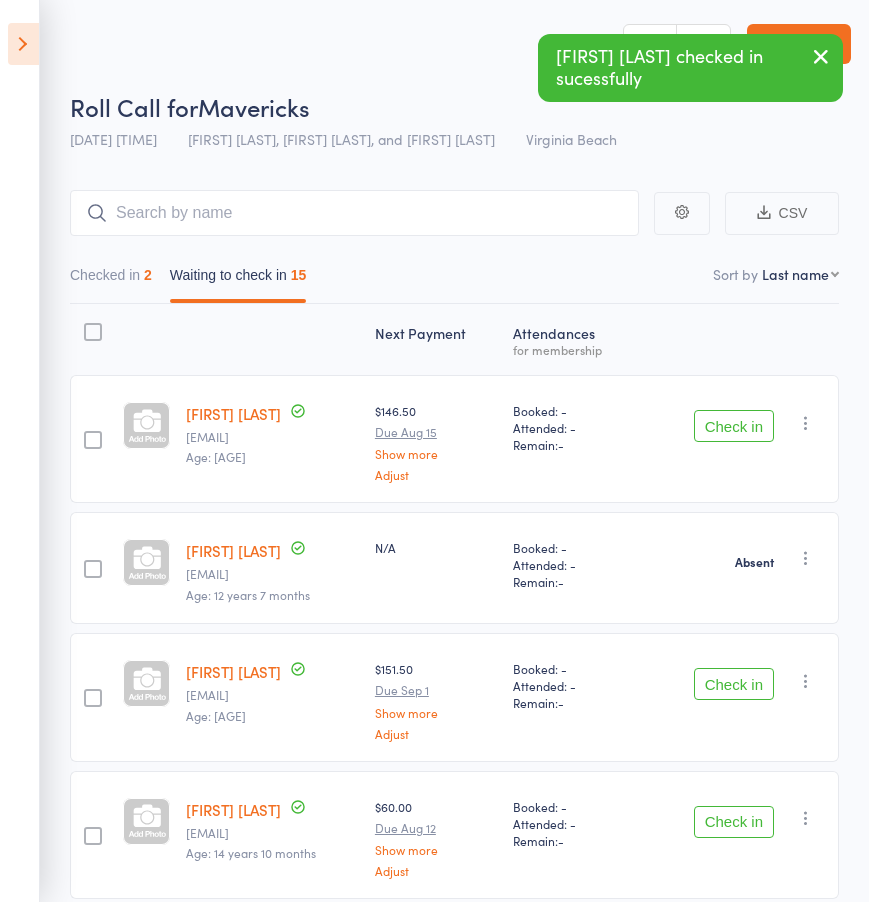 click on "Check in" at bounding box center [734, 426] 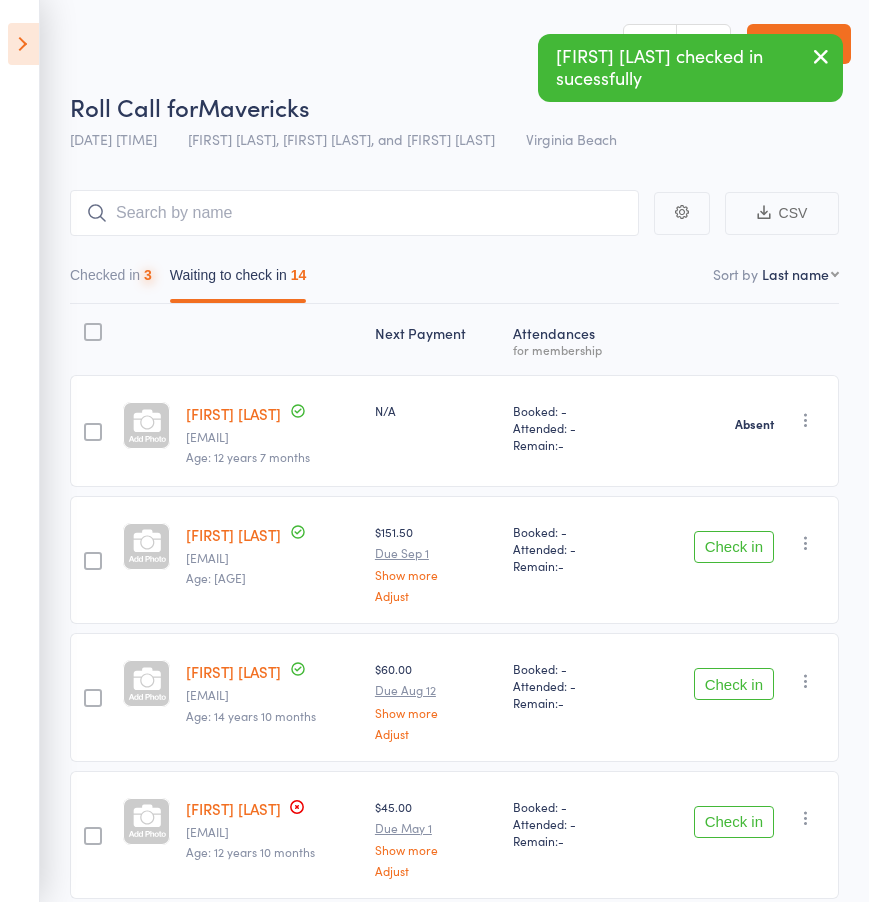 click on "Check in" at bounding box center [734, 684] 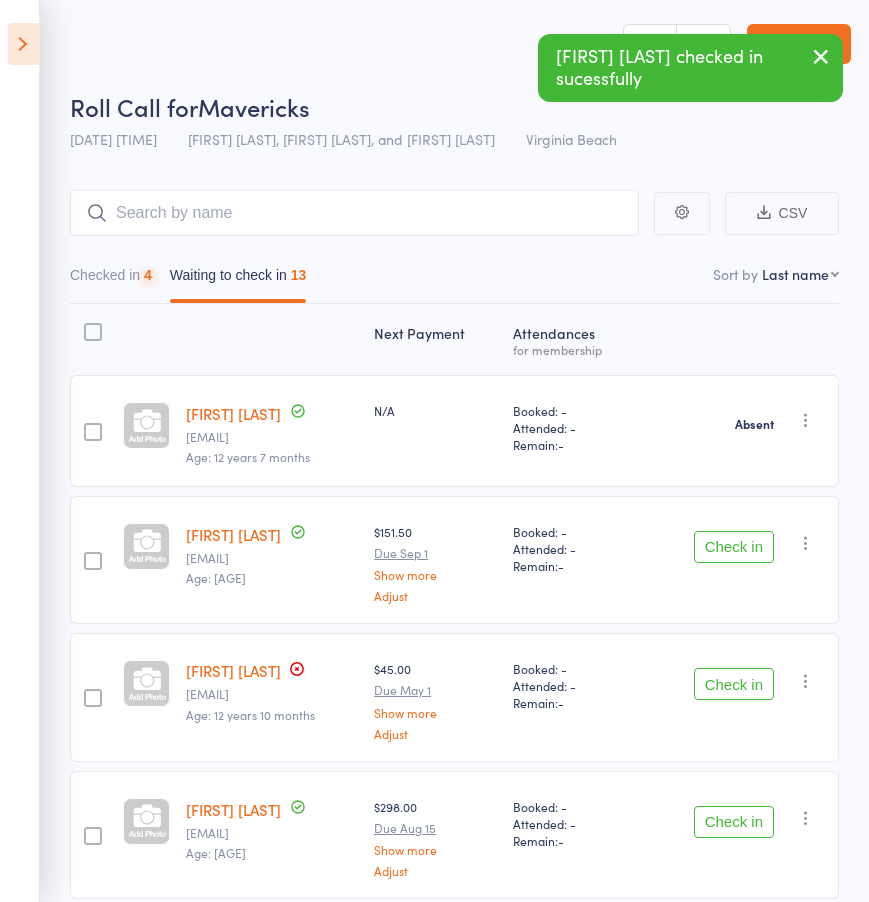 click on "Check in" at bounding box center [734, 547] 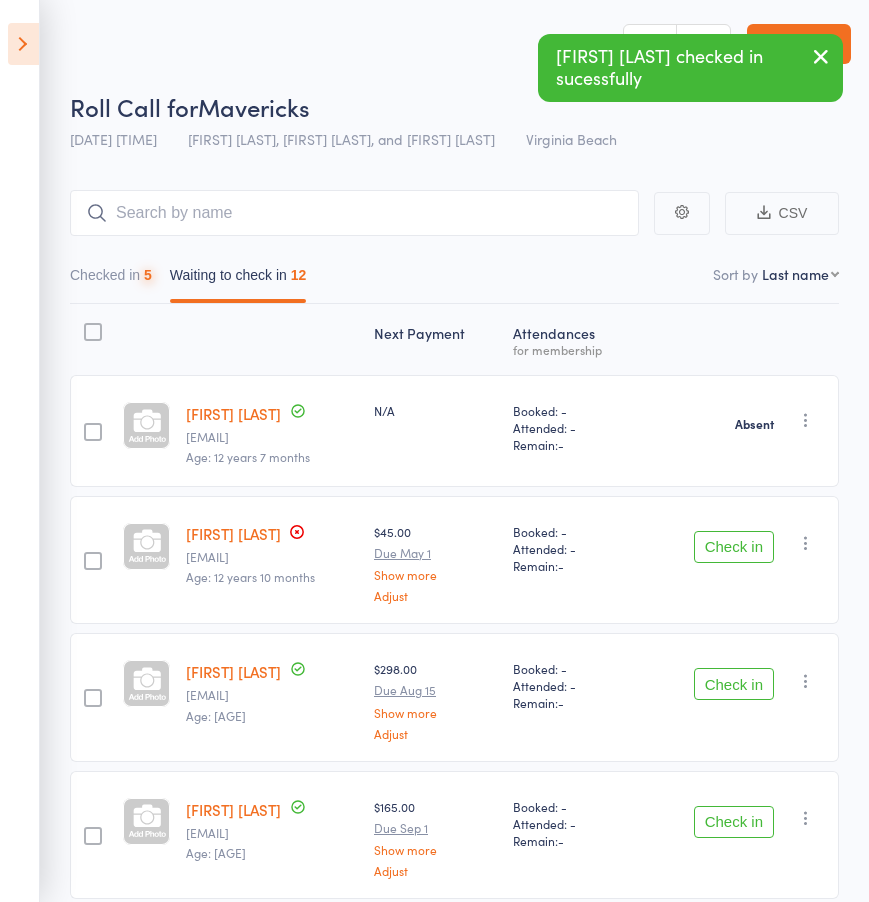 click on "Check in" at bounding box center (734, 547) 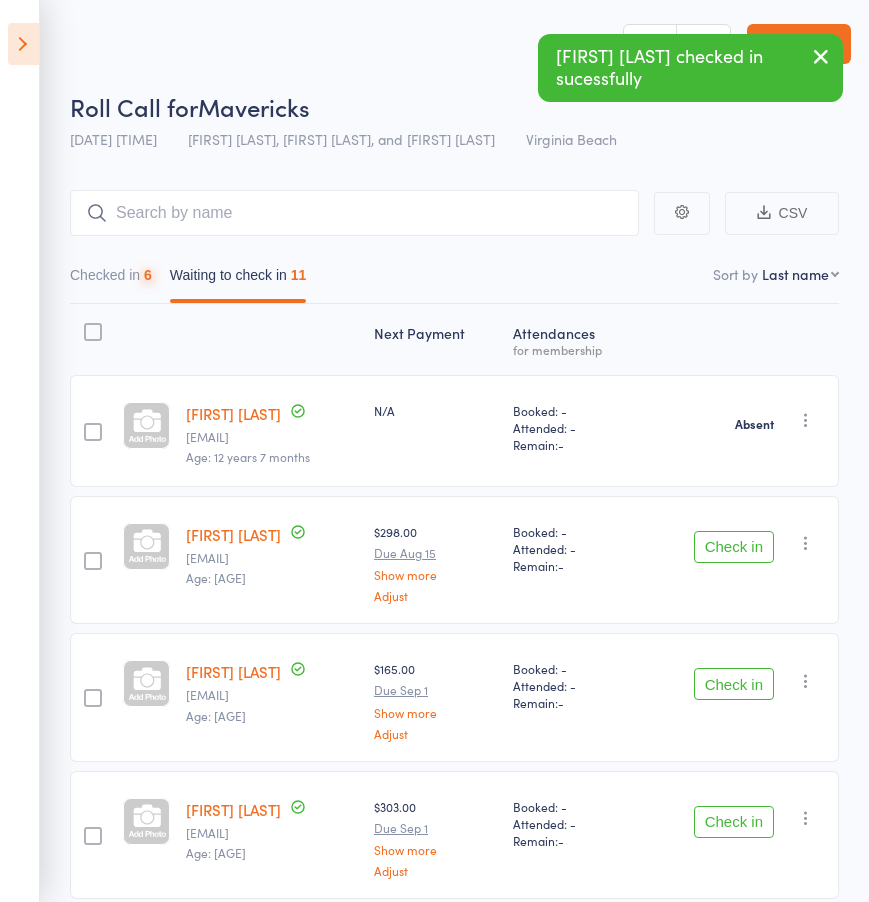 click on "Check in" at bounding box center (734, 547) 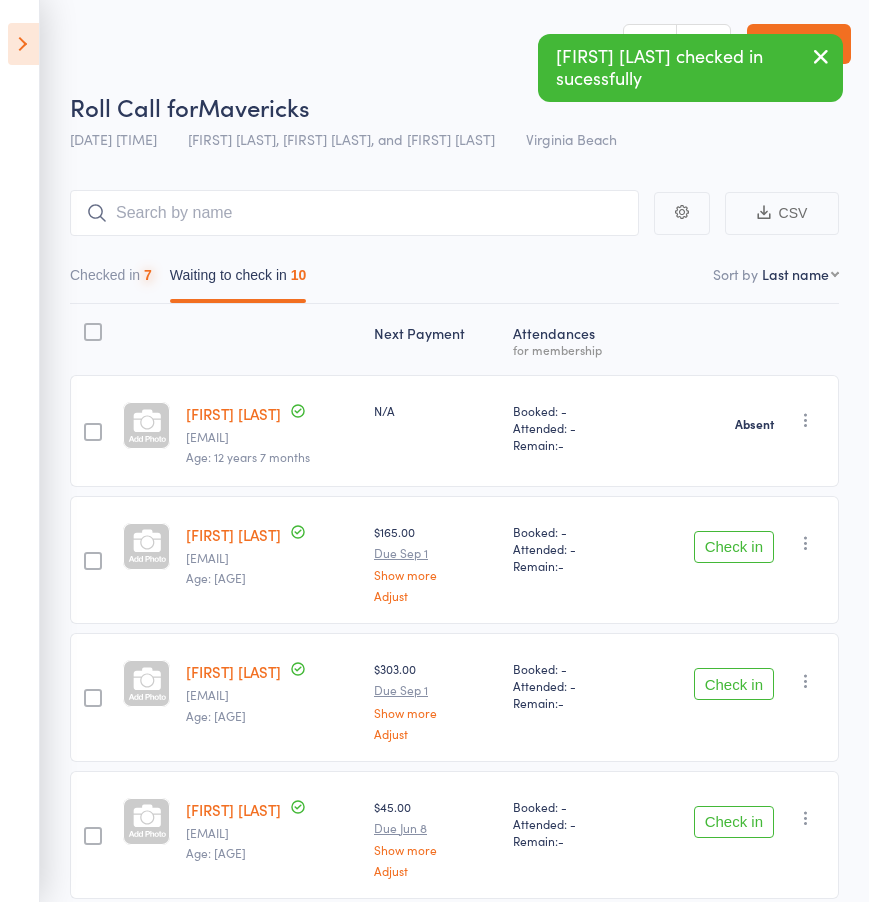 click on "Check in" at bounding box center (734, 547) 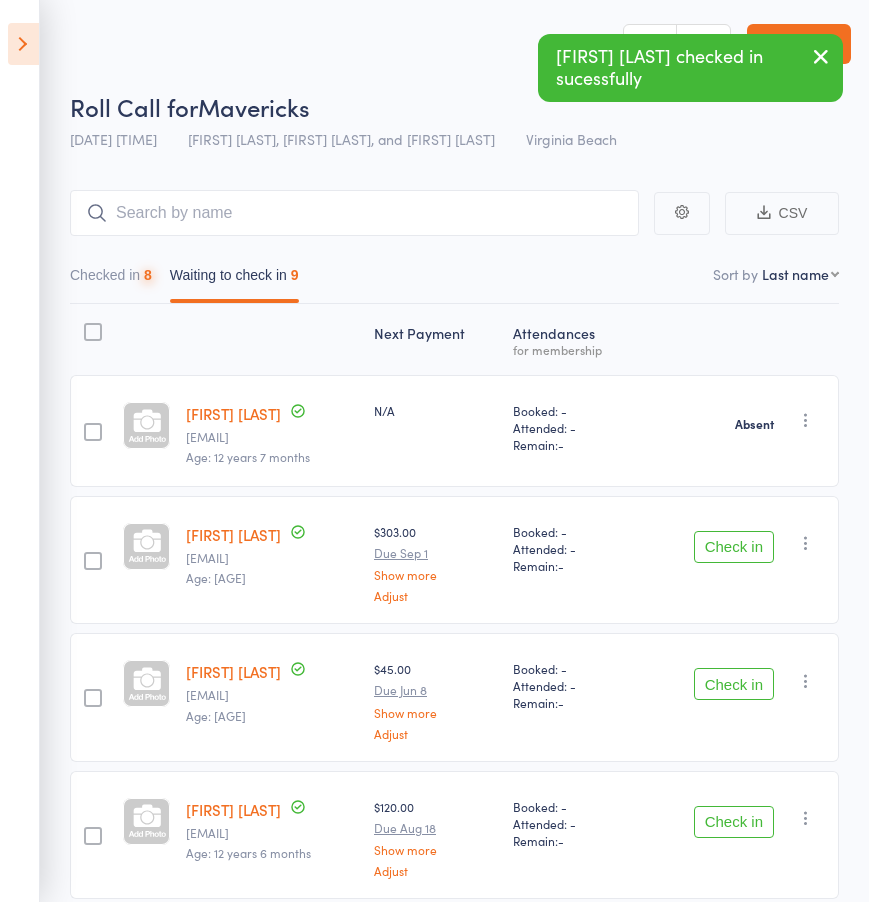 click on "Check in" at bounding box center (734, 547) 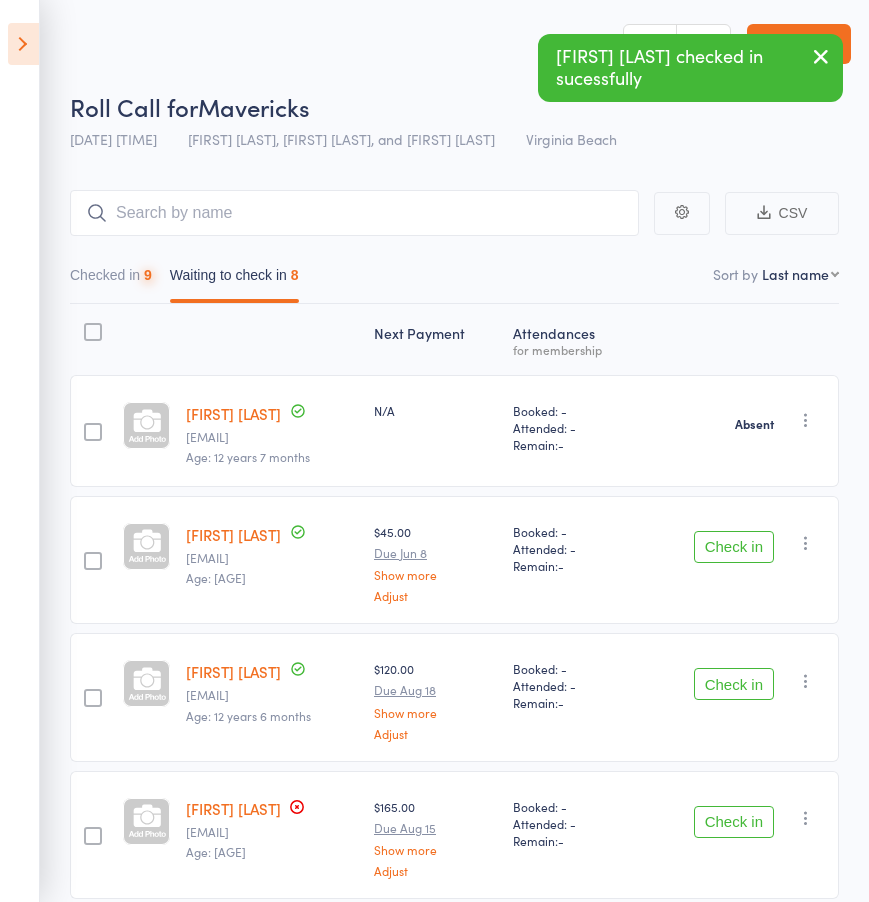 click on "Check in" at bounding box center (734, 547) 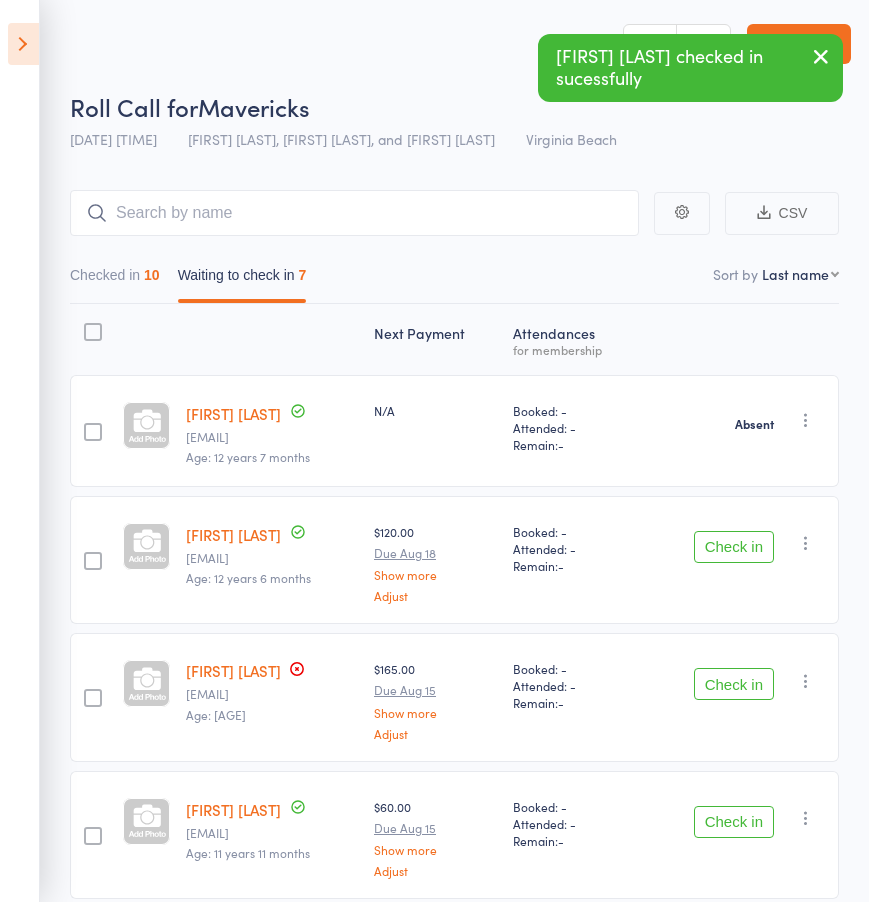 click on "Check in" at bounding box center (734, 547) 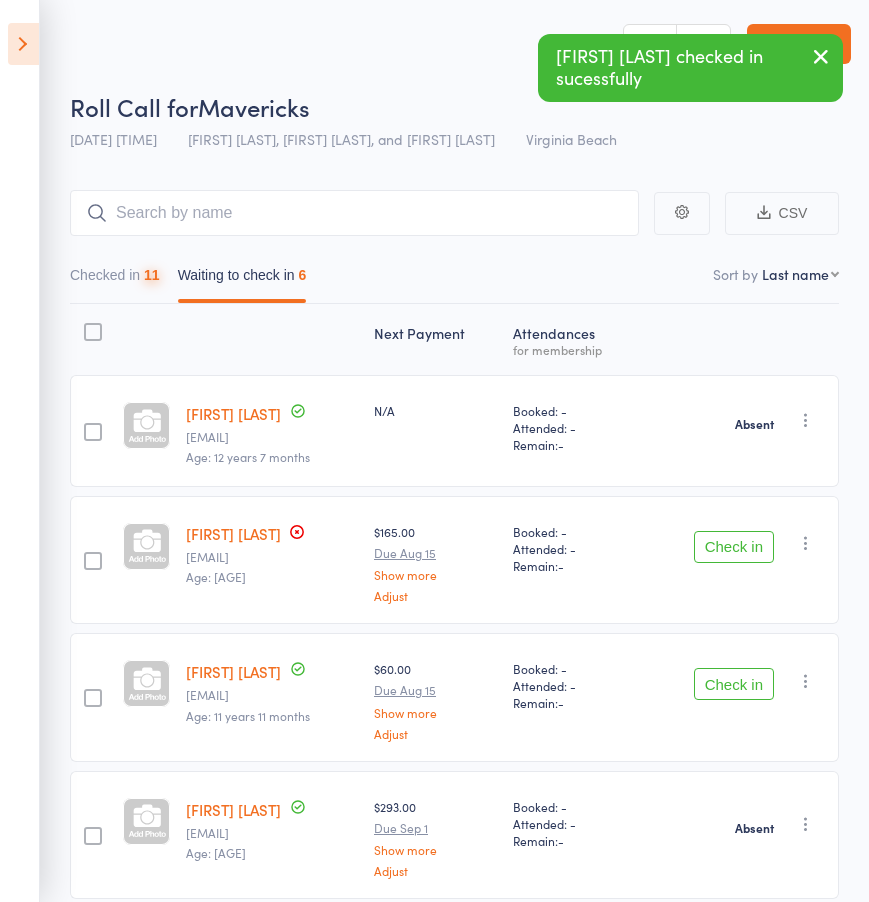 click on "Check in" at bounding box center [734, 547] 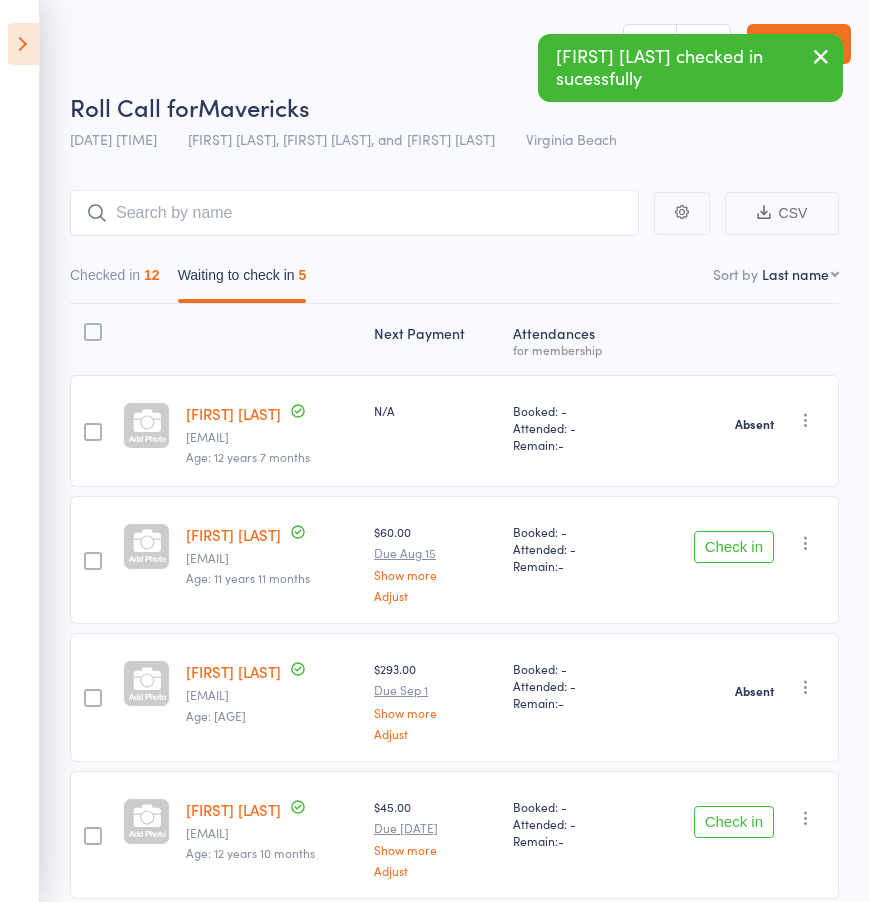 click on "Check in" at bounding box center [734, 547] 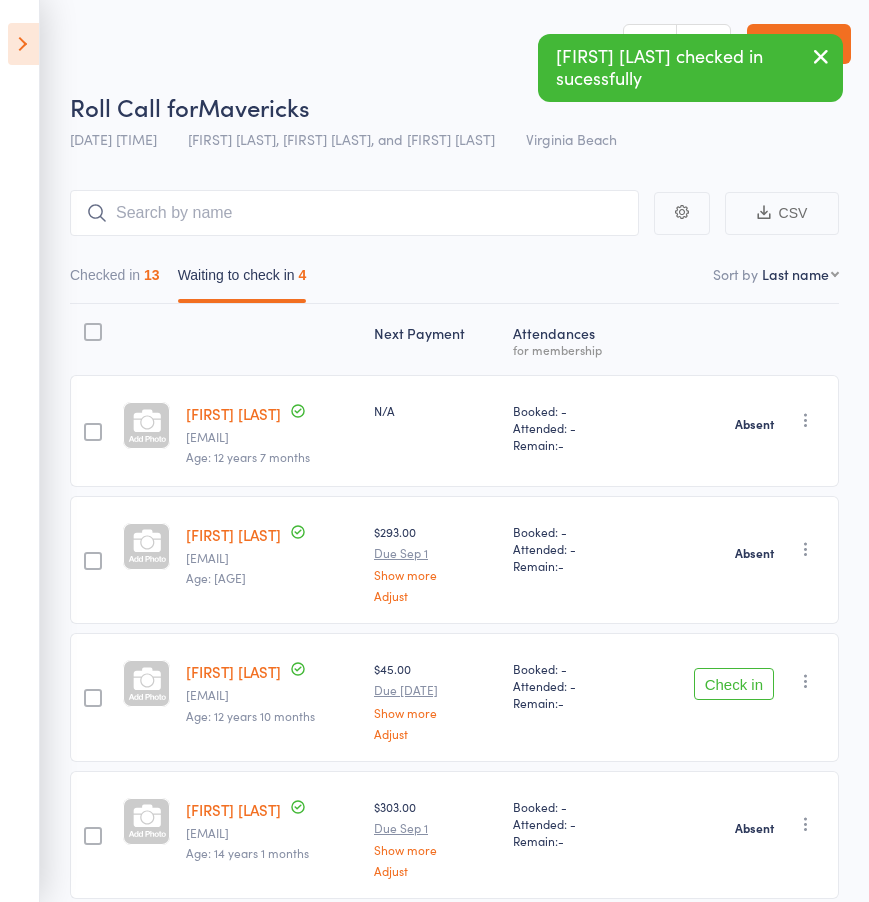 click on "Check in" at bounding box center [734, 684] 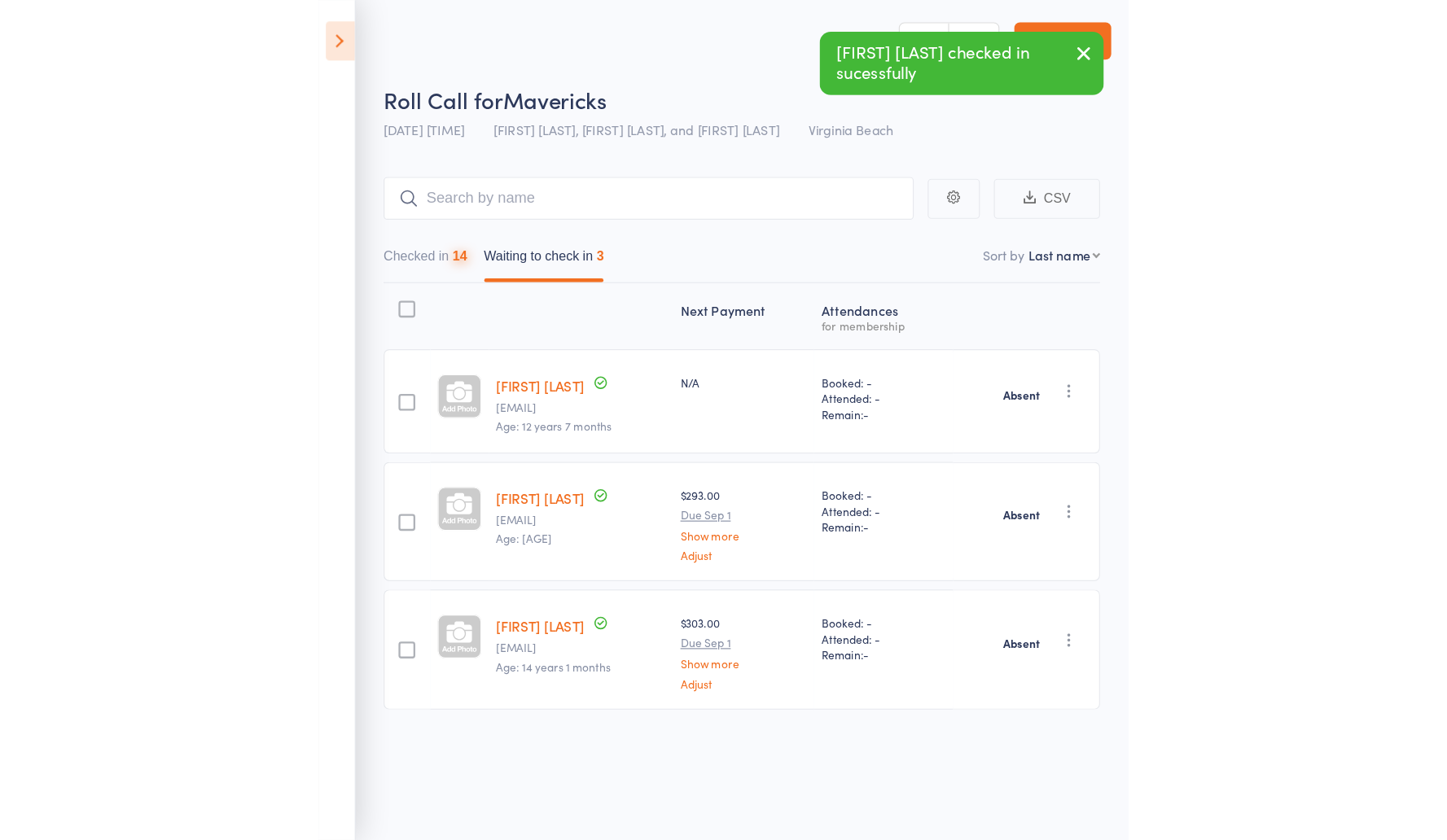 scroll, scrollTop: 1, scrollLeft: 0, axis: vertical 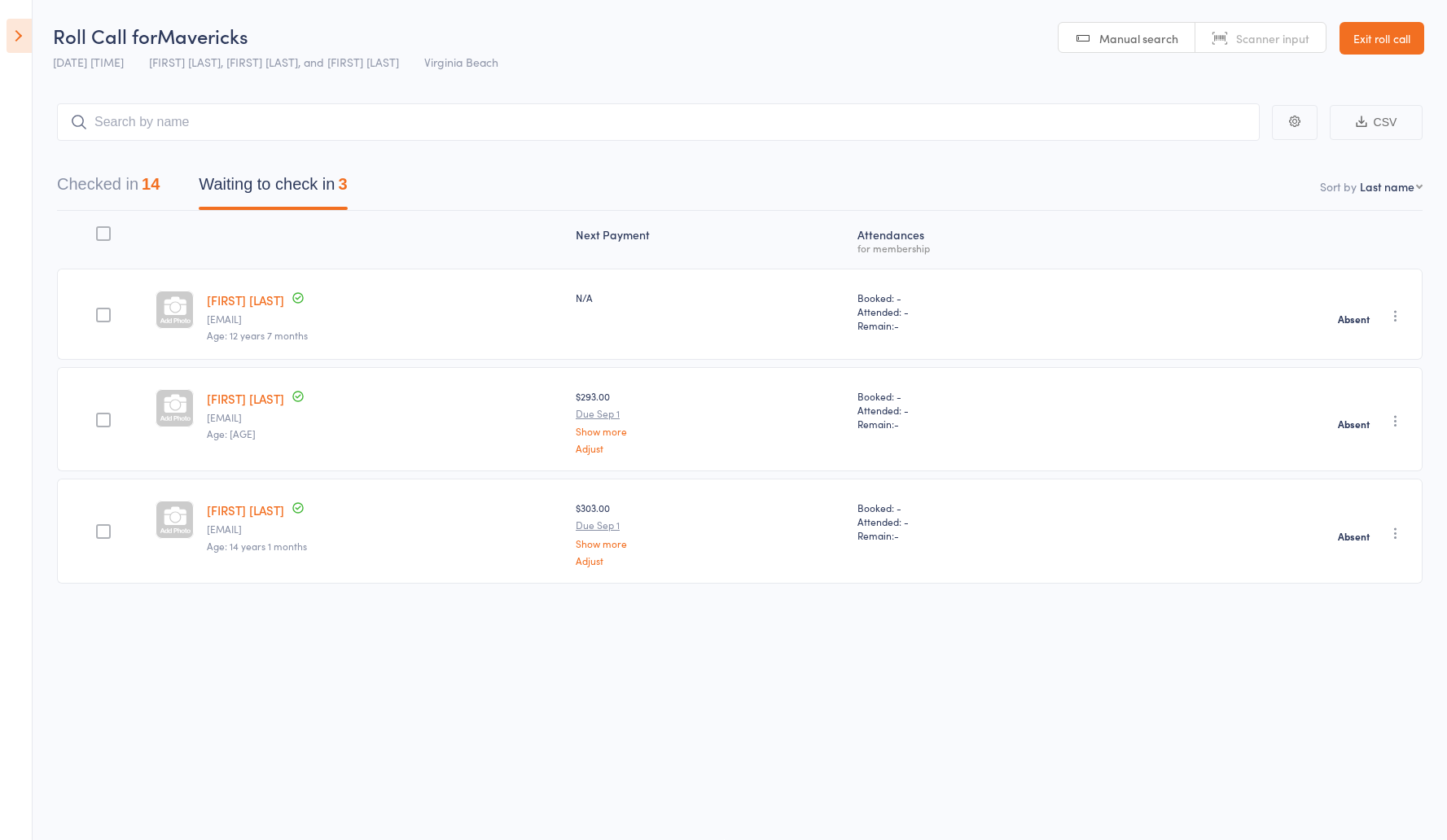 click at bounding box center [19, 36] 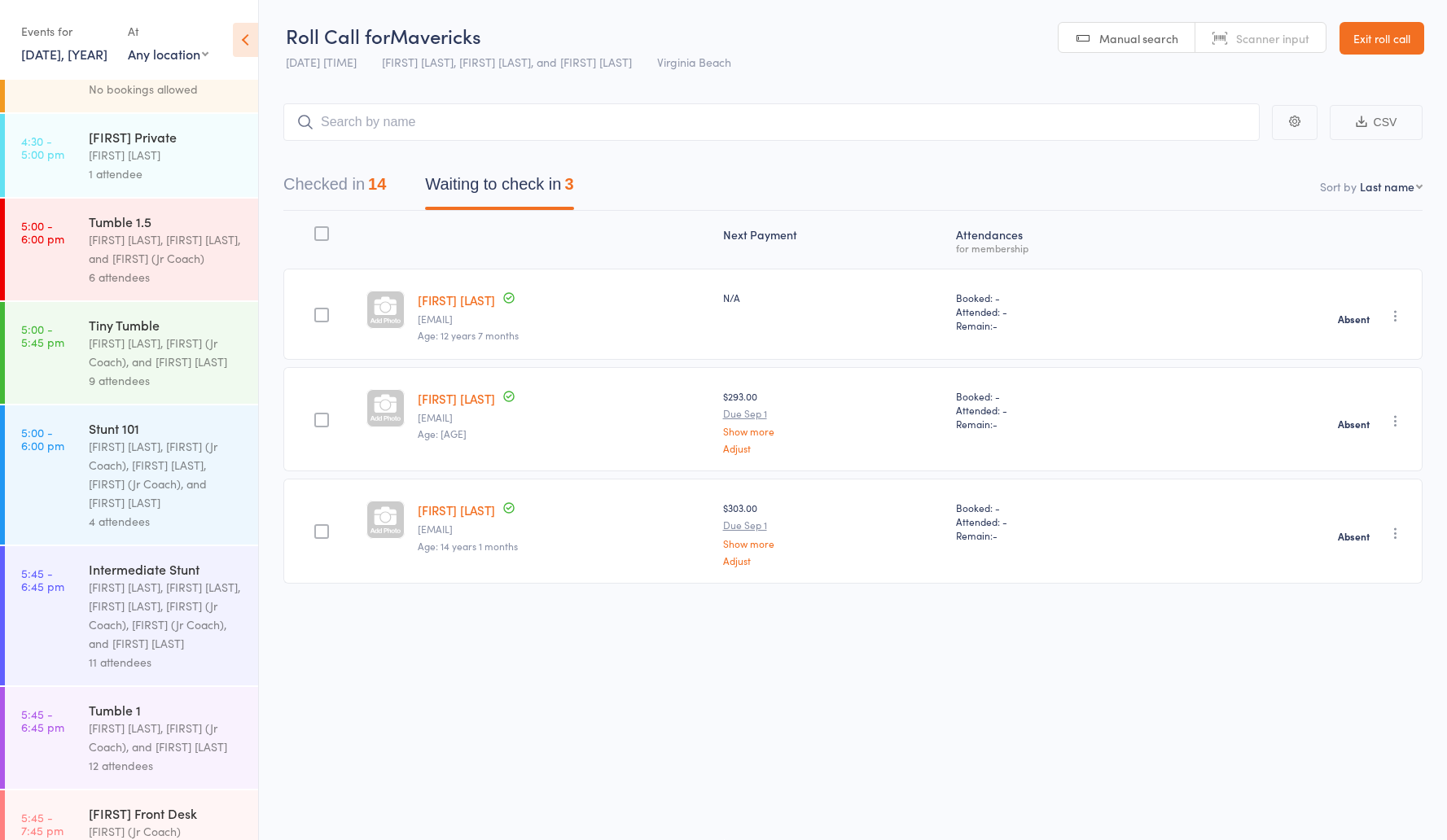 scroll, scrollTop: 1049, scrollLeft: 0, axis: vertical 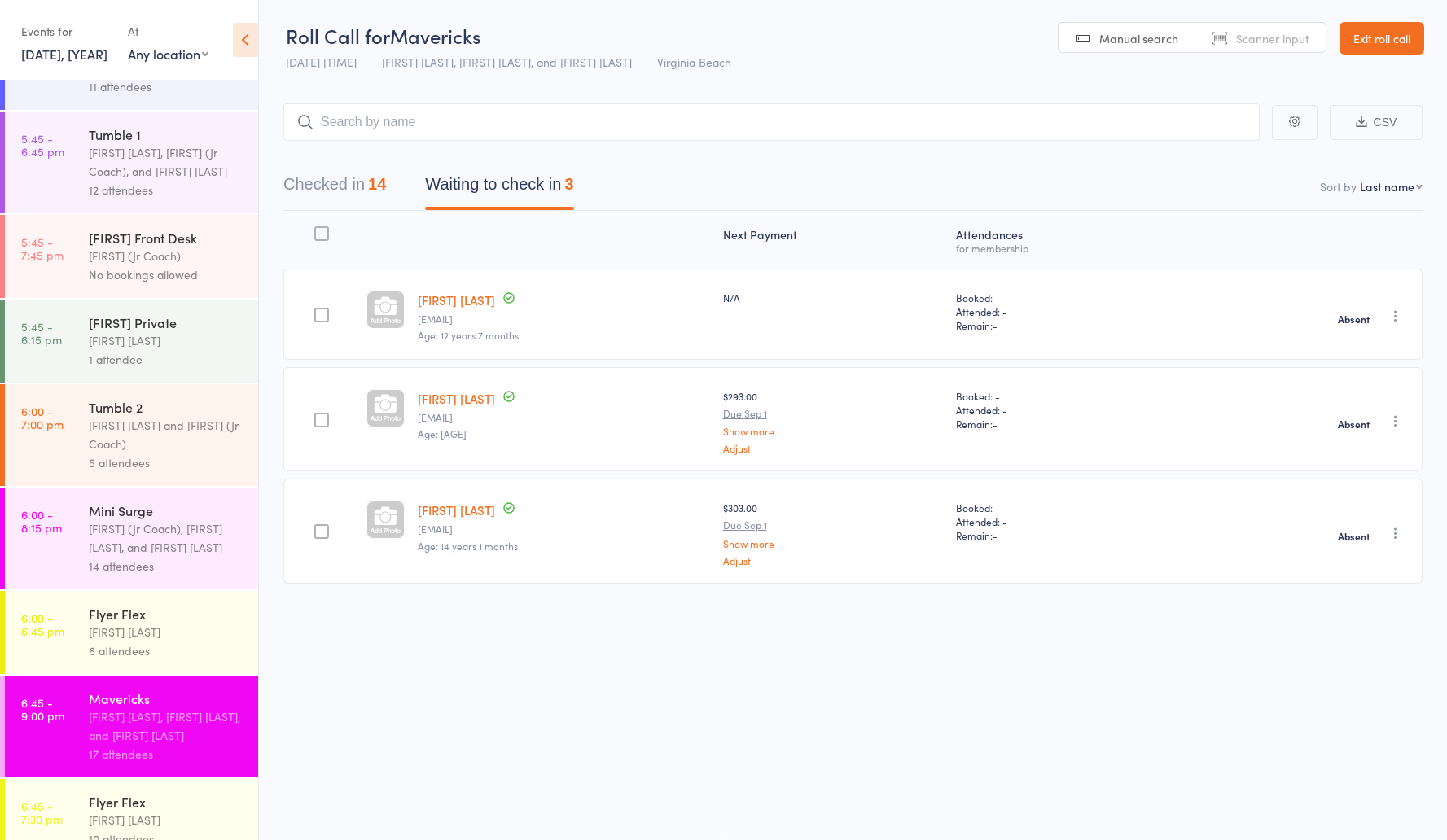 click on "[DATE], [YEAR]" at bounding box center [64, 54] 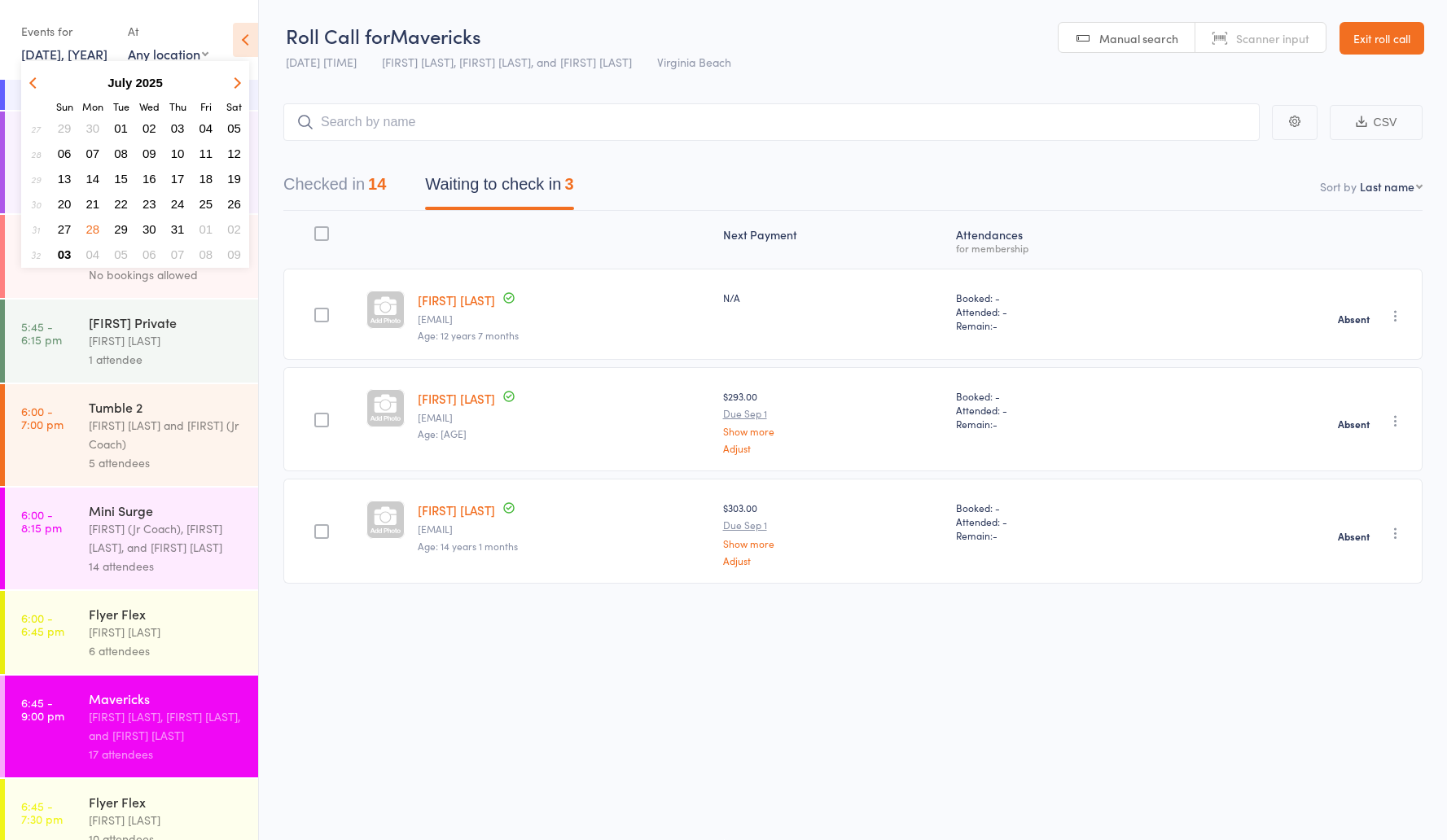 click on "03" at bounding box center (64, 254) 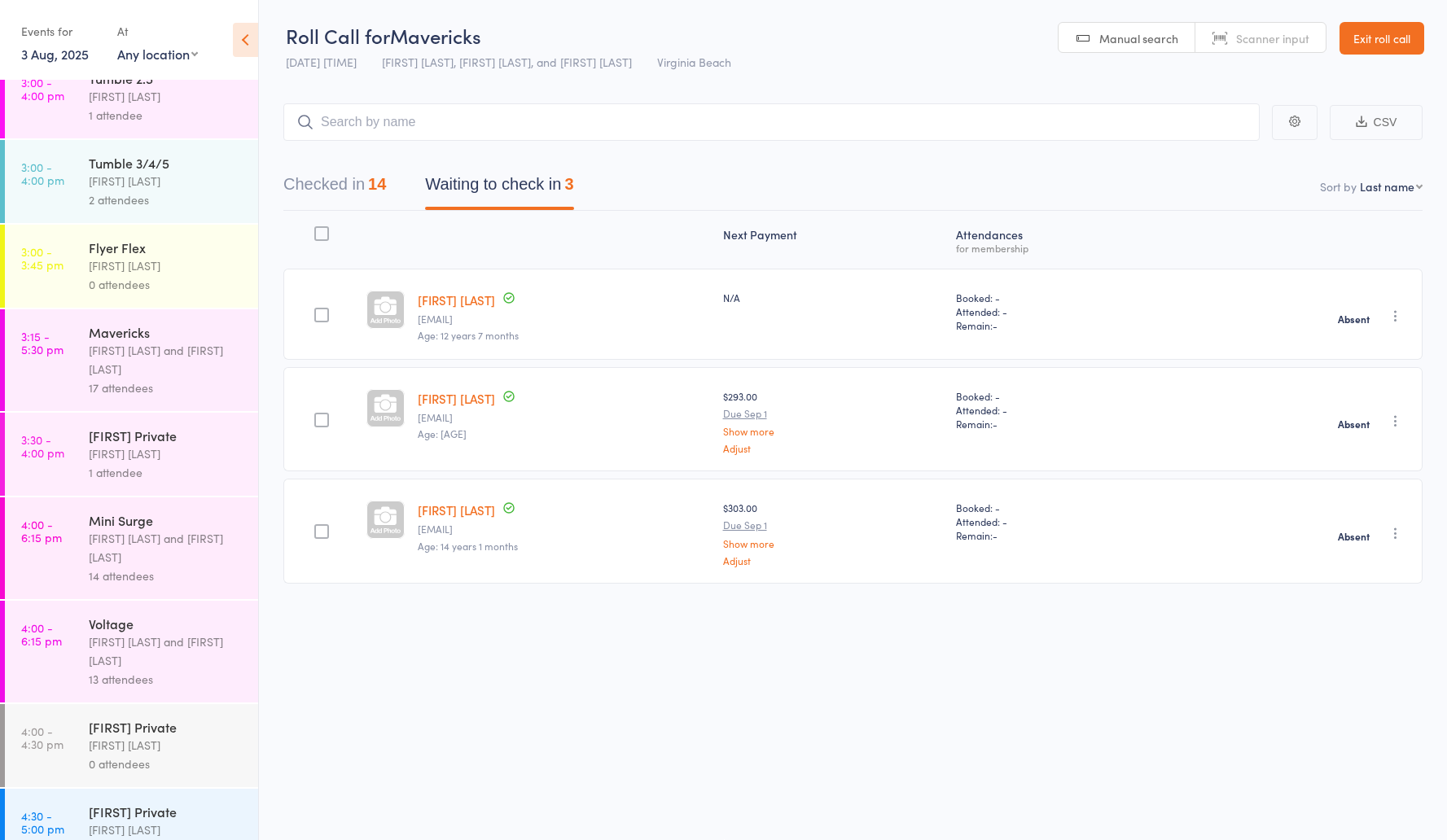 click on "Checked in  14" at bounding box center [335, 188] 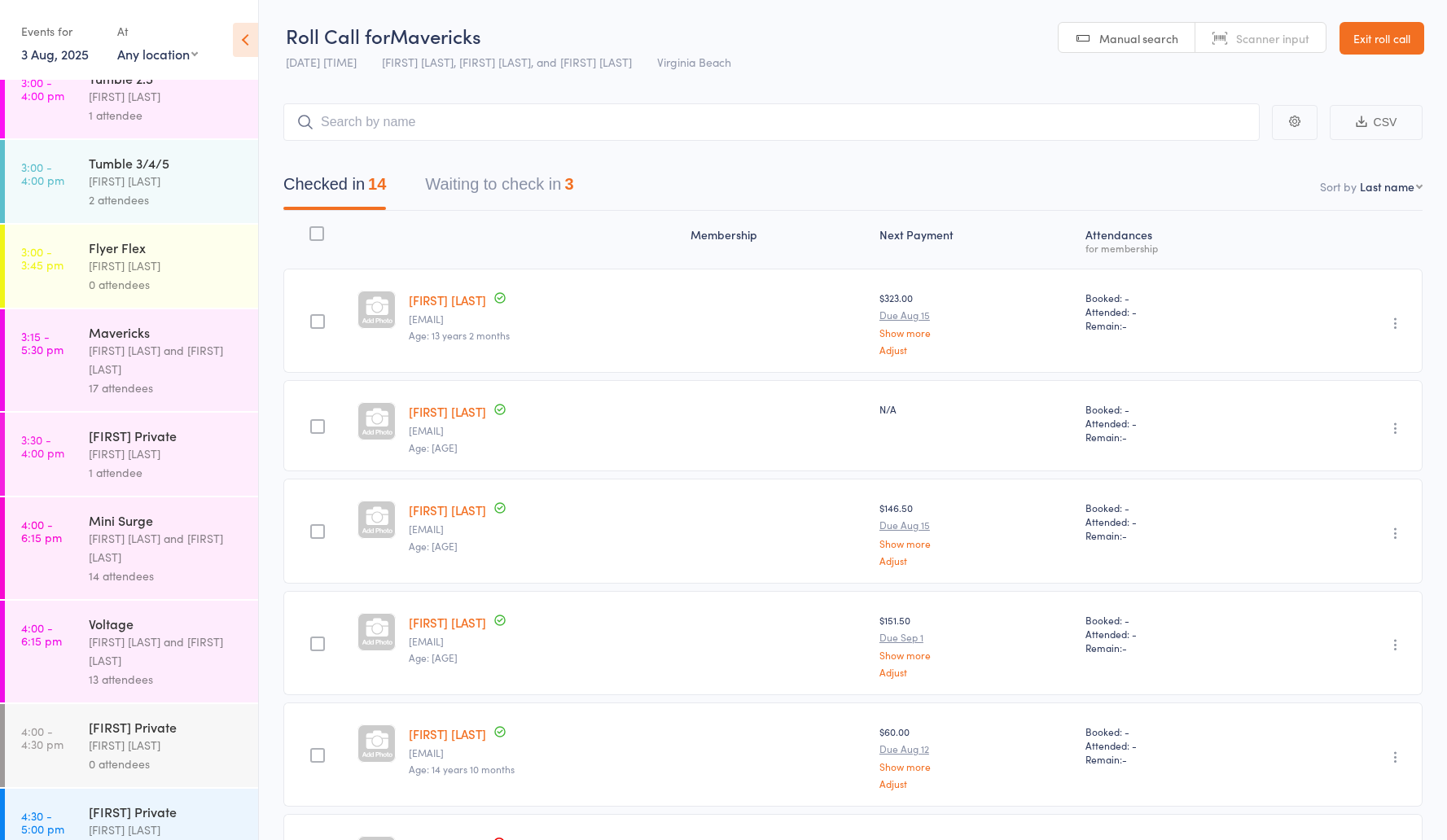 click on "17 attendees" at bounding box center (166, 387) 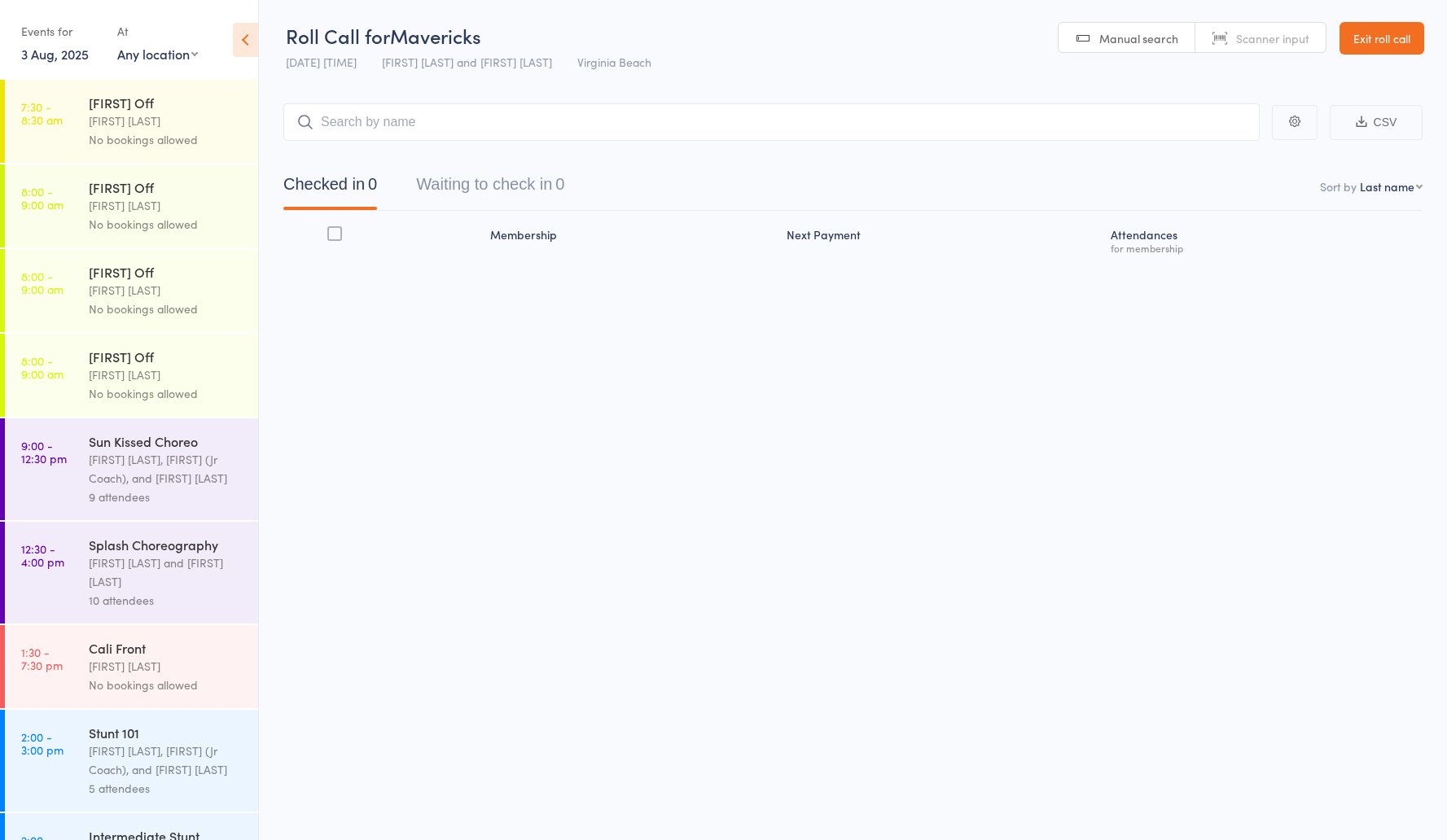 click on "Waiting to check in  0" at bounding box center [490, 188] 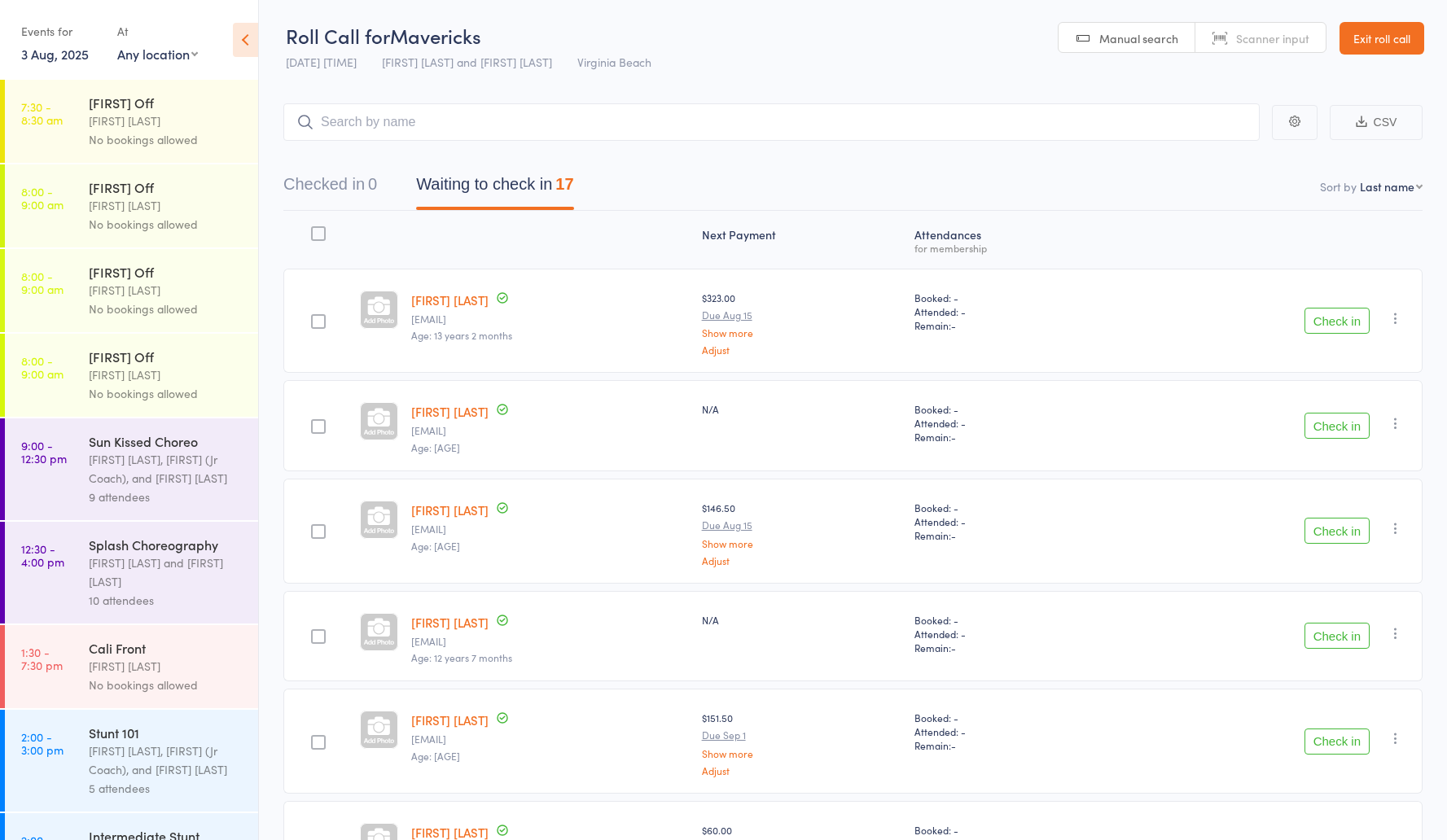 click on "Check in Check in Send message Add Note Remove Mark absent" at bounding box center [1269, 637] 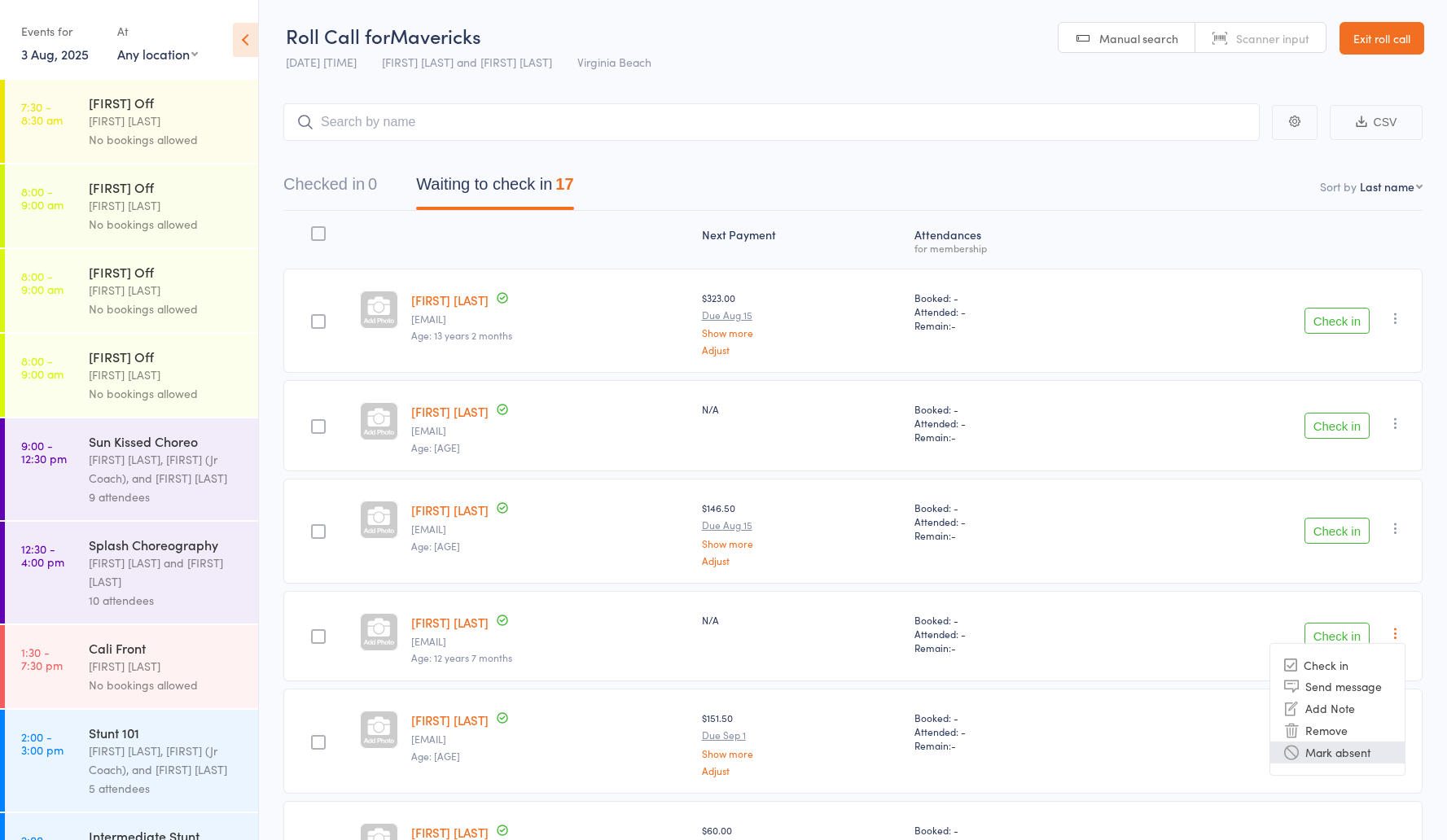 click on "Mark absent" at bounding box center [1337, 752] 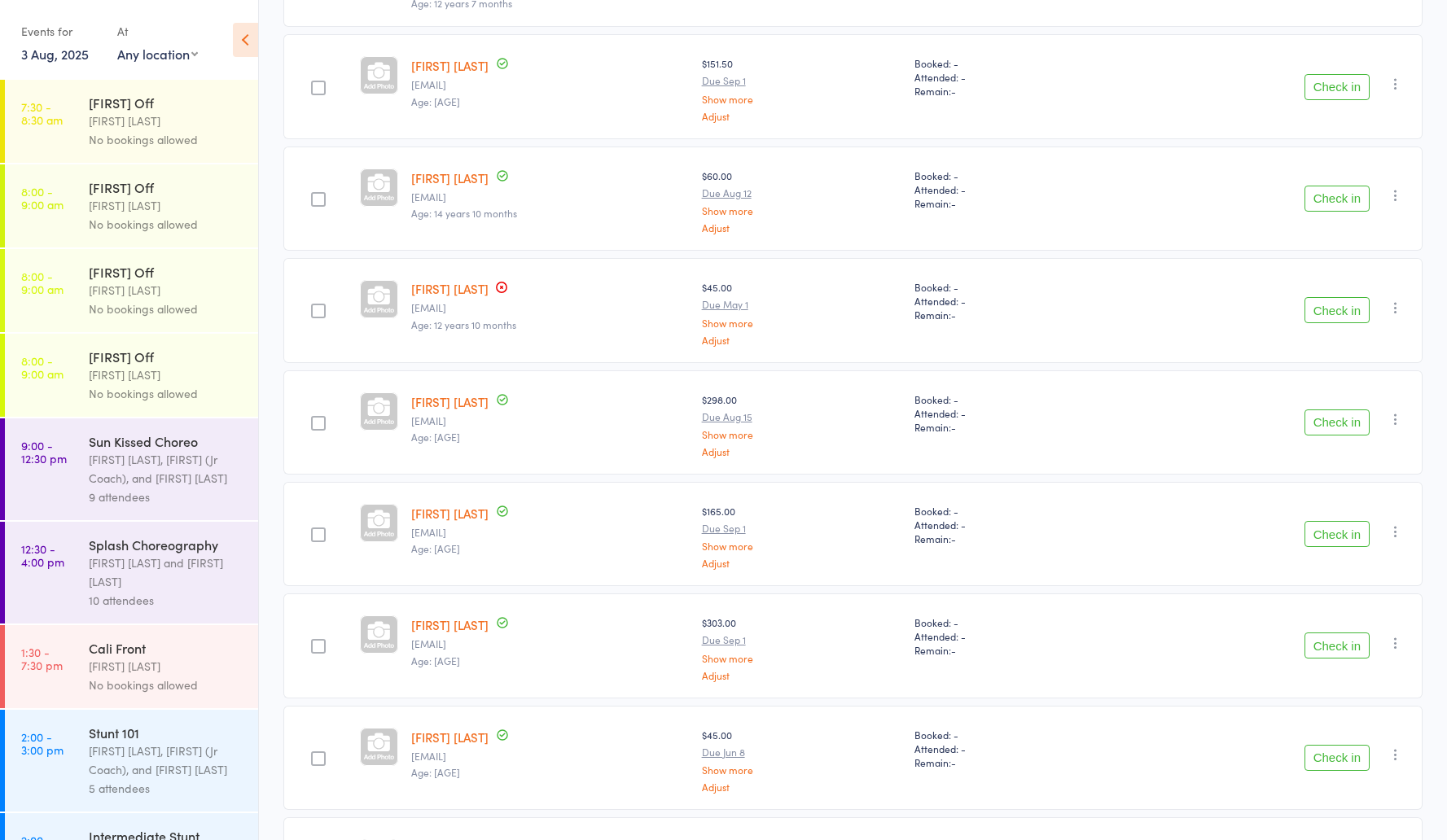 scroll, scrollTop: 673, scrollLeft: 0, axis: vertical 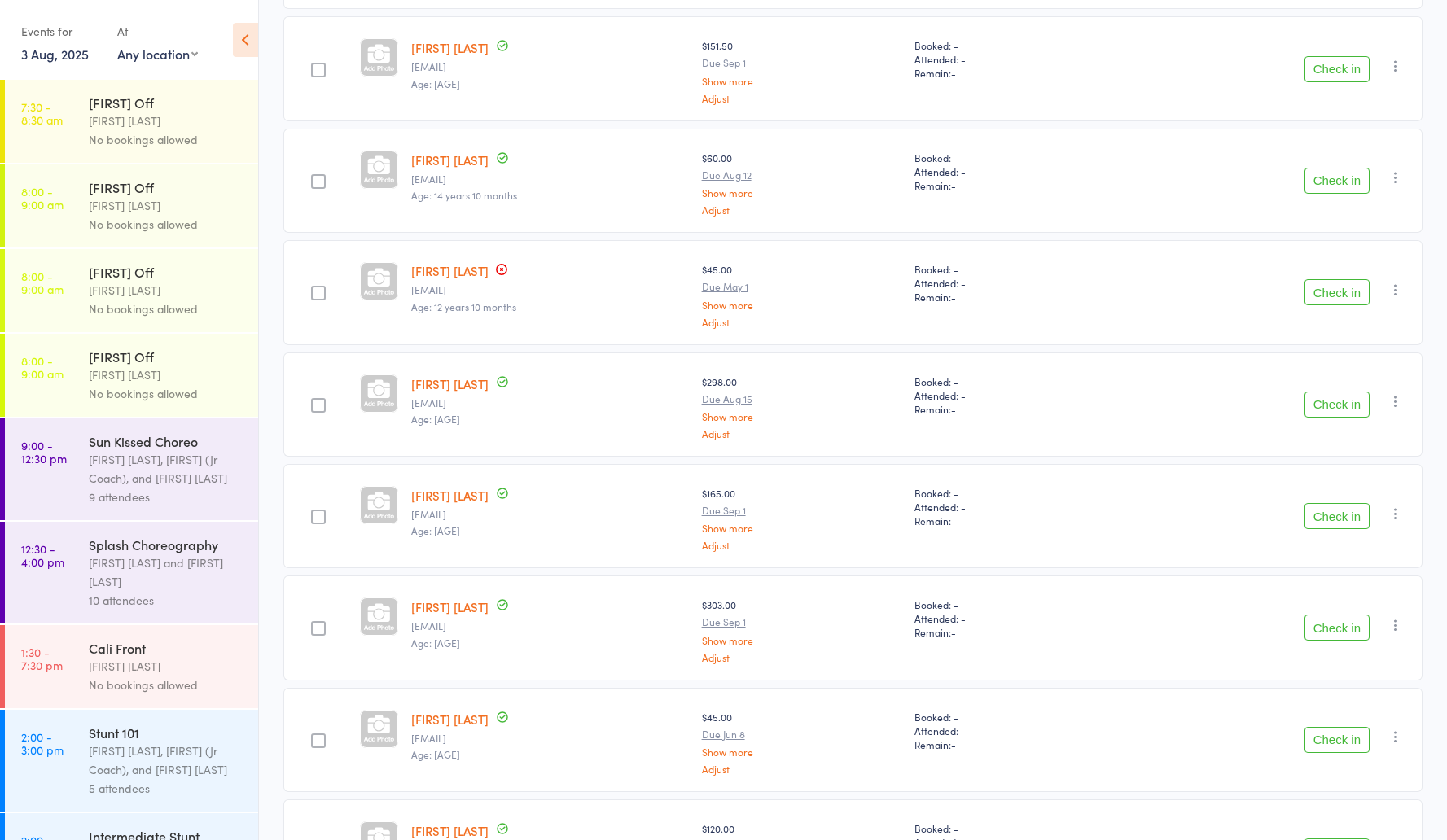 click at bounding box center [1396, 737] 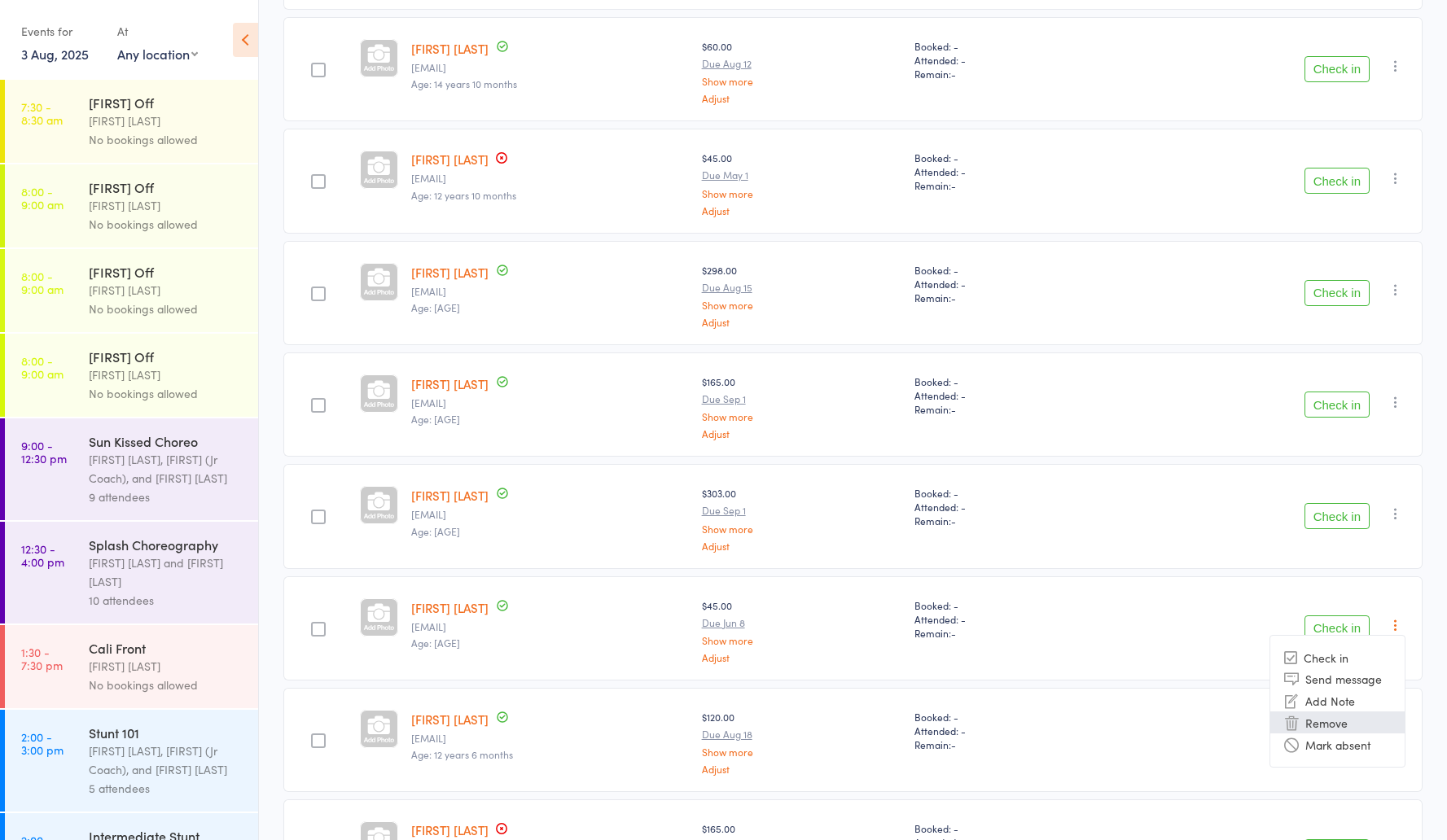 scroll, scrollTop: 789, scrollLeft: 0, axis: vertical 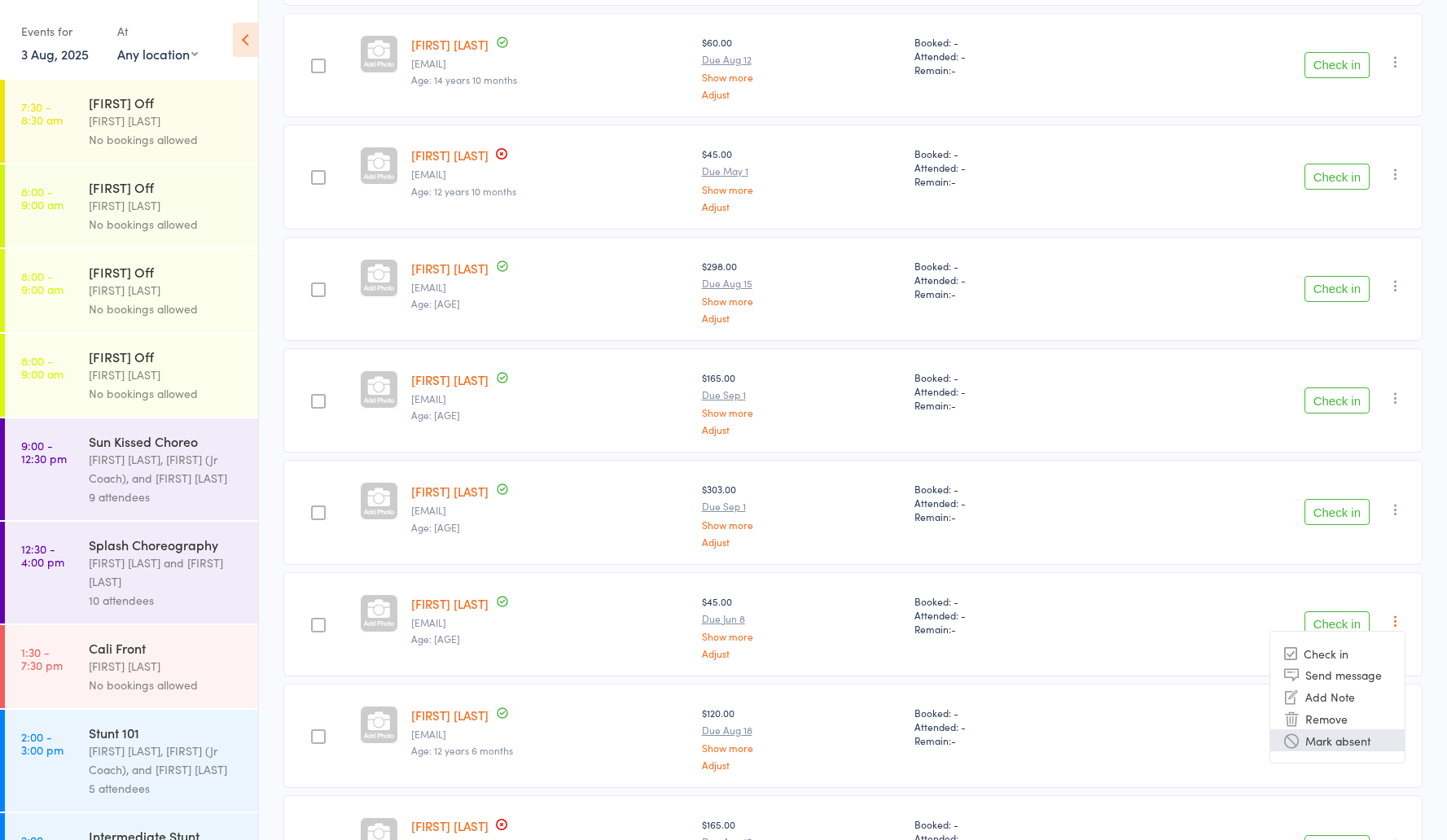 click on "Mark absent" at bounding box center (1337, 740) 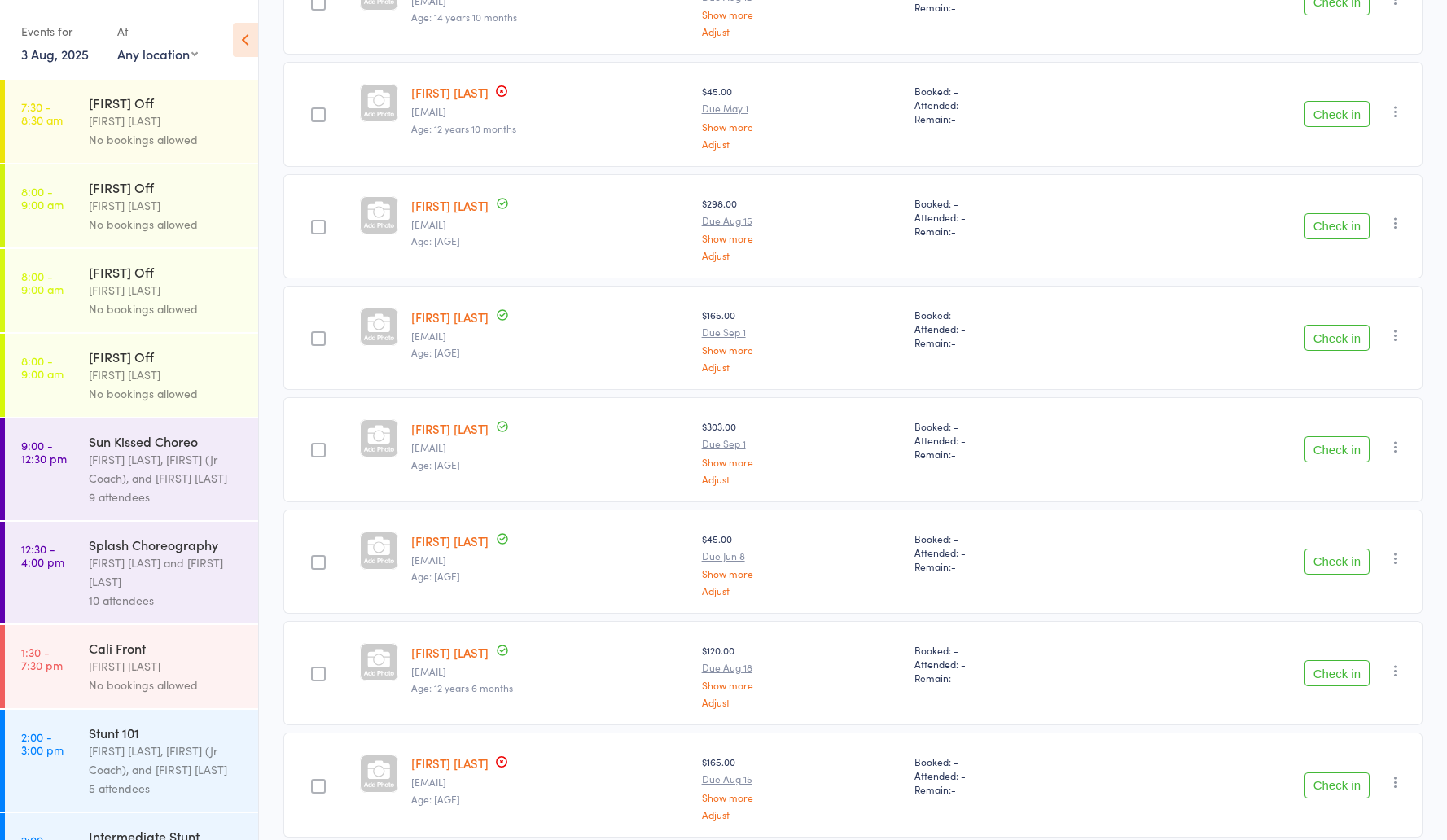 scroll, scrollTop: 1093, scrollLeft: 0, axis: vertical 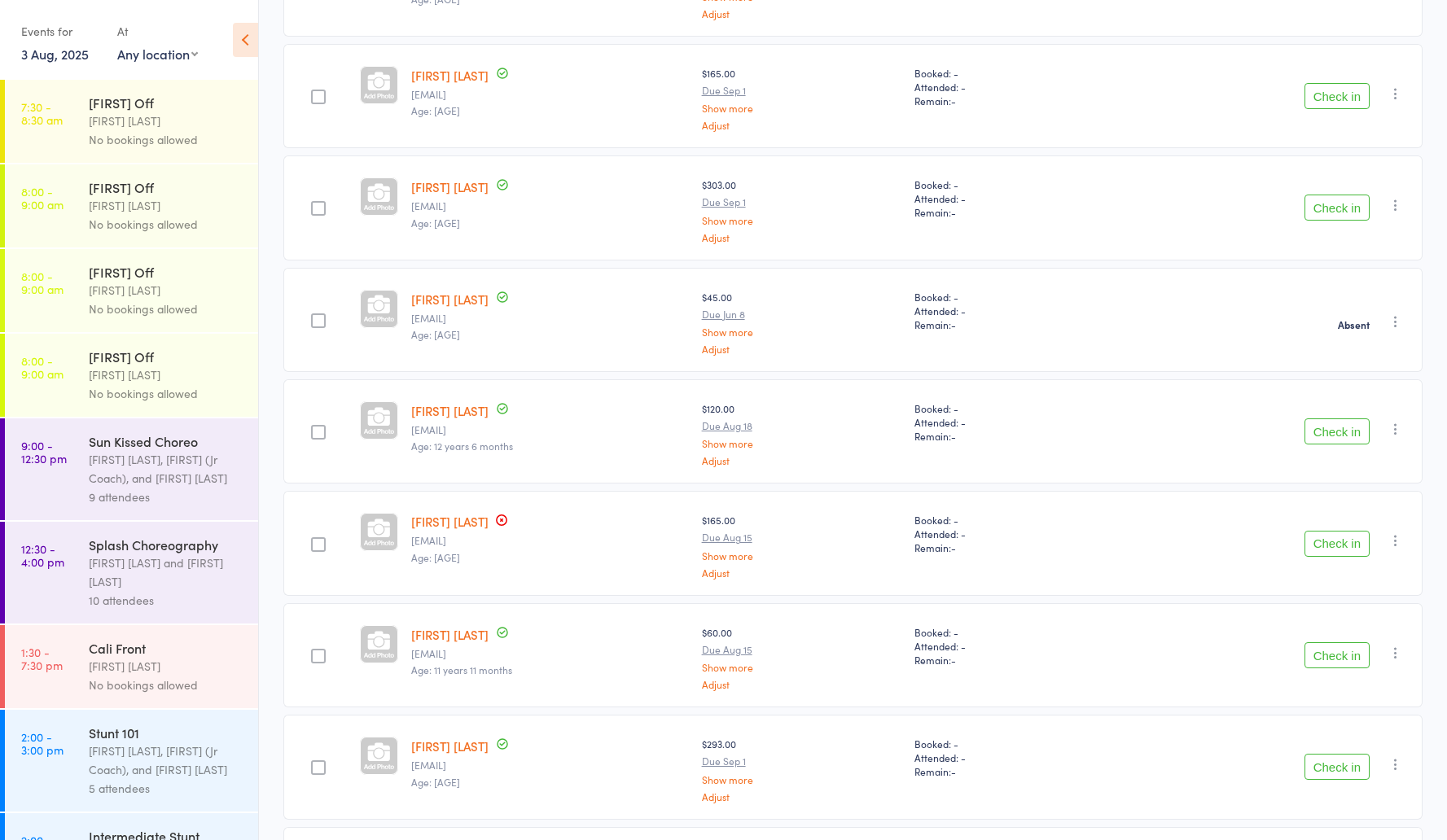 click at bounding box center (1396, 540) 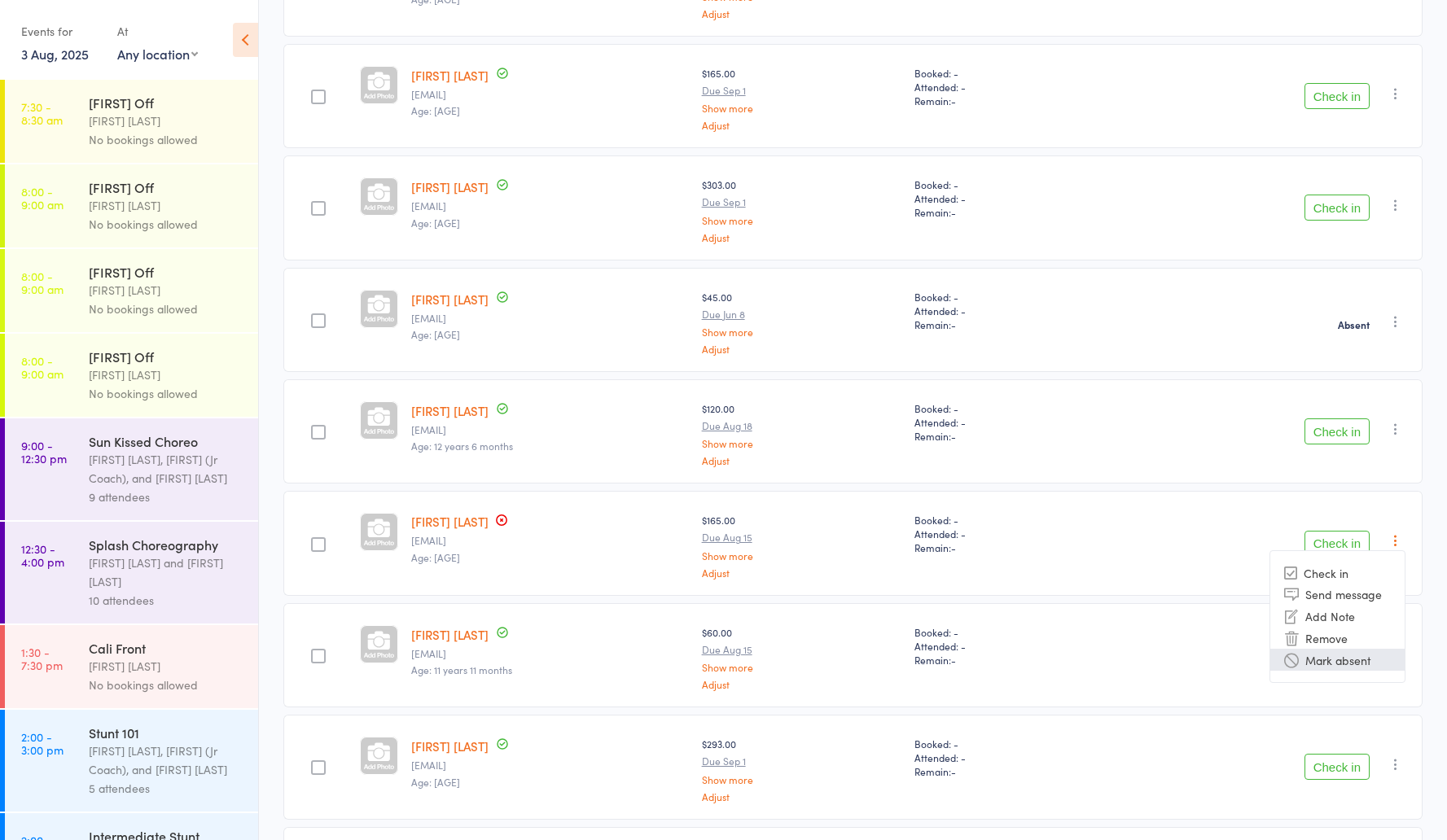 click on "Mark absent" at bounding box center [1337, 659] 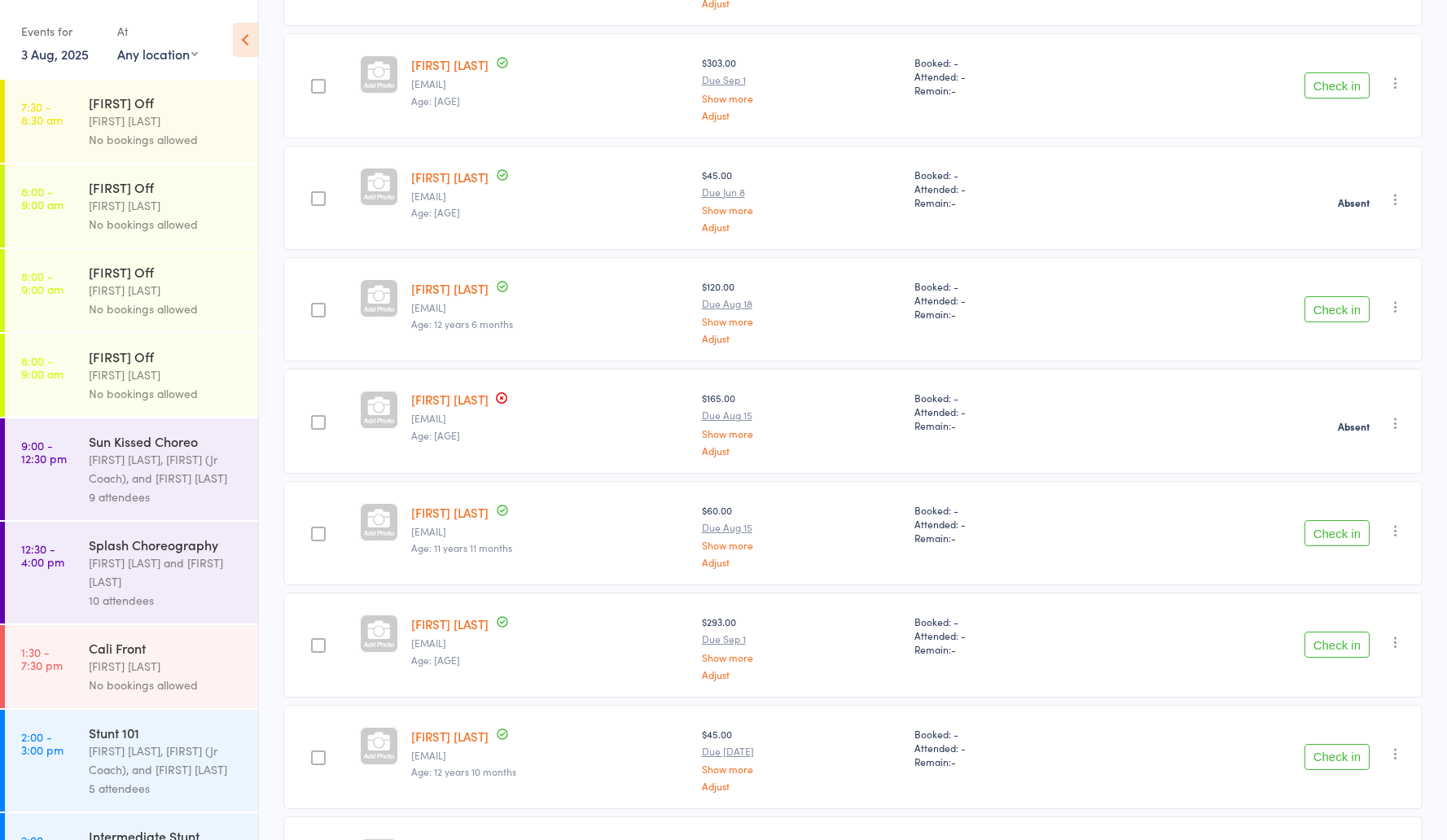 scroll, scrollTop: 1363, scrollLeft: 0, axis: vertical 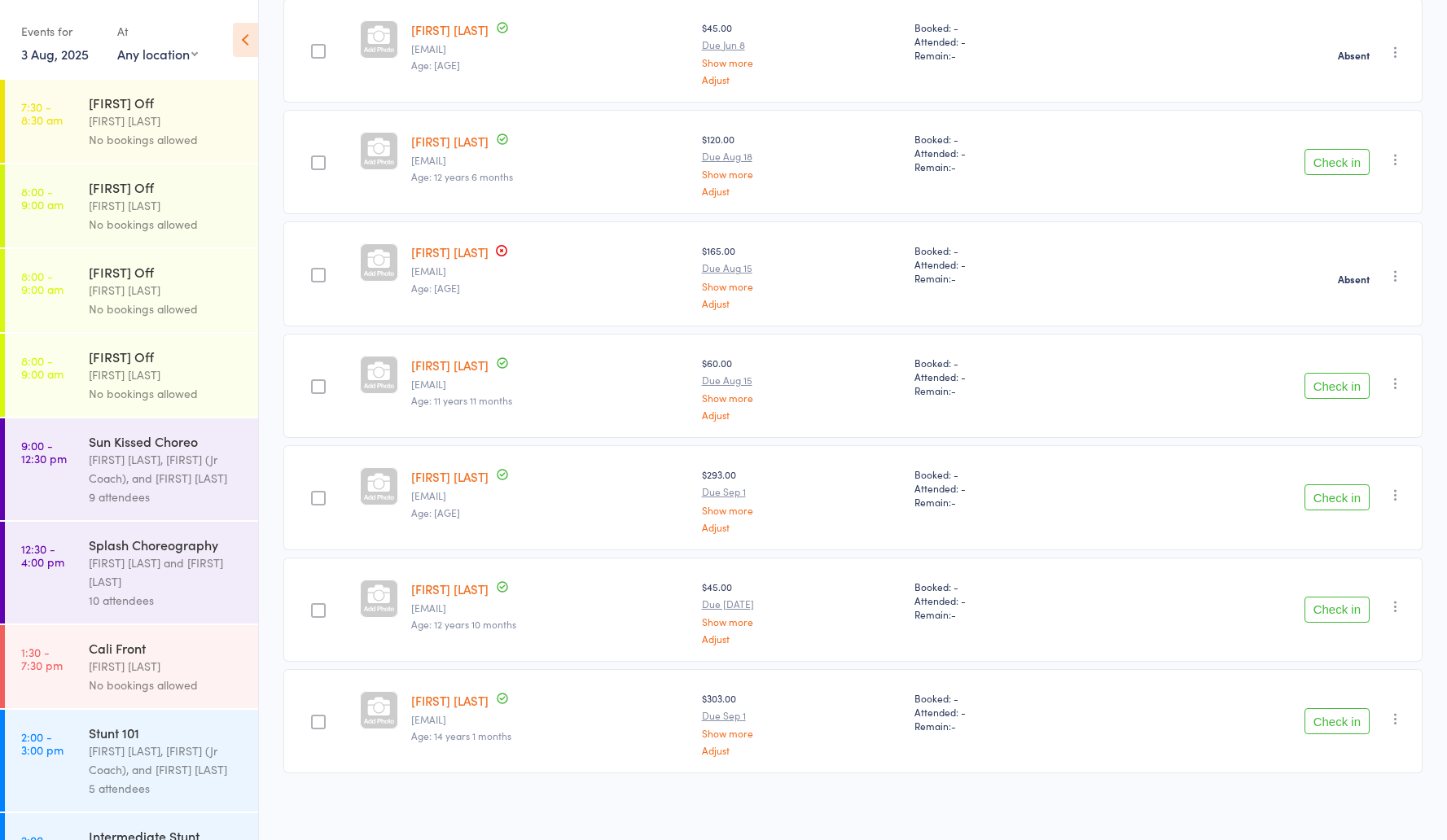 click at bounding box center (1396, 719) 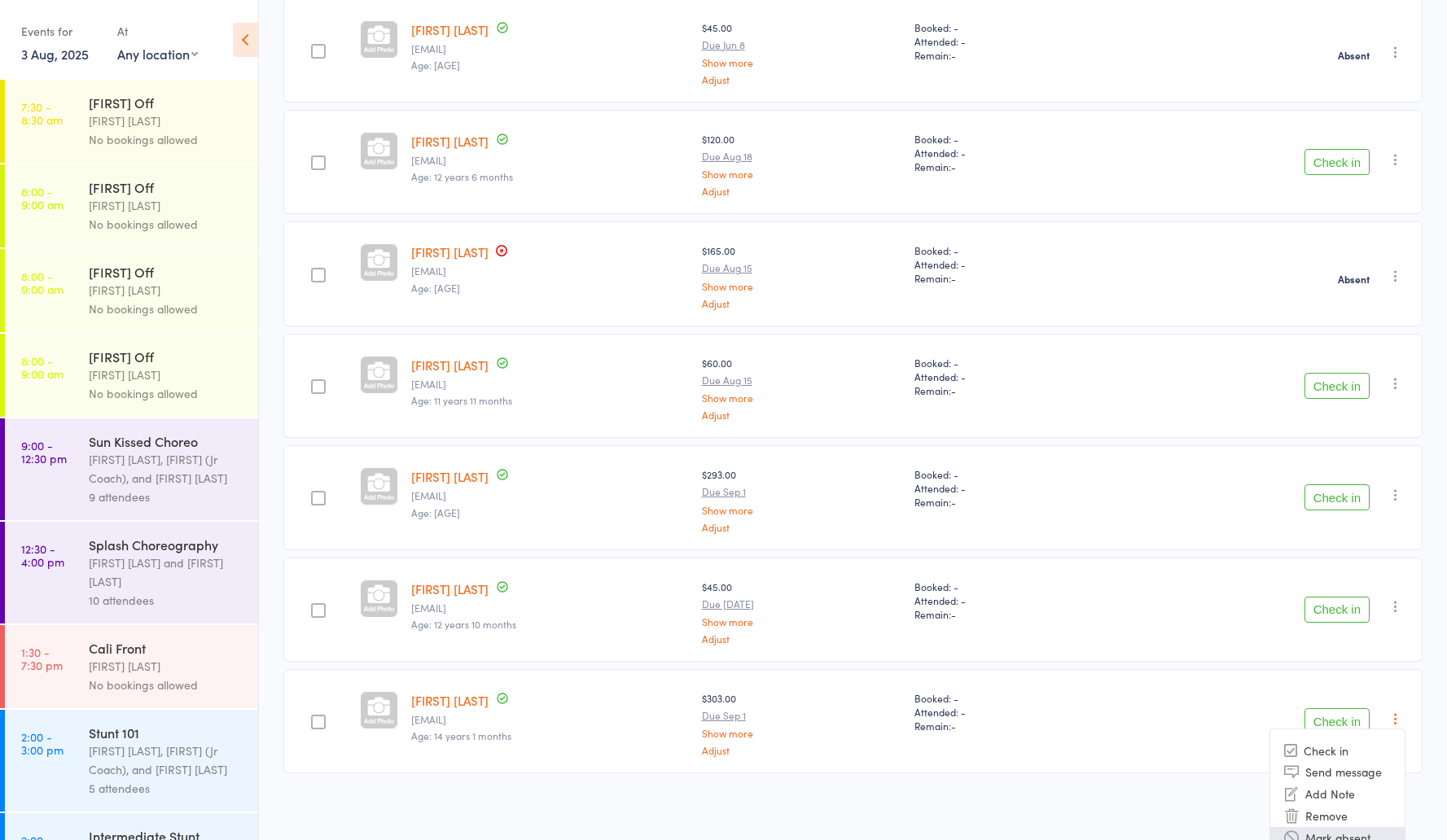 click on "Mark absent" at bounding box center (1337, 838) 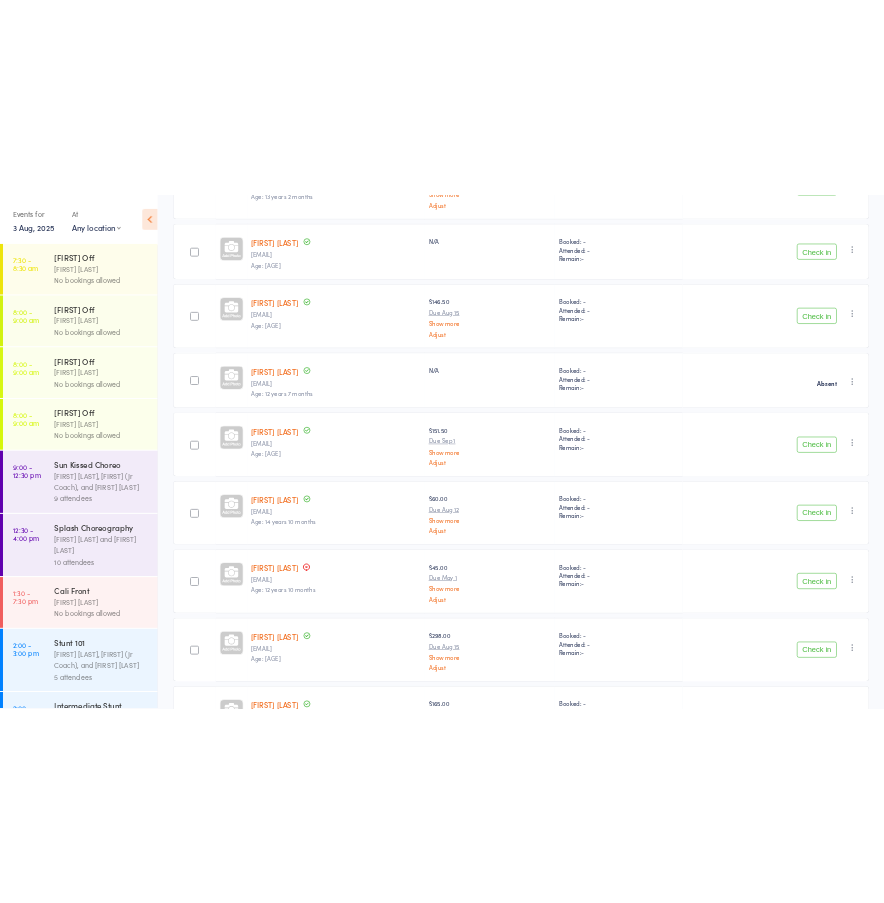 scroll, scrollTop: 40, scrollLeft: 0, axis: vertical 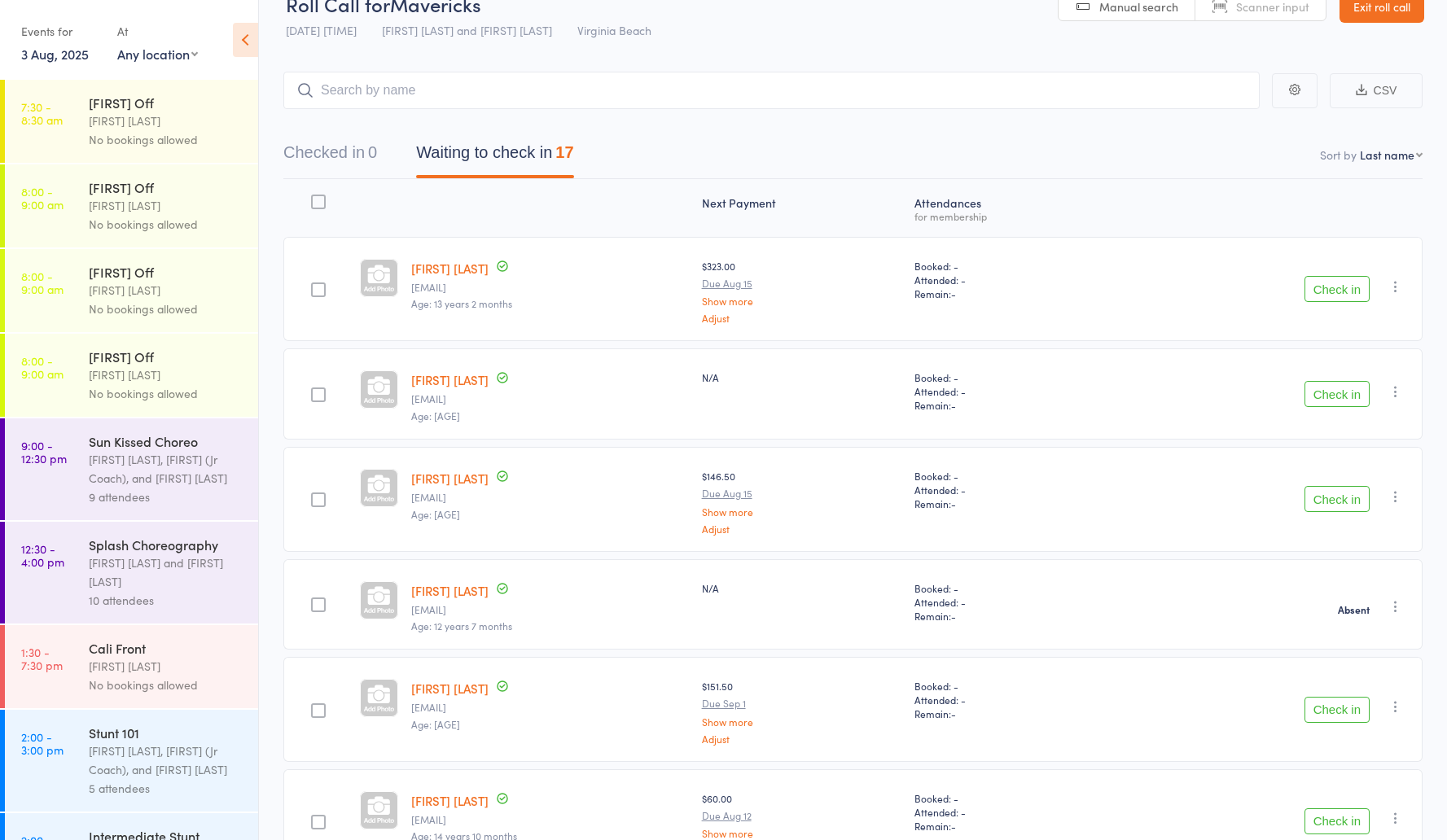 click on "Check in" at bounding box center (1337, 499) 